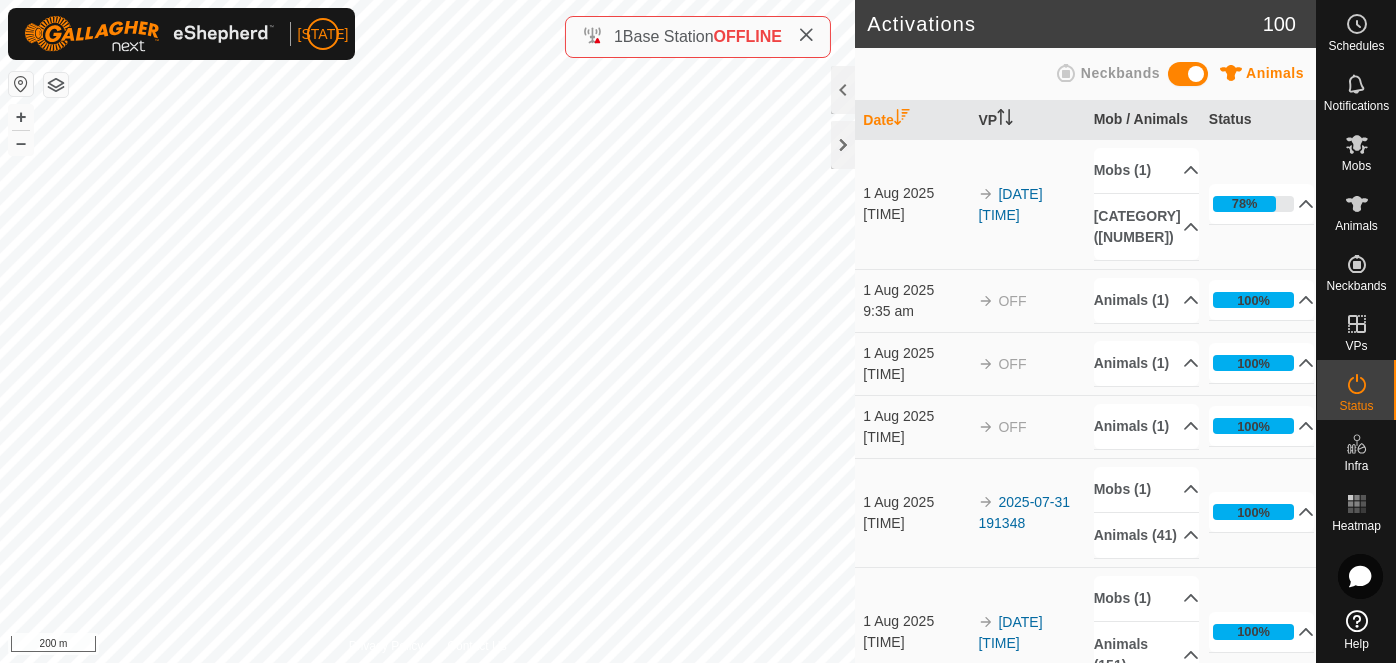 scroll, scrollTop: 0, scrollLeft: 0, axis: both 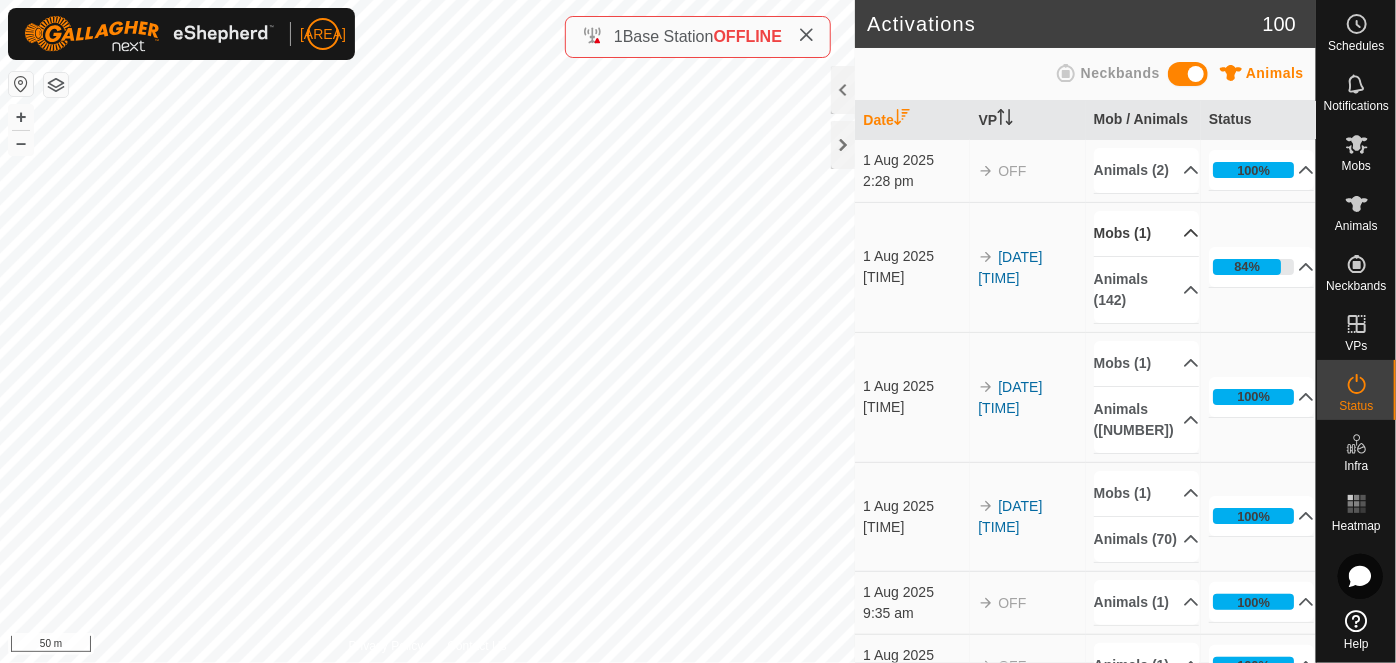 click on "Mobs (1)" at bounding box center [1147, 233] 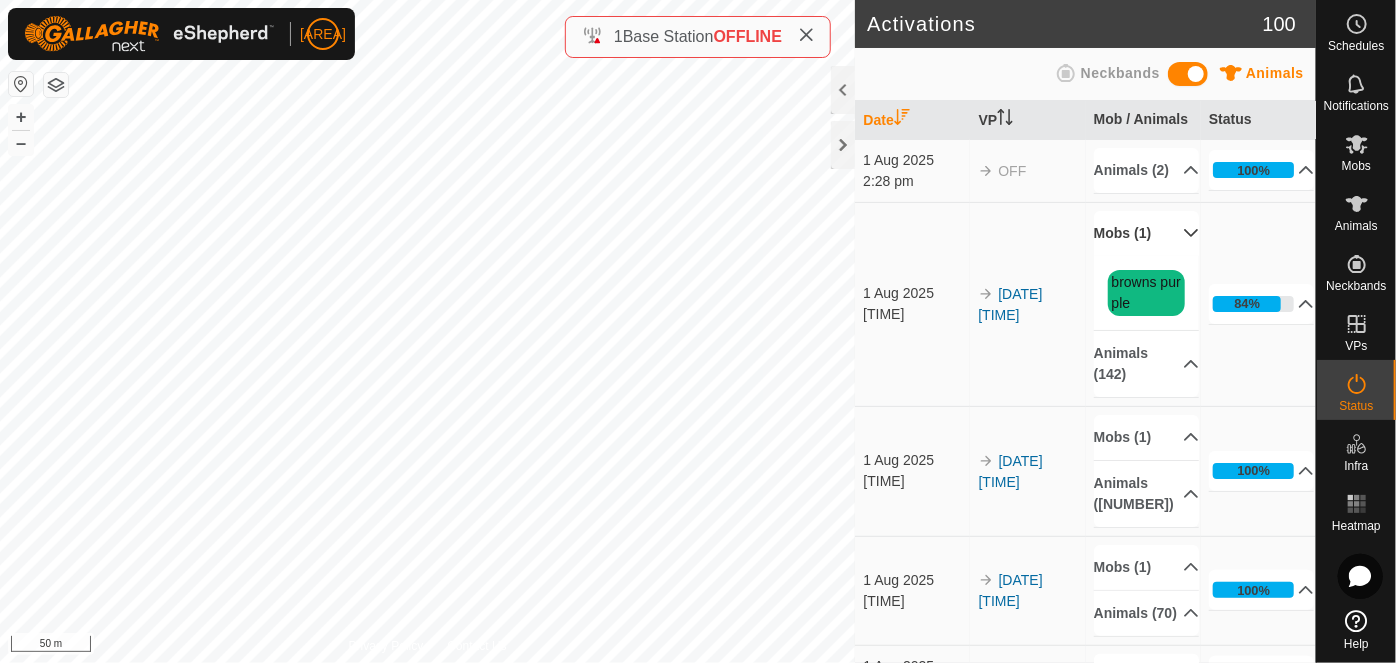 click on "Mobs (1)" at bounding box center [1147, 233] 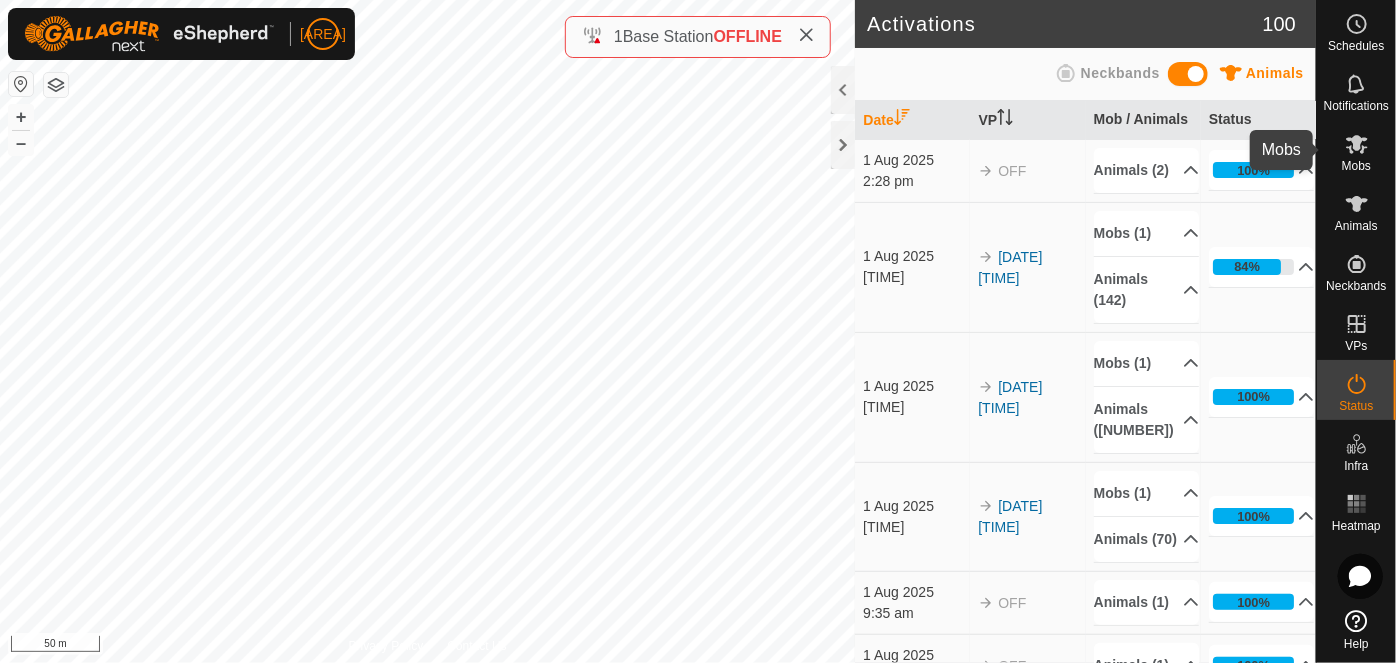 click 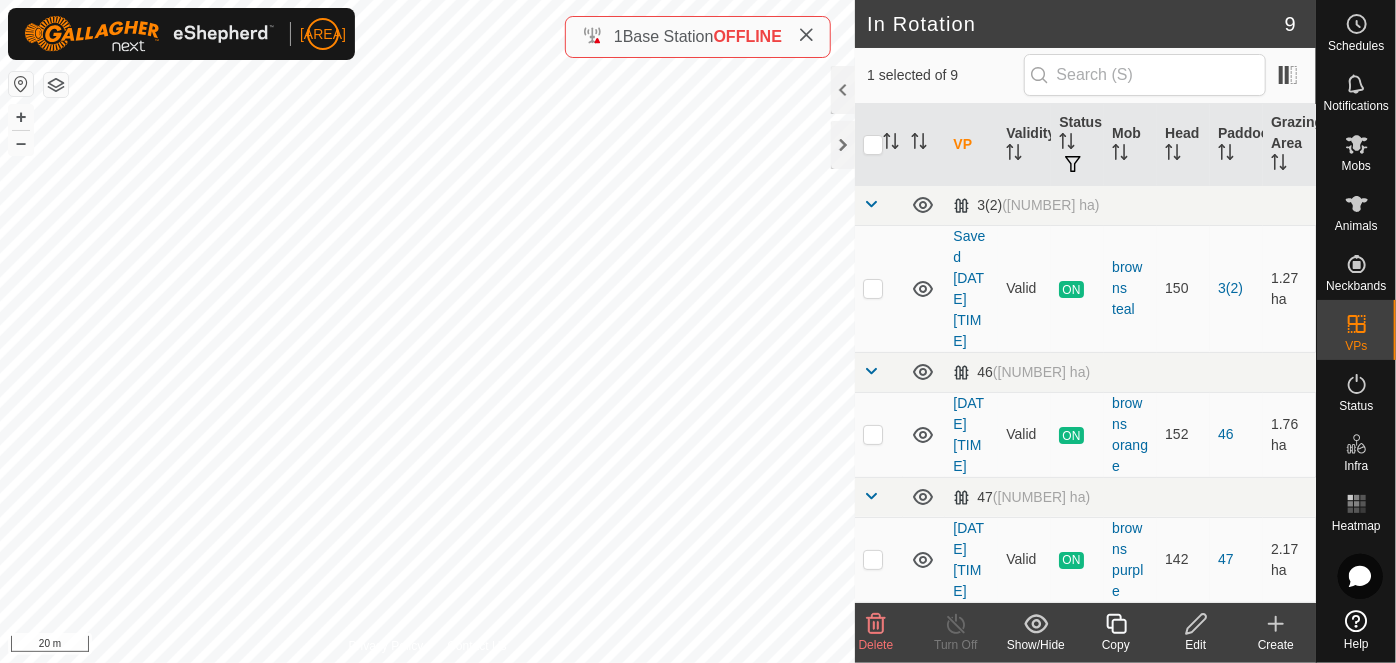 click 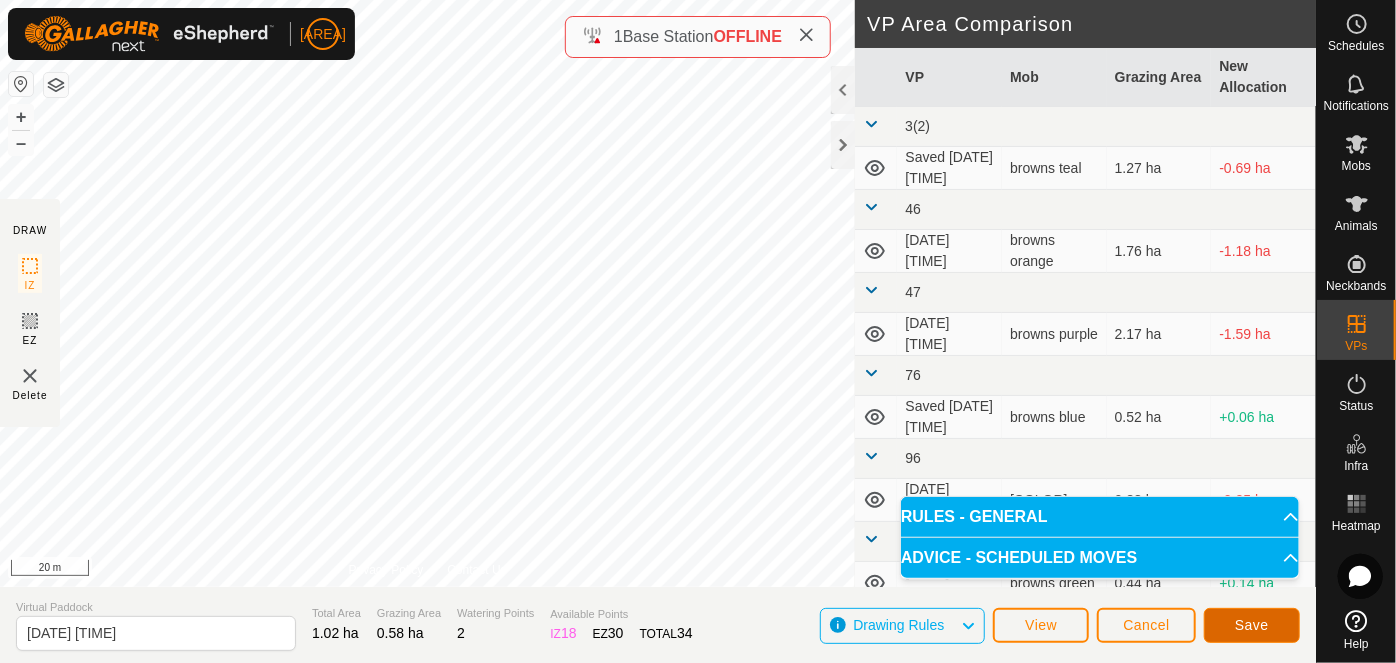 click on "Save" 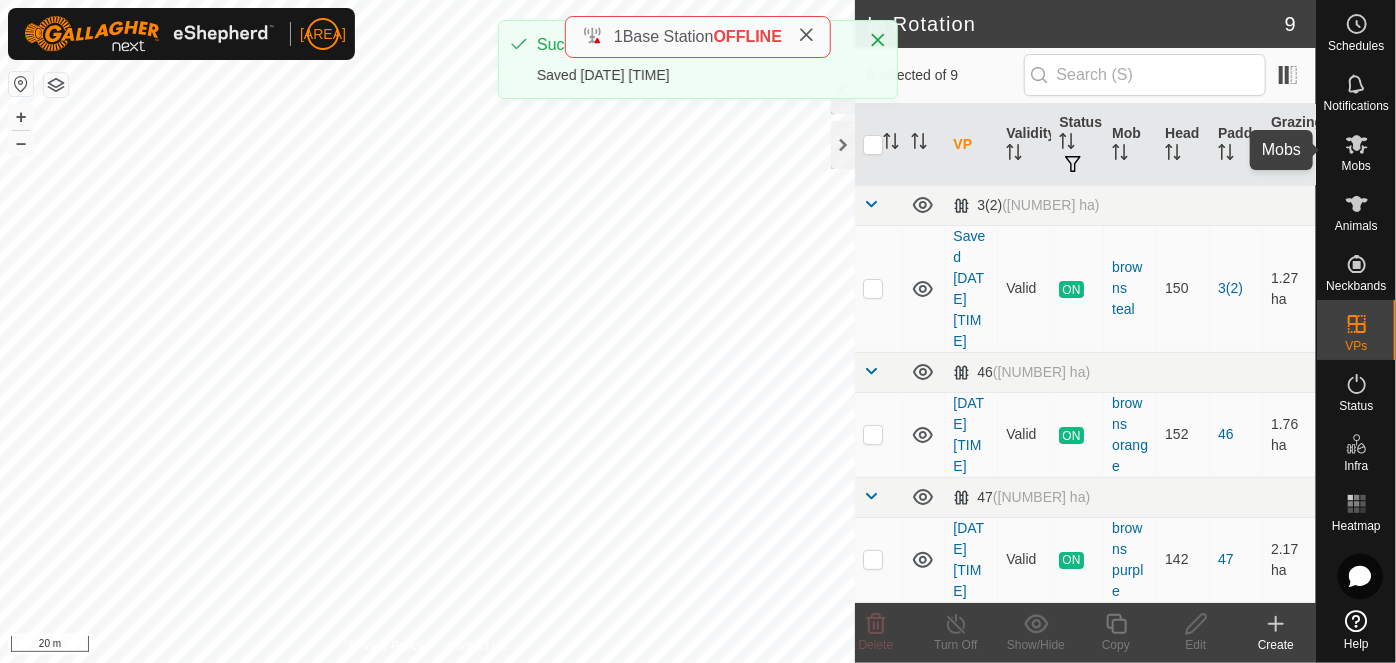 click 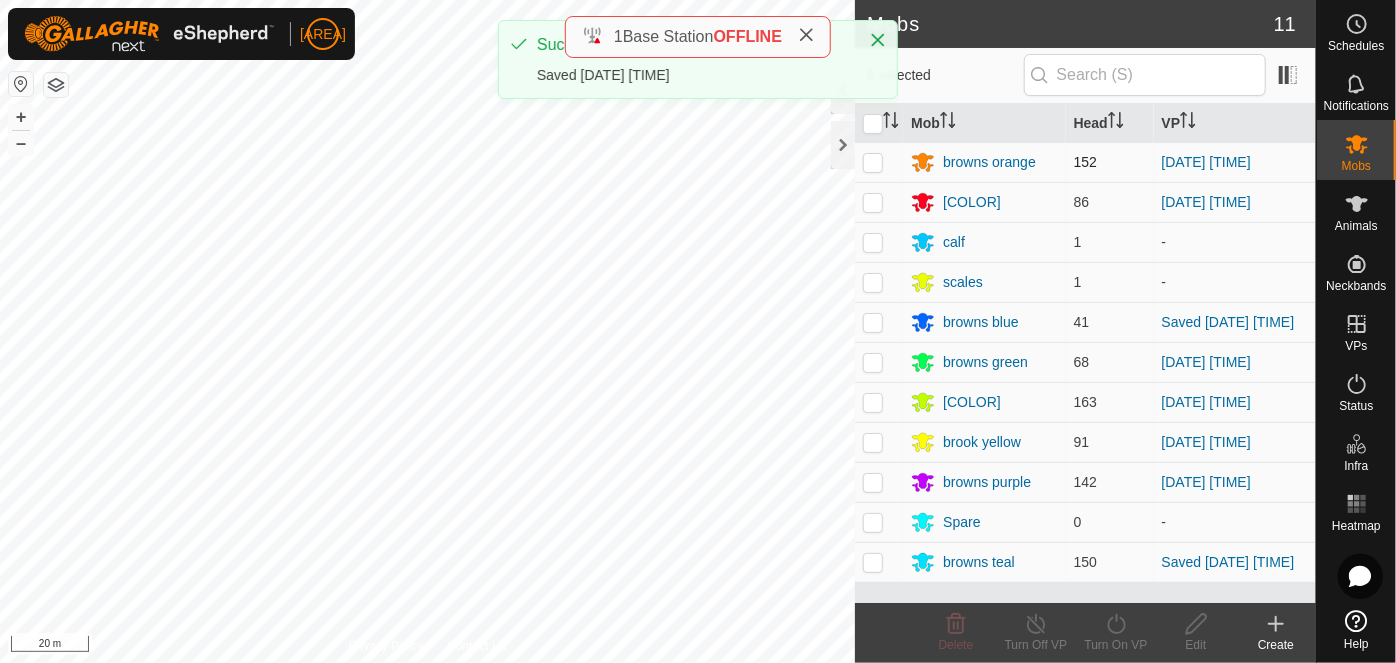 click at bounding box center [873, 162] 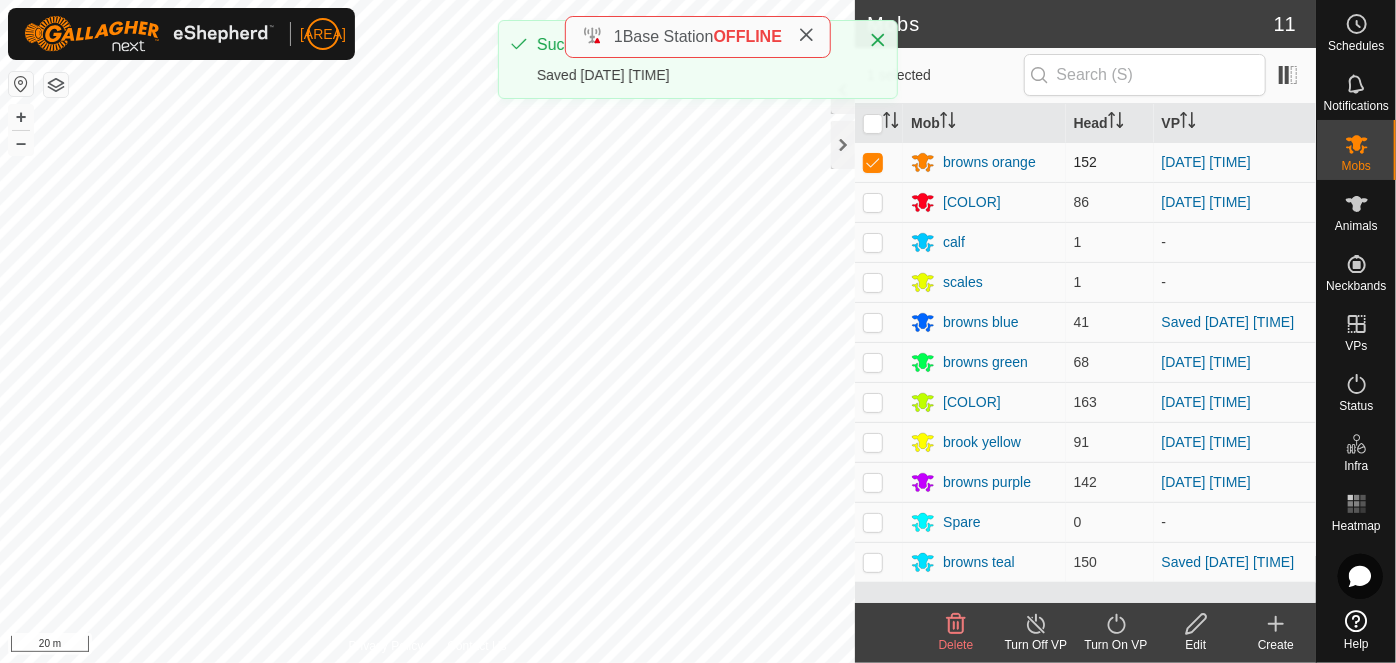 checkbox on "true" 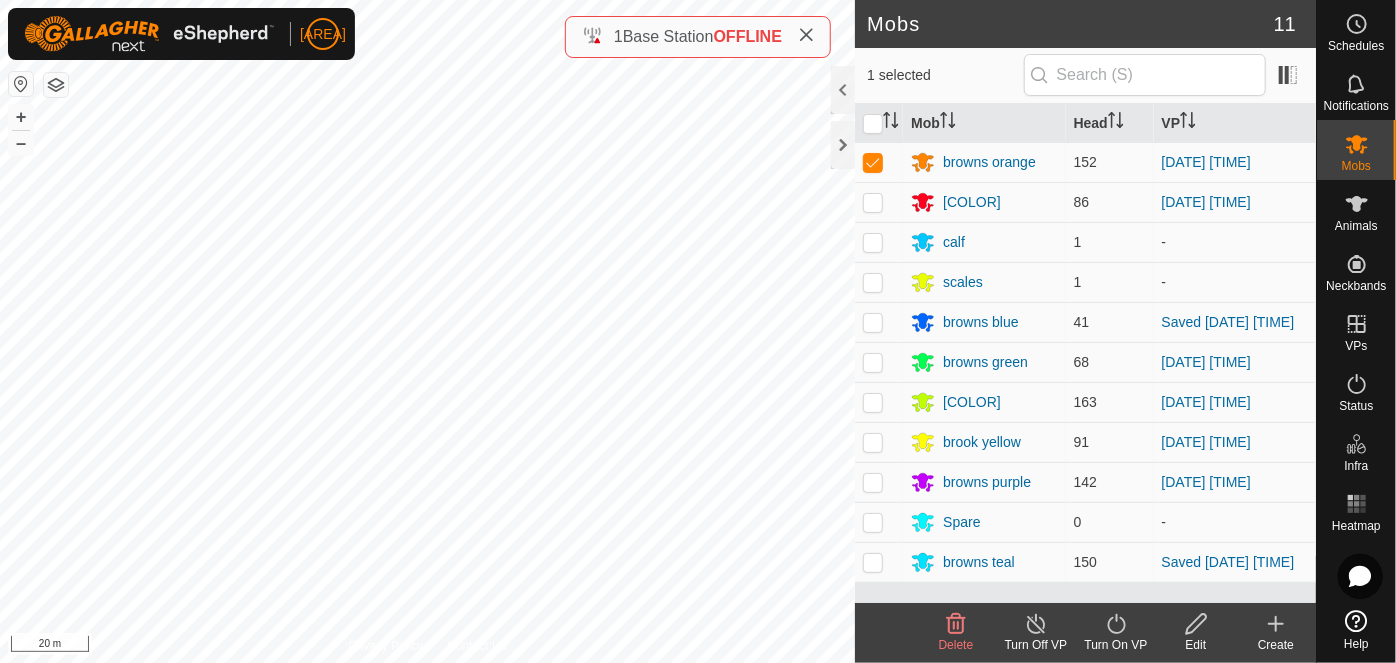 click 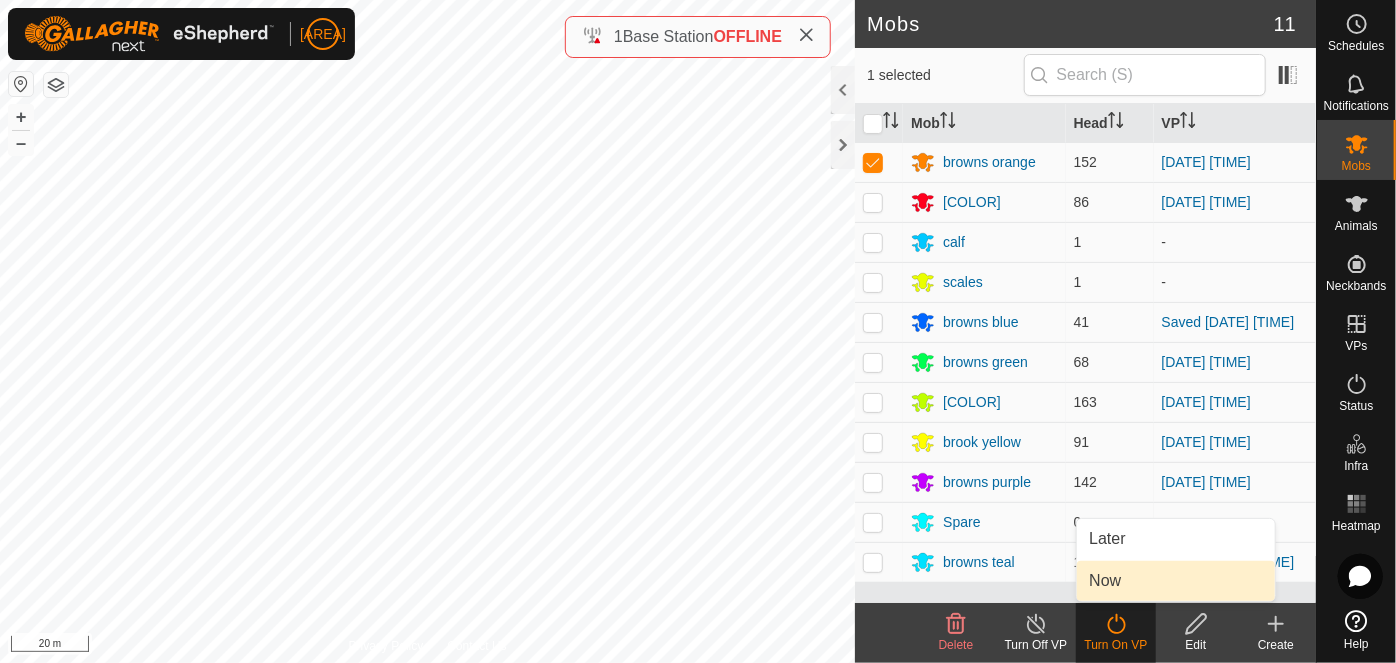 click on "Now" at bounding box center [1176, 581] 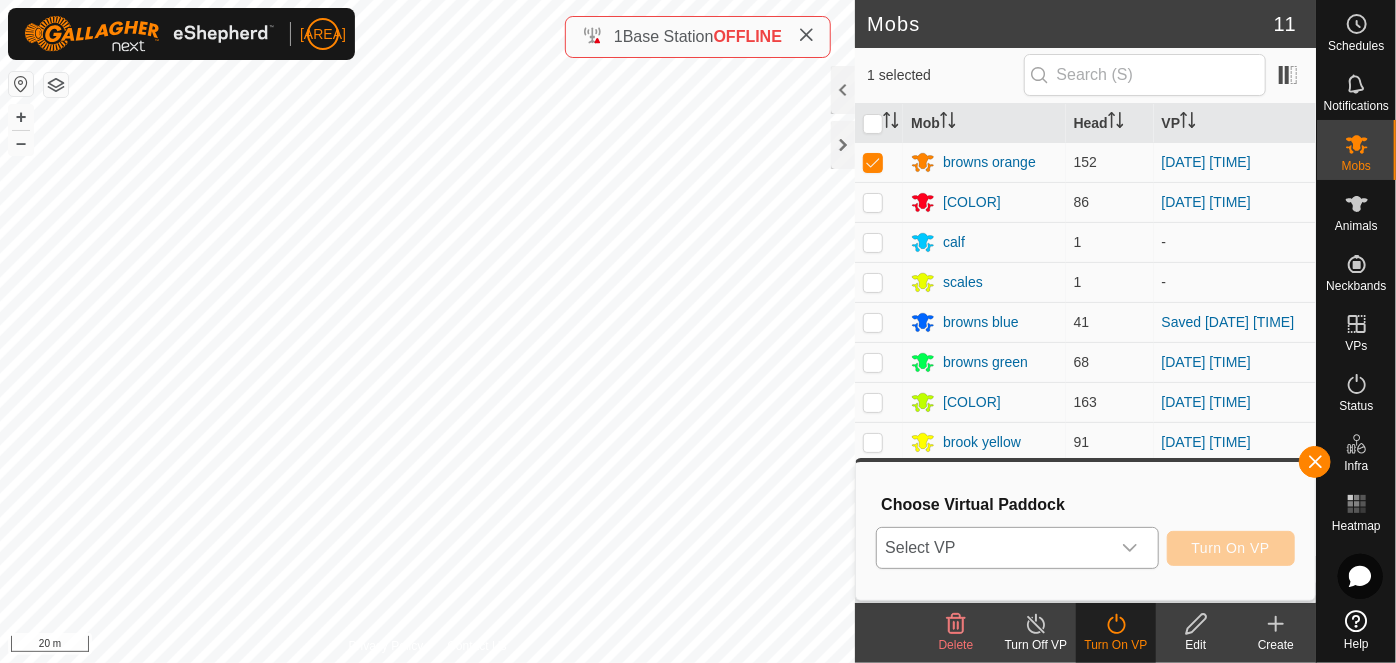 click on "Select VP" at bounding box center (993, 548) 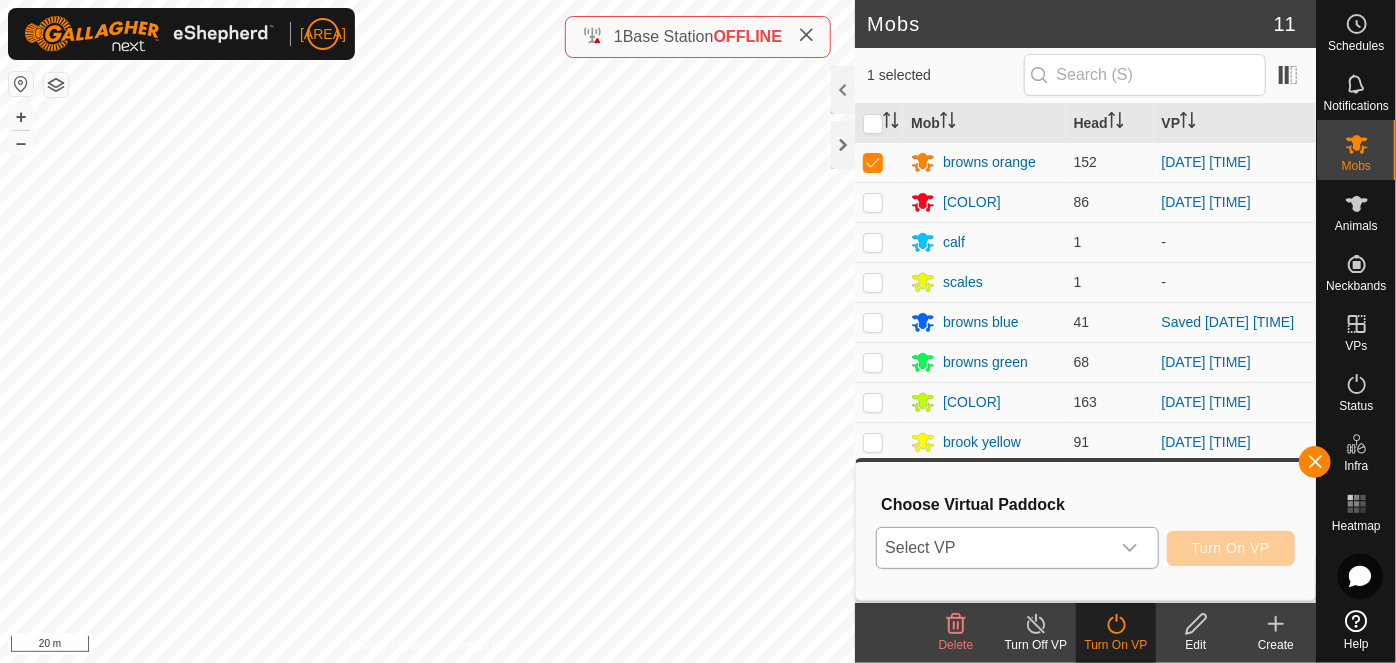 click 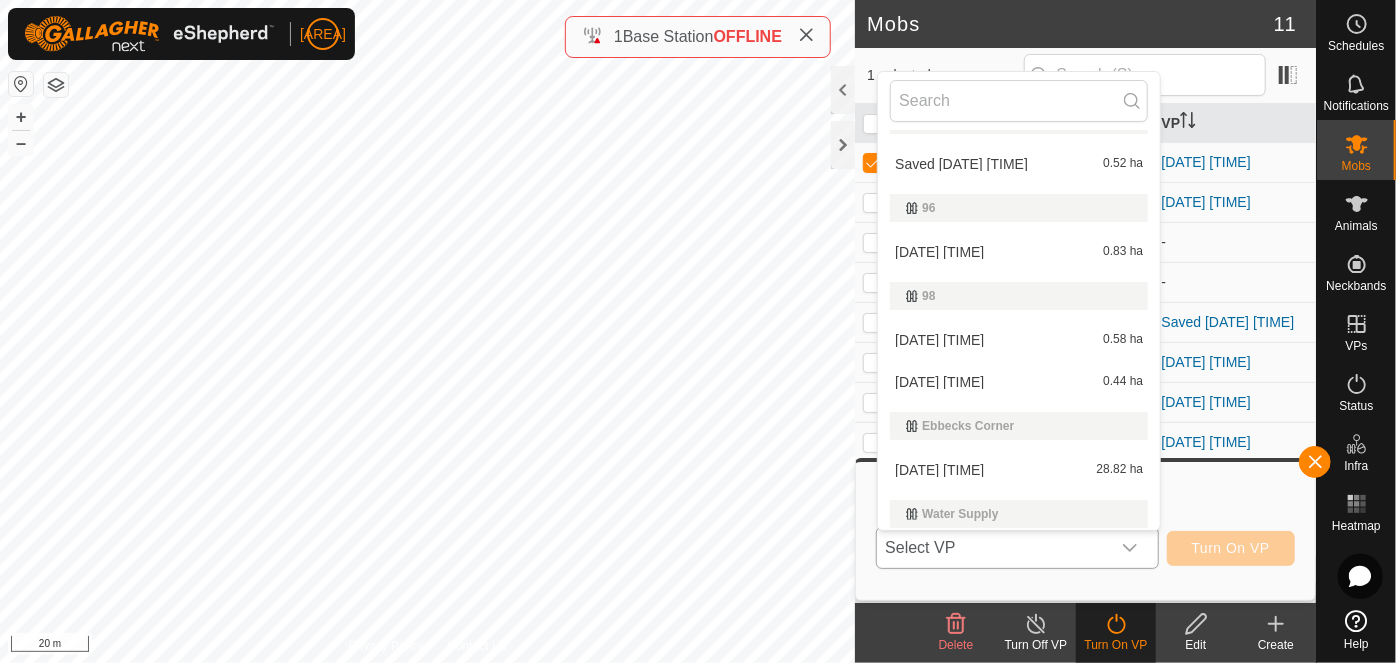 scroll, scrollTop: 344, scrollLeft: 0, axis: vertical 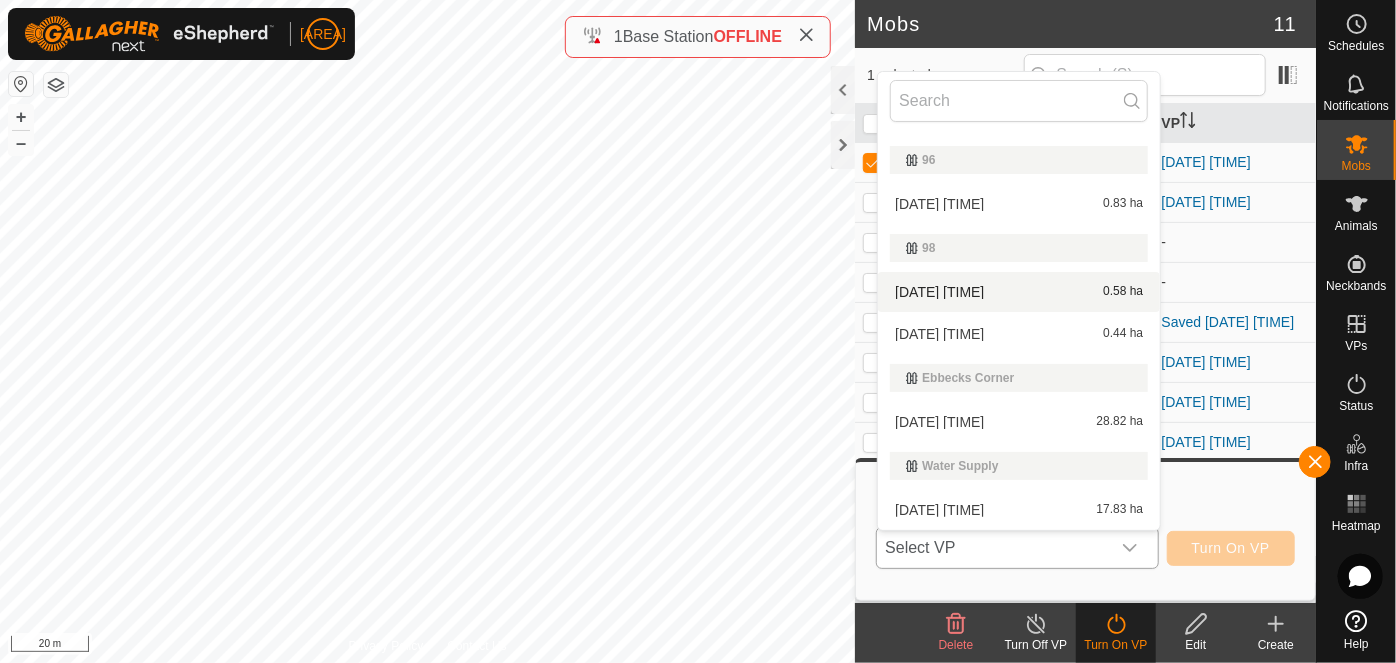 click on "[DATE] [TIME]  0.58 ha" at bounding box center [1019, 292] 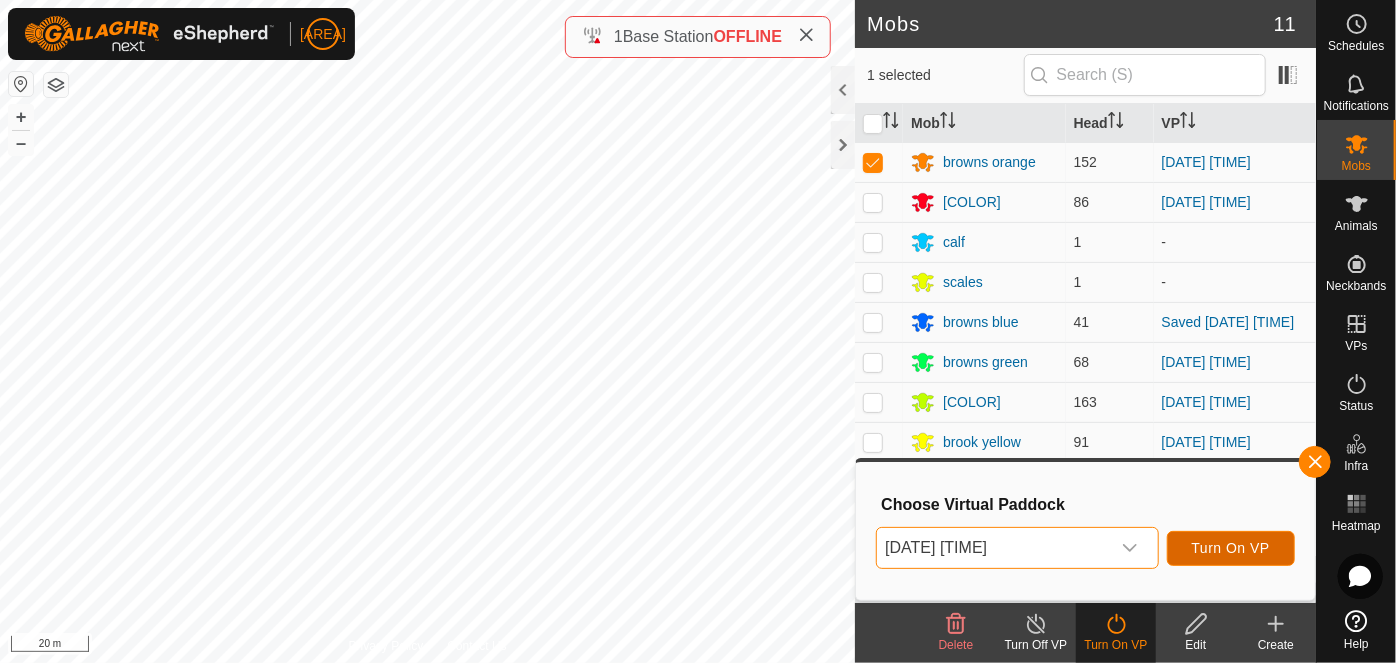 click on "Turn On VP" at bounding box center [1231, 548] 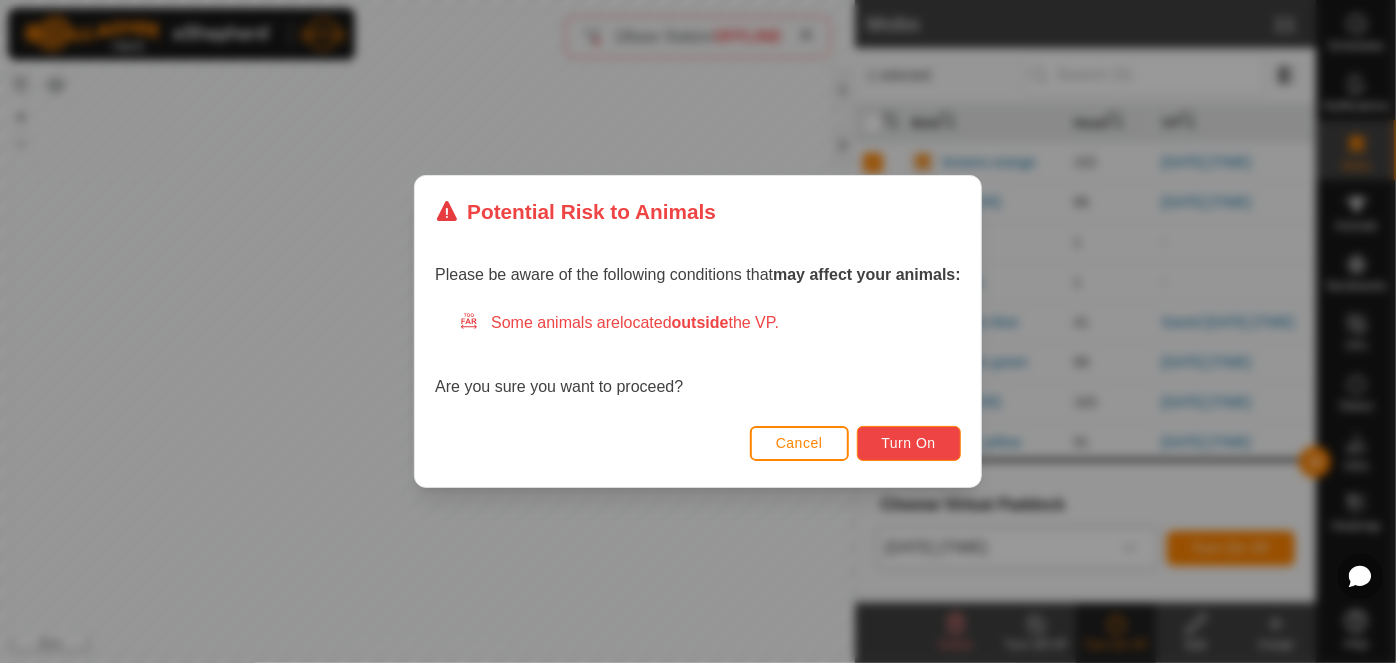 click on "Turn On" at bounding box center [909, 443] 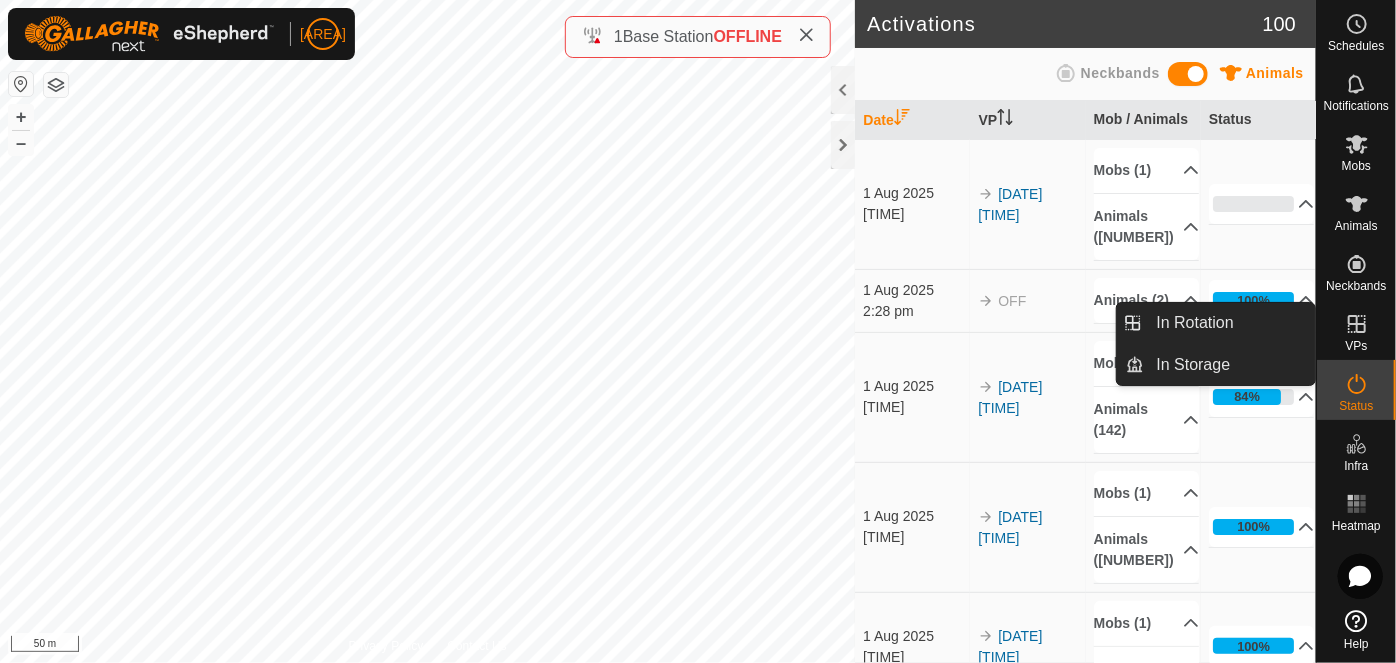 click 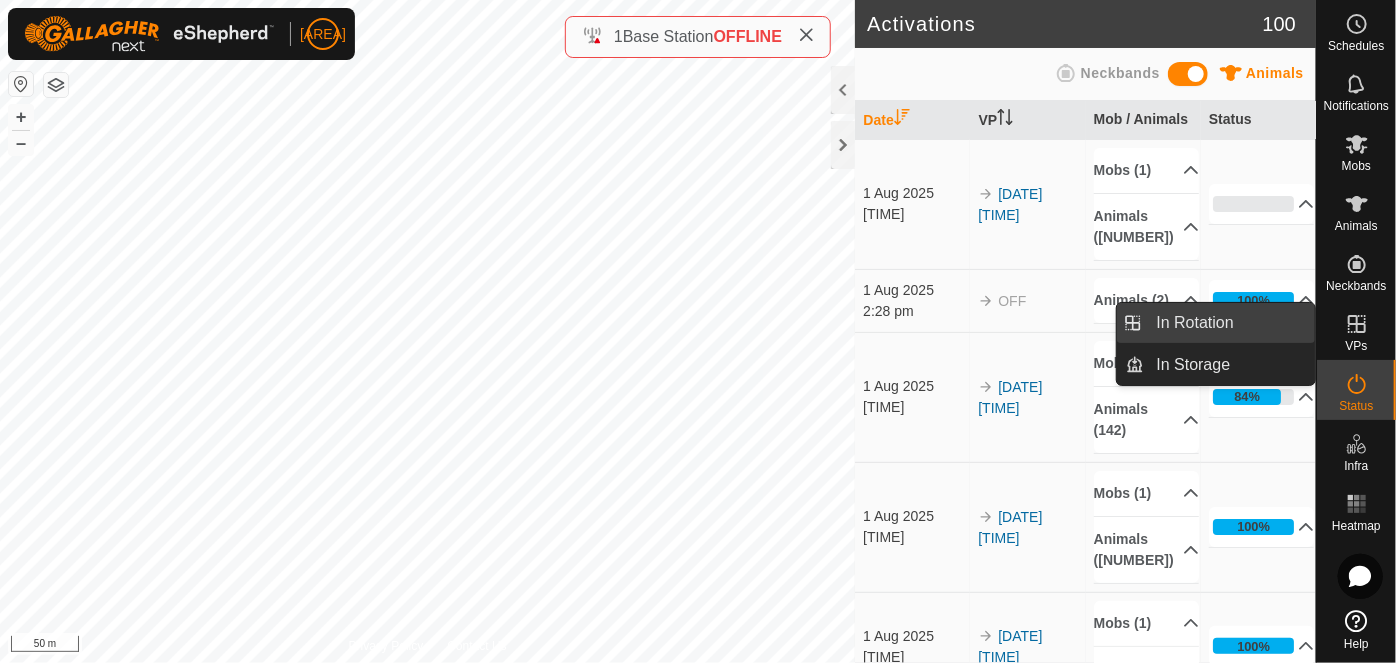 click on "In Rotation" at bounding box center [1230, 323] 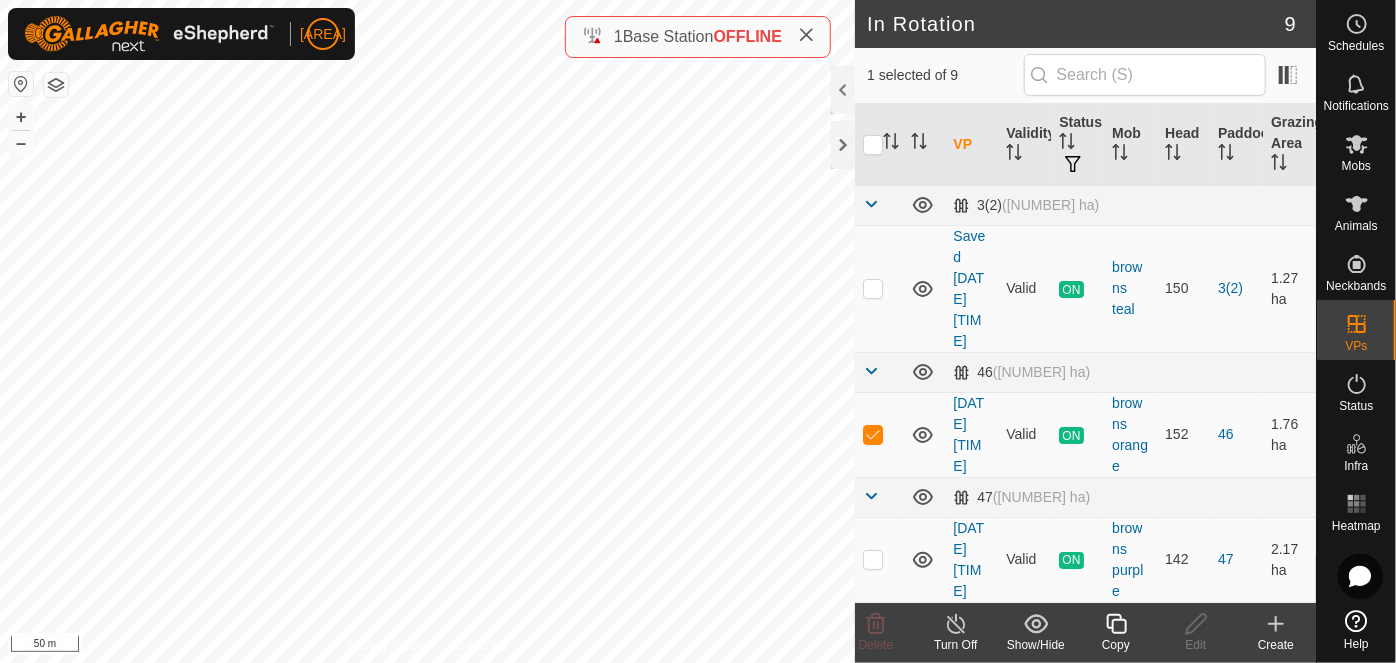 checkbox on "true" 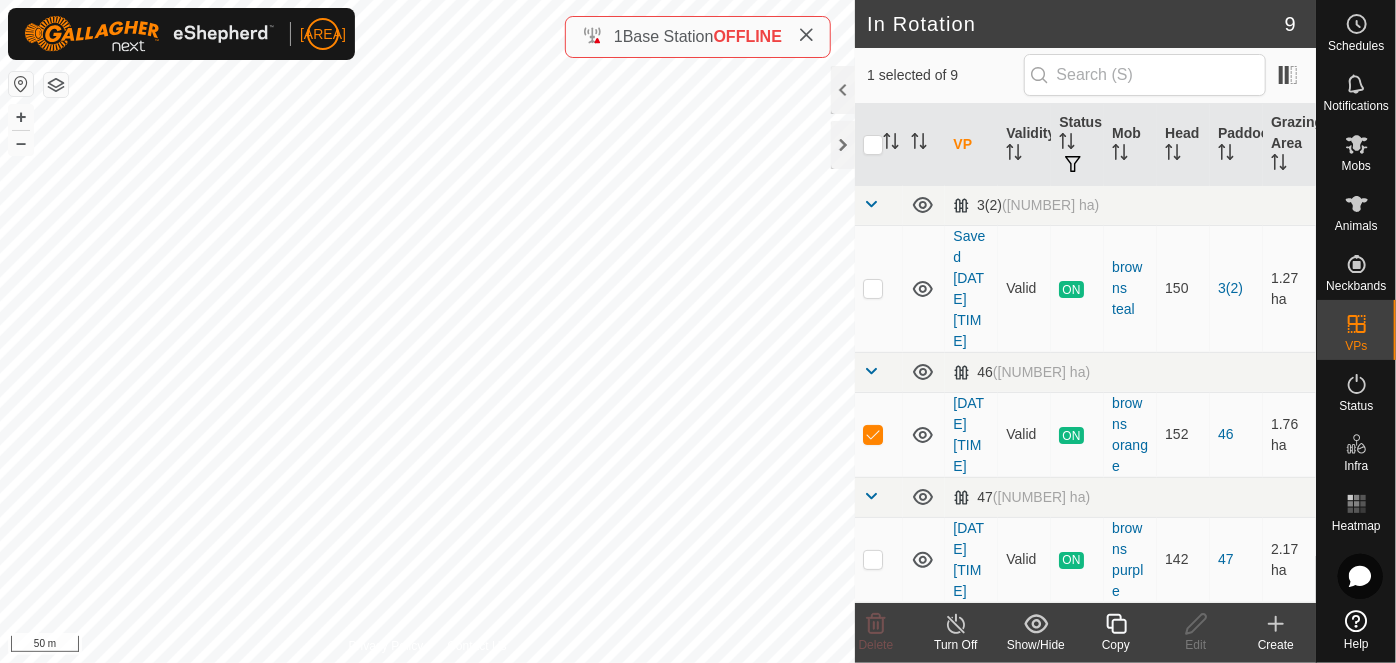 checkbox on "false" 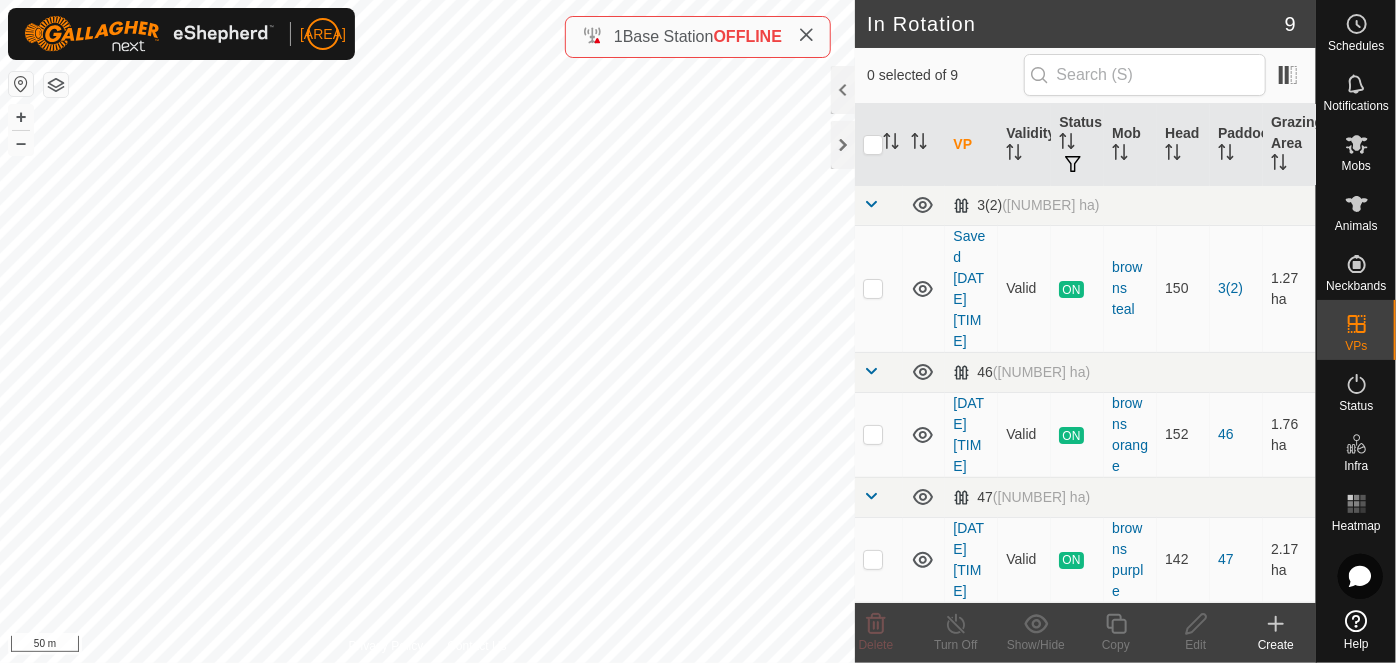 checkbox on "true" 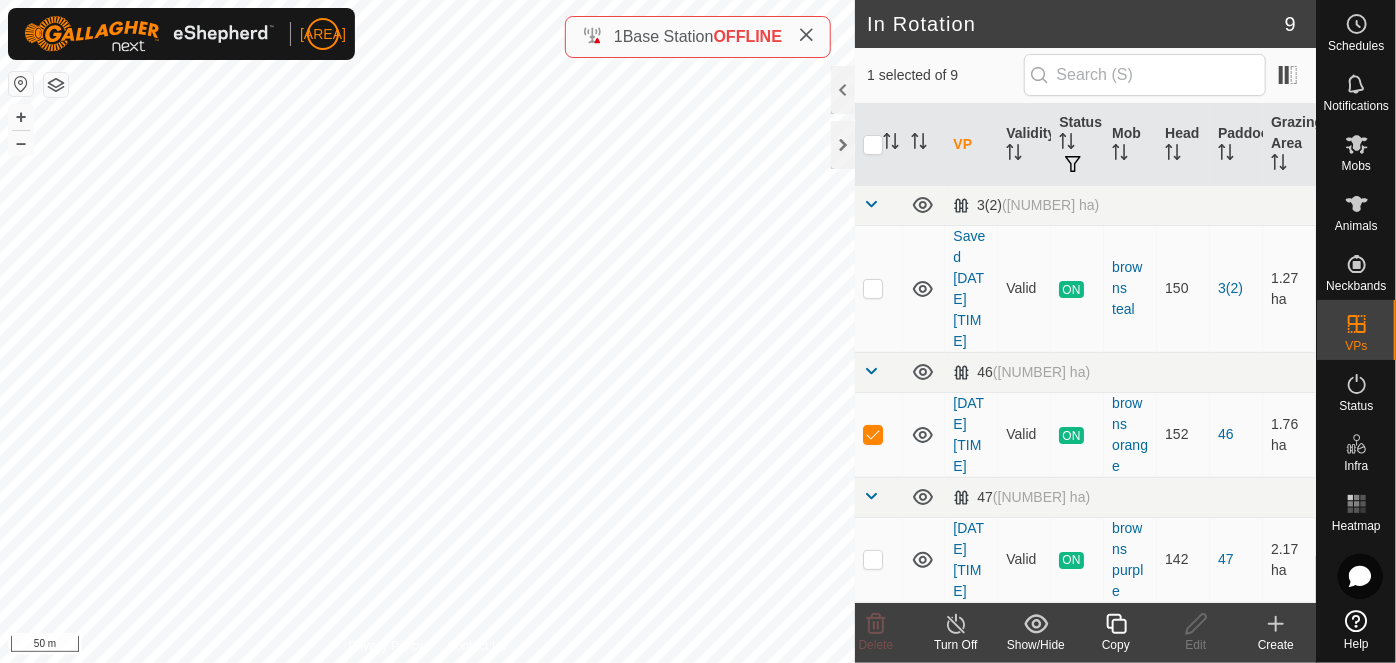 click 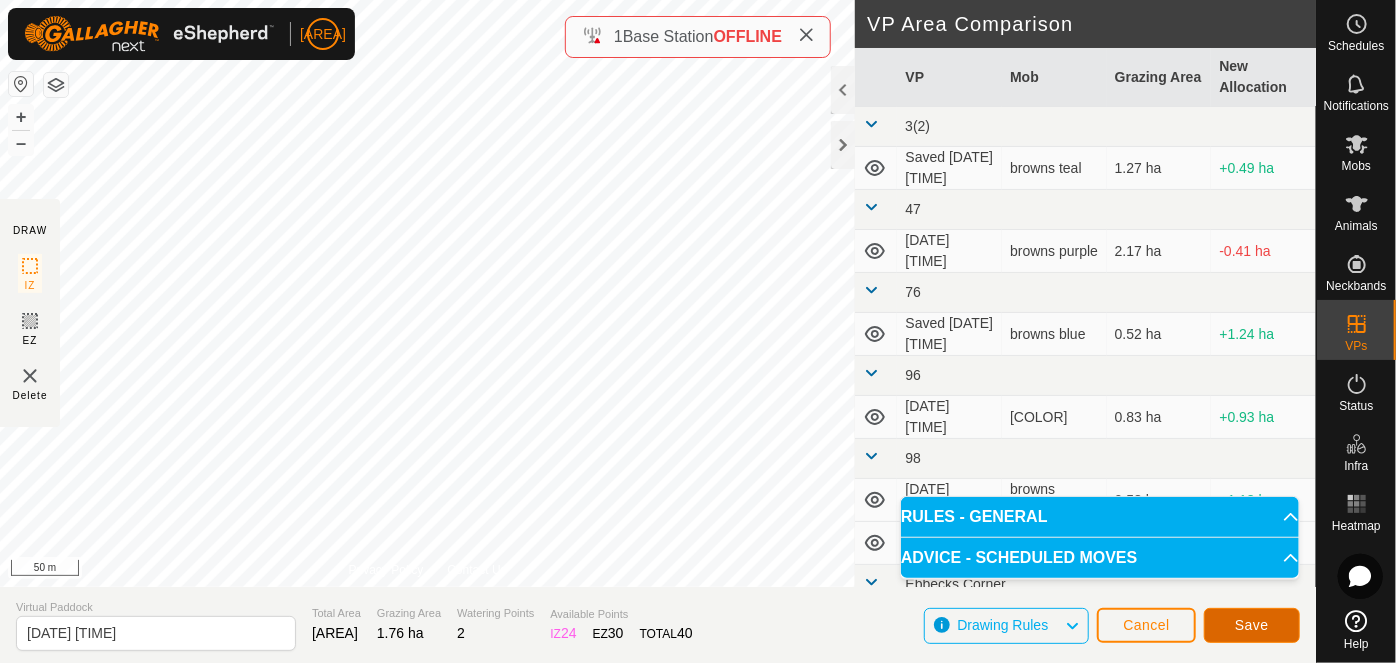 click on "Save" 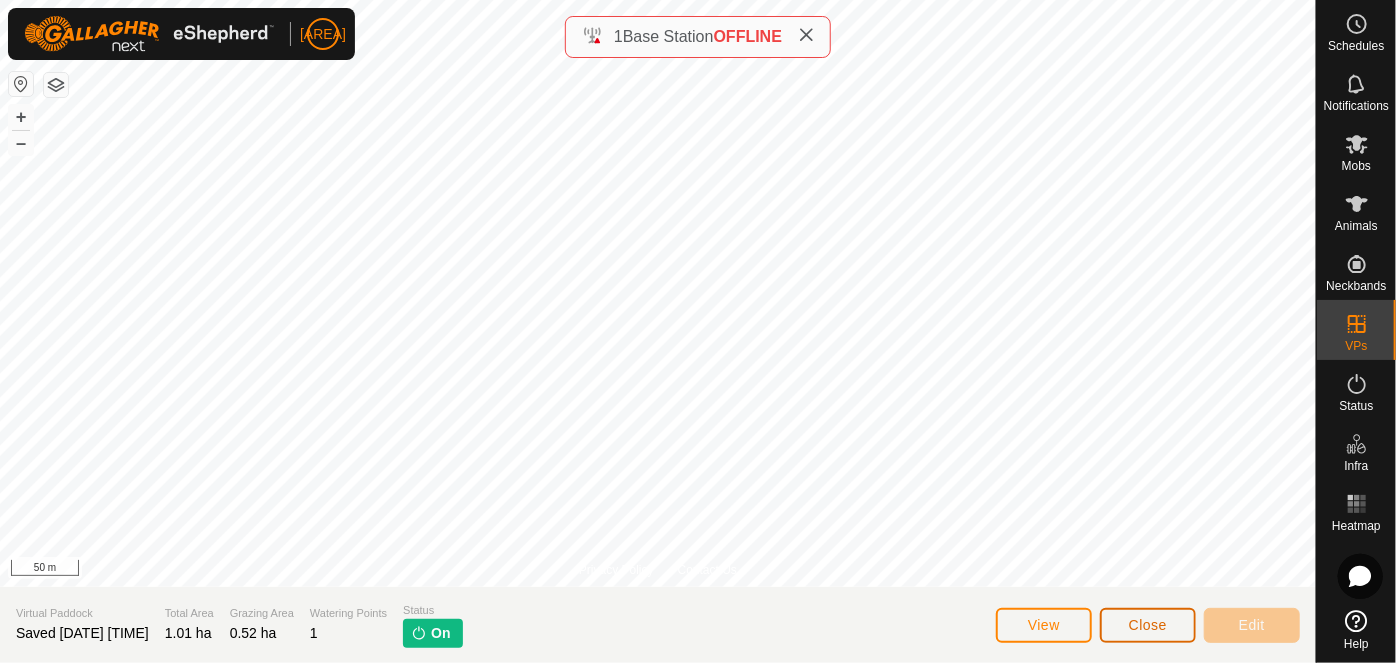 click on "Close" 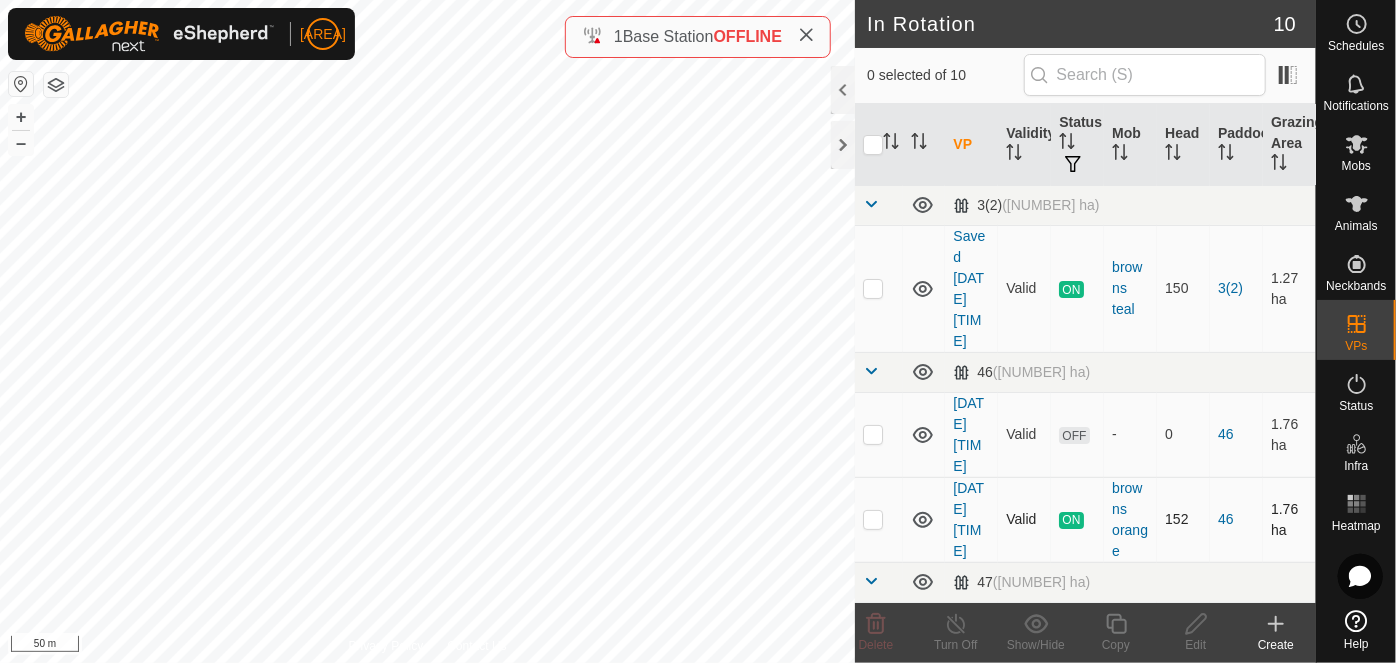 checkbox on "true" 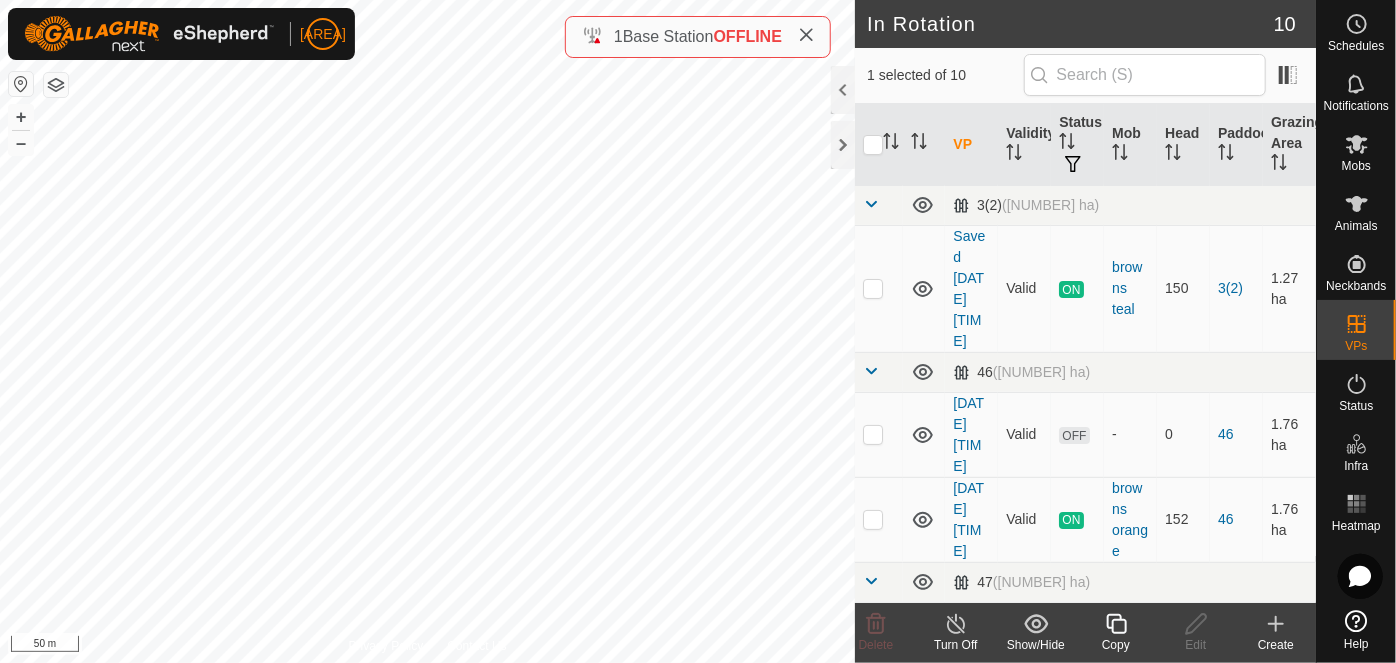 click 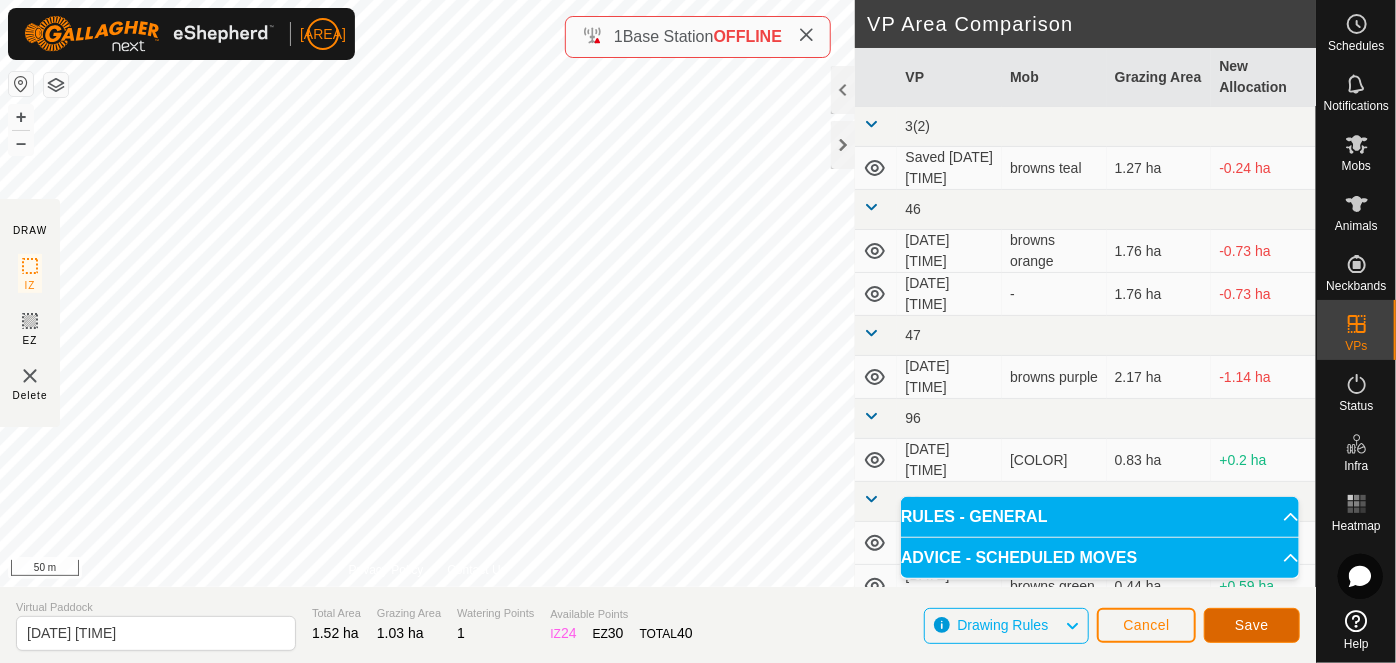 click on "Save" 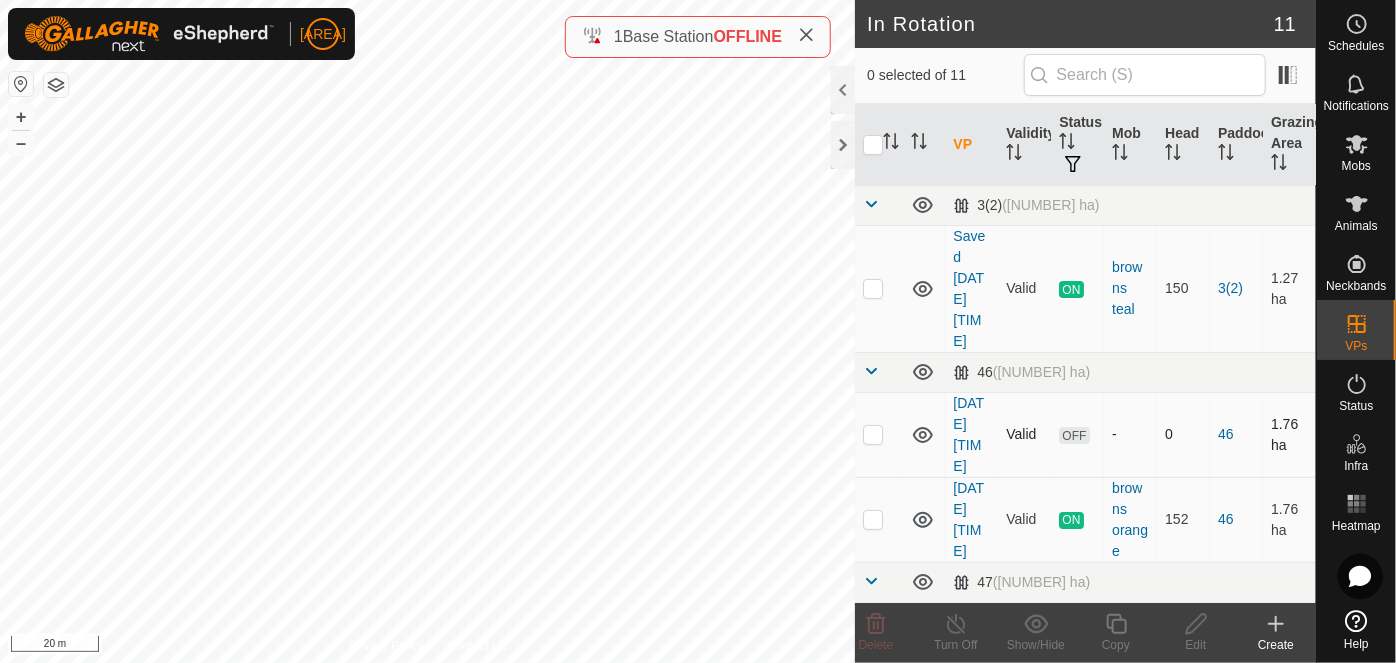 checkbox on "true" 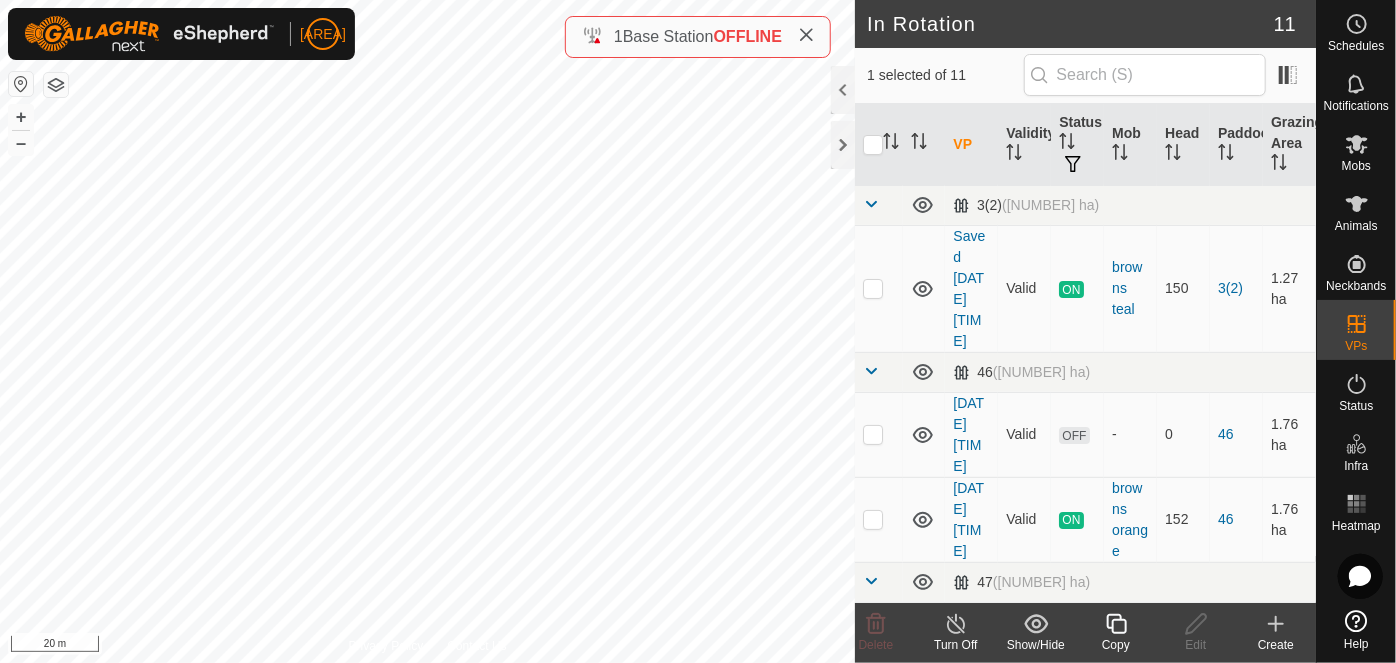 click 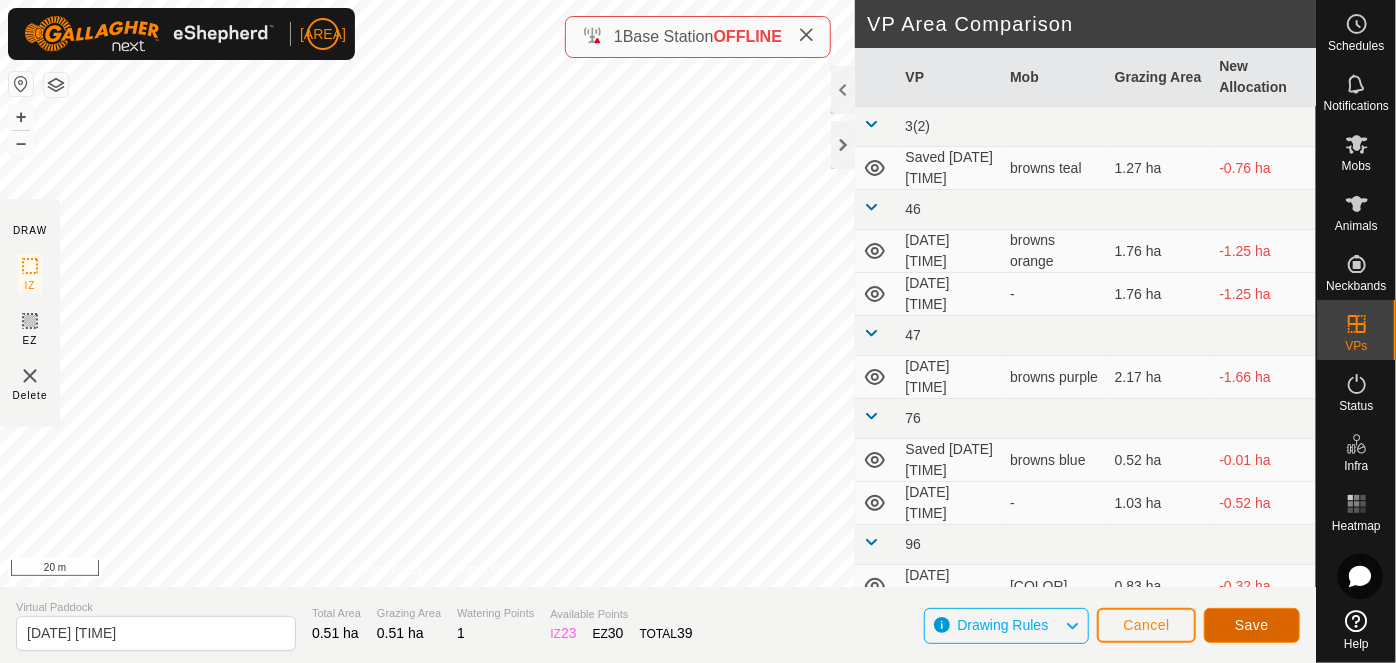 click on "Save" 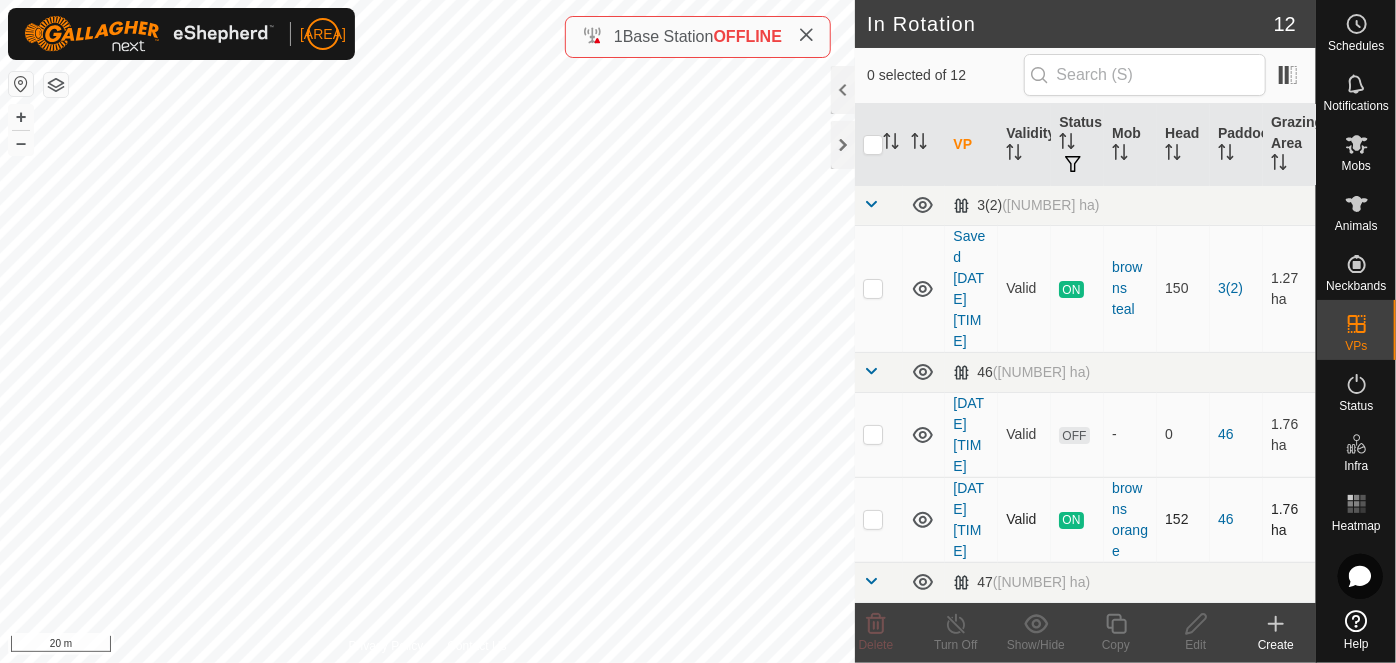 checkbox on "true" 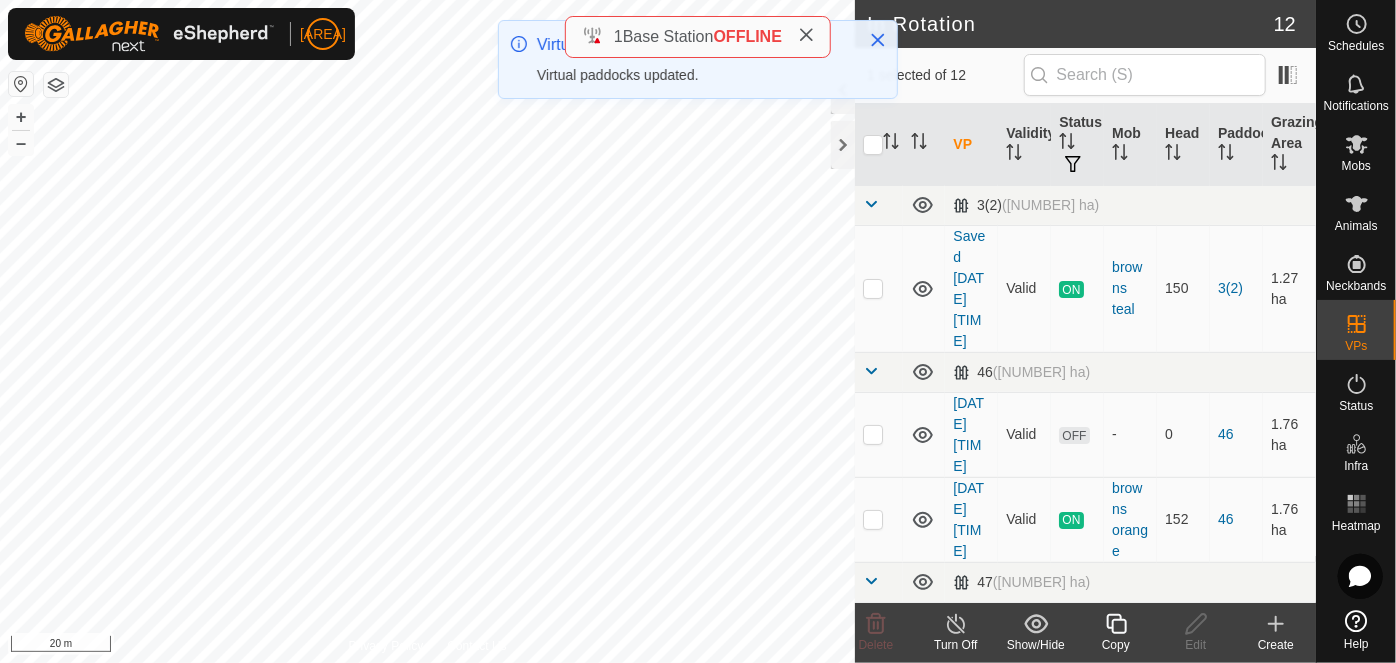 click 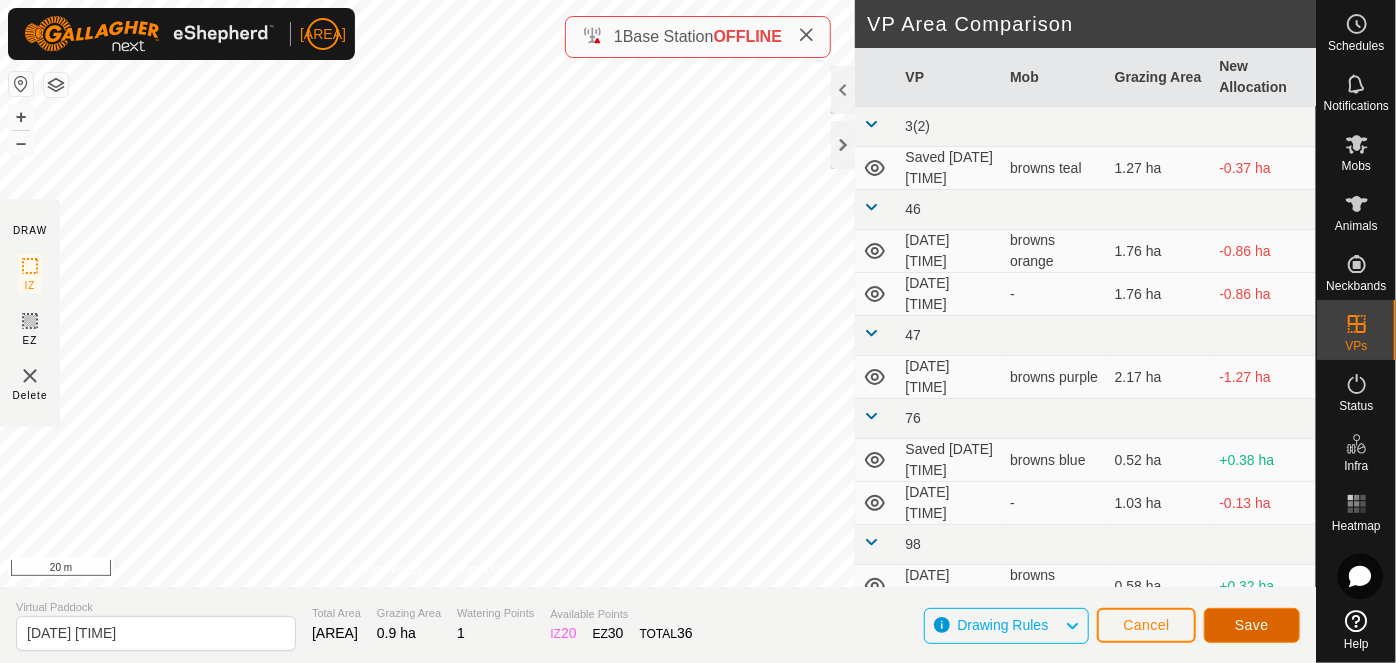 click on "Save" 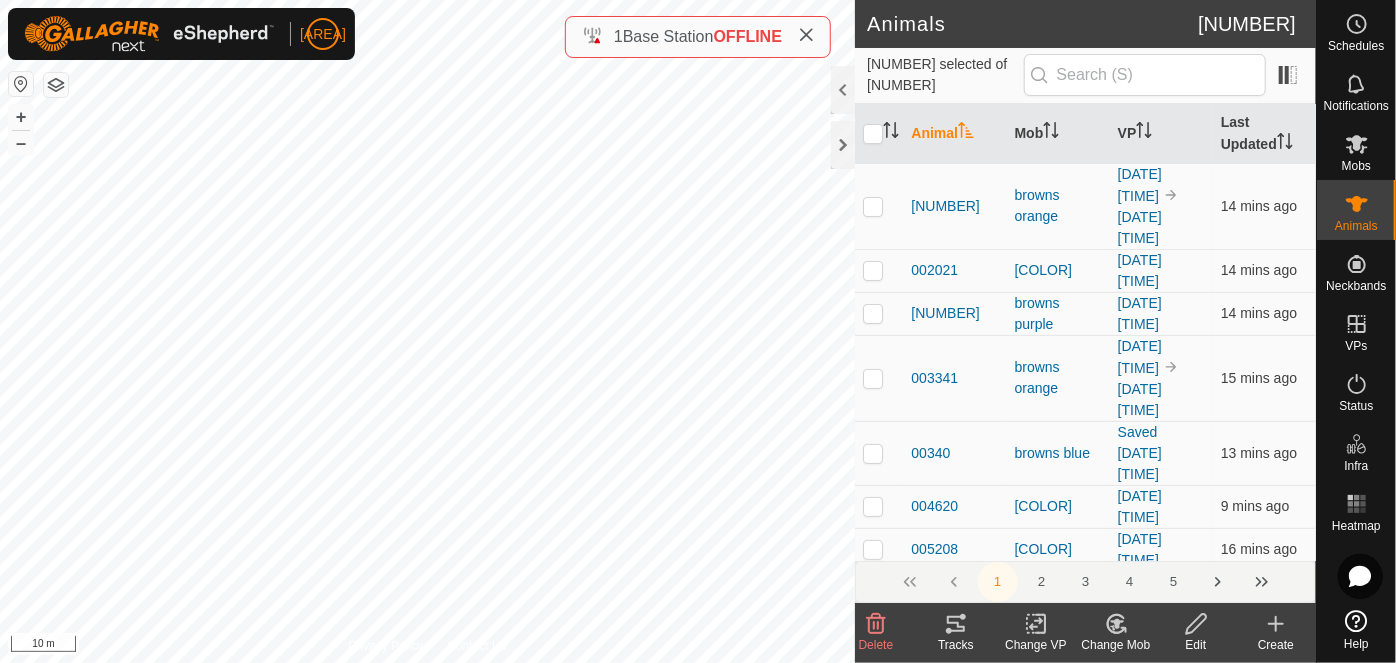 click 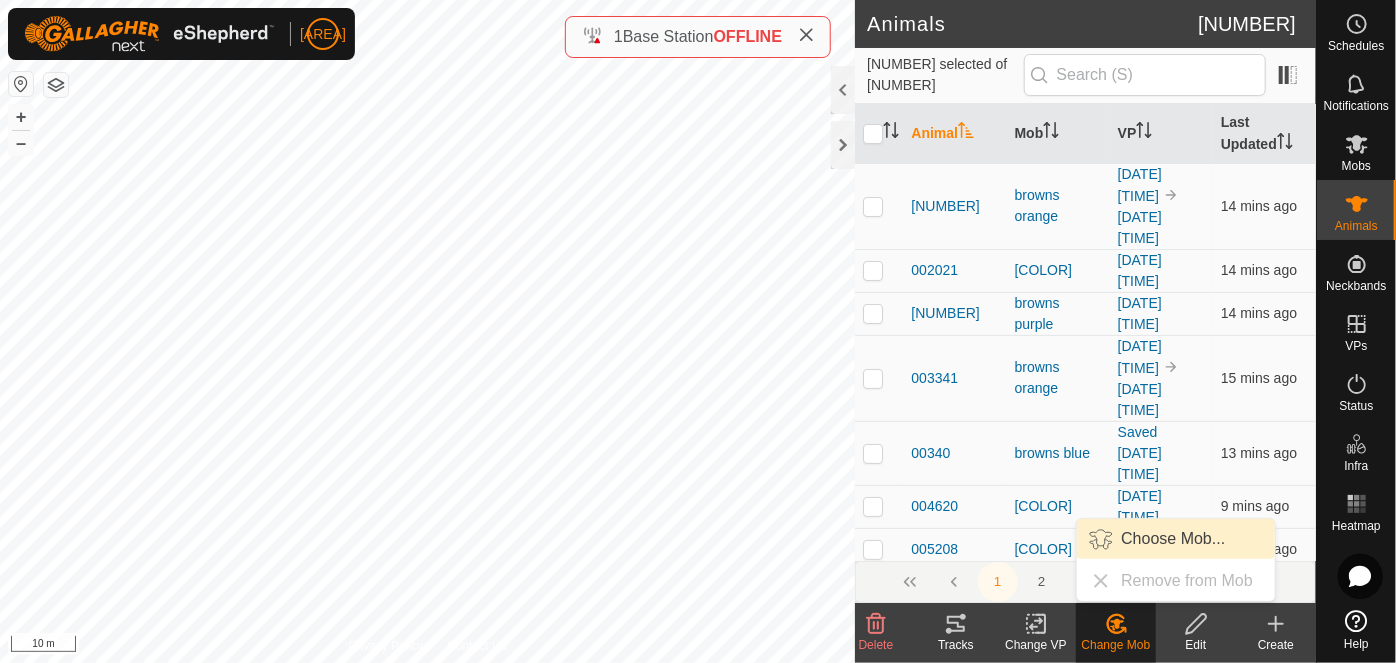 click on "Choose Mob..." at bounding box center (1176, 539) 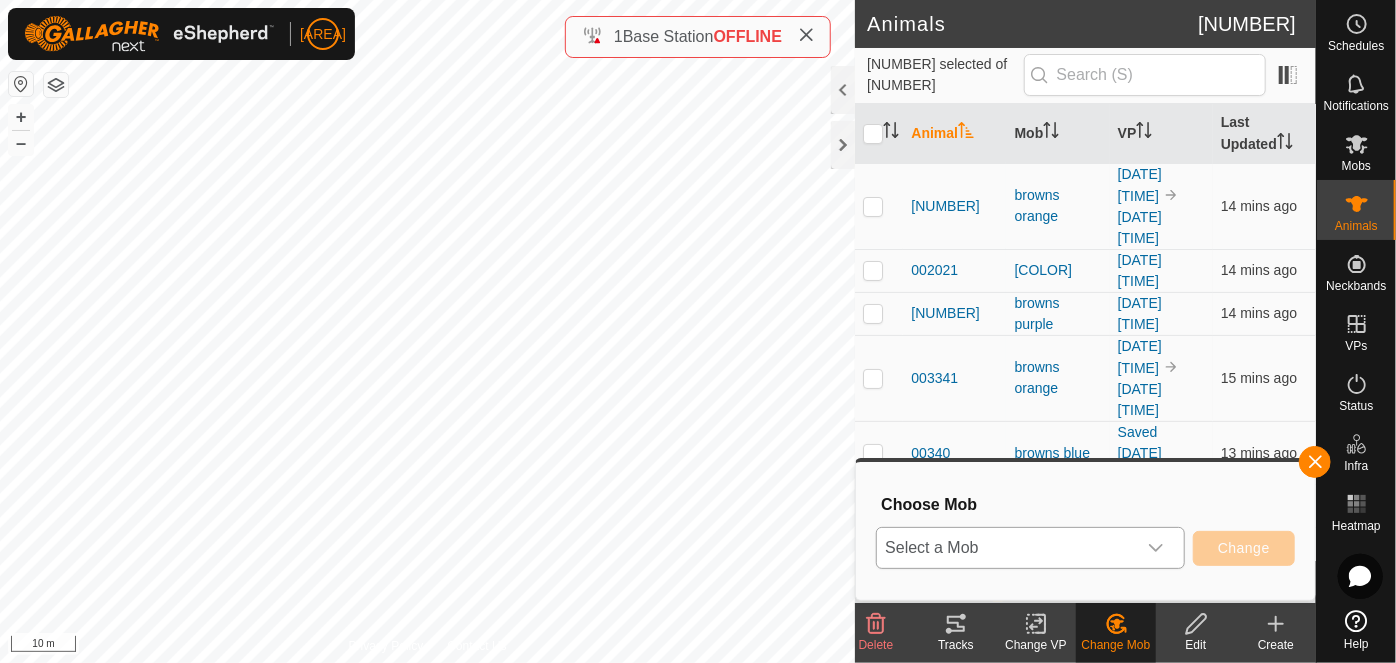 click 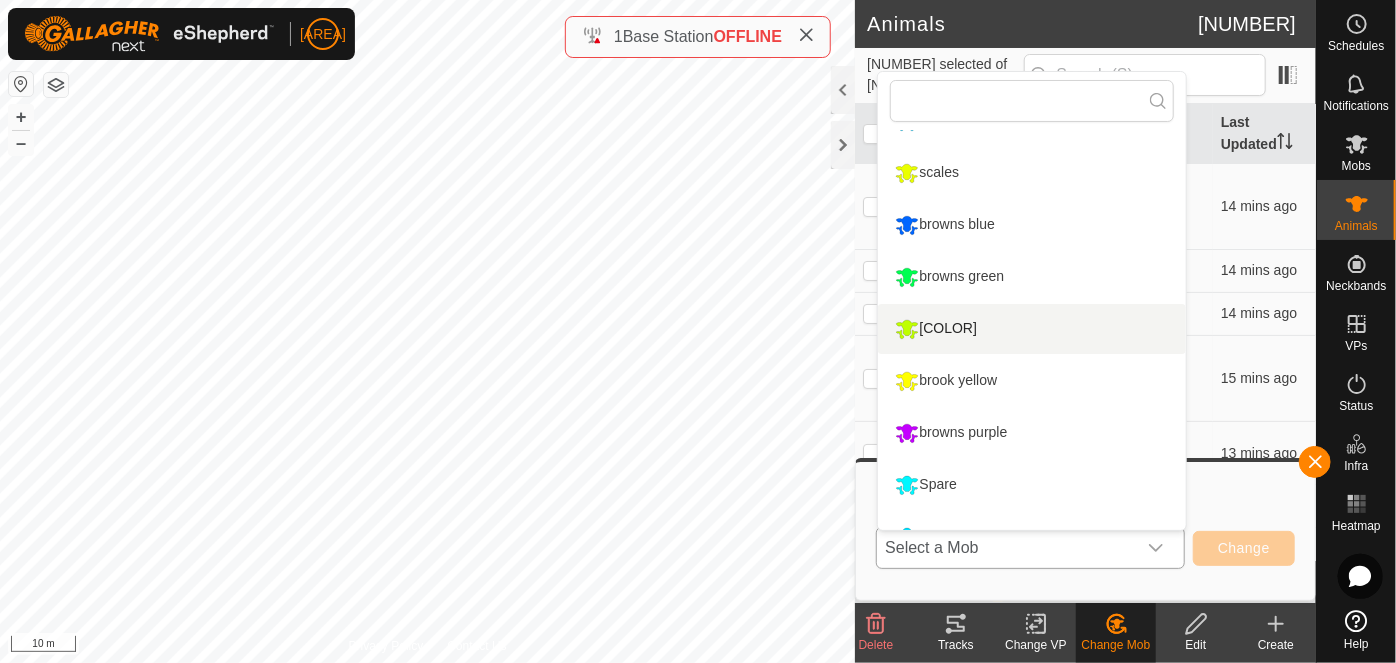 scroll, scrollTop: 170, scrollLeft: 0, axis: vertical 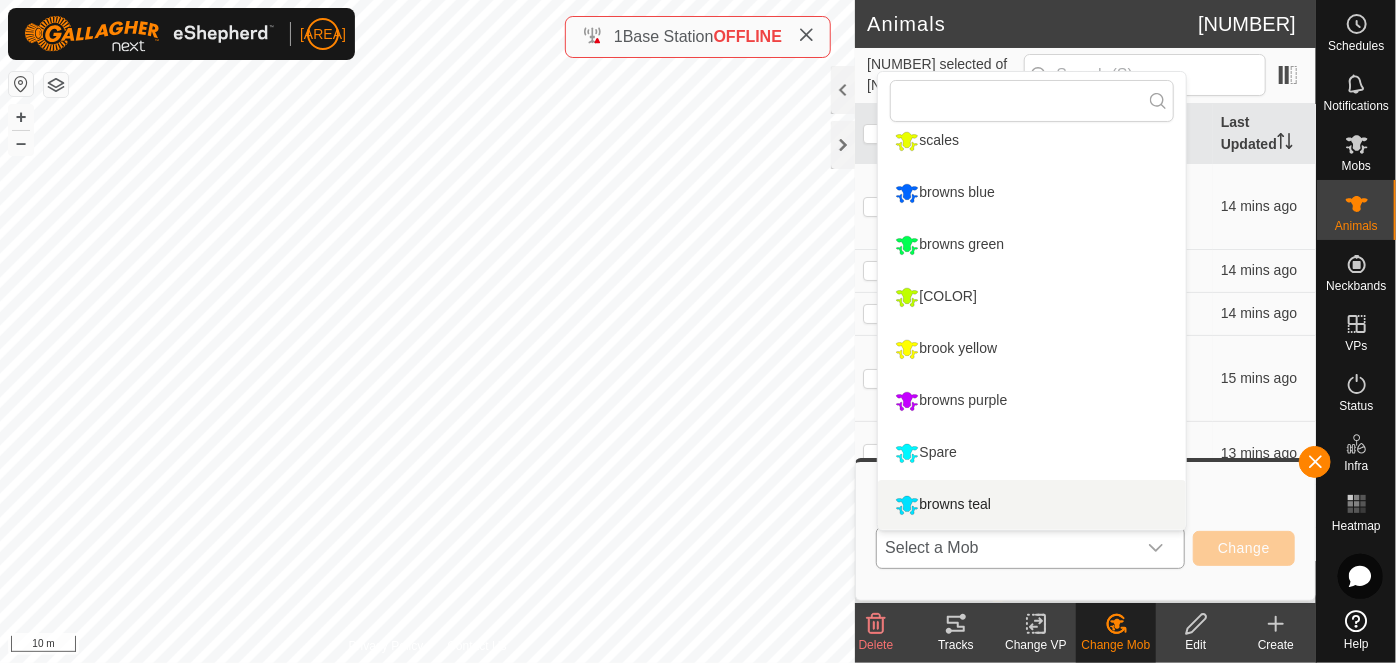 click on "browns teal" at bounding box center (1032, 505) 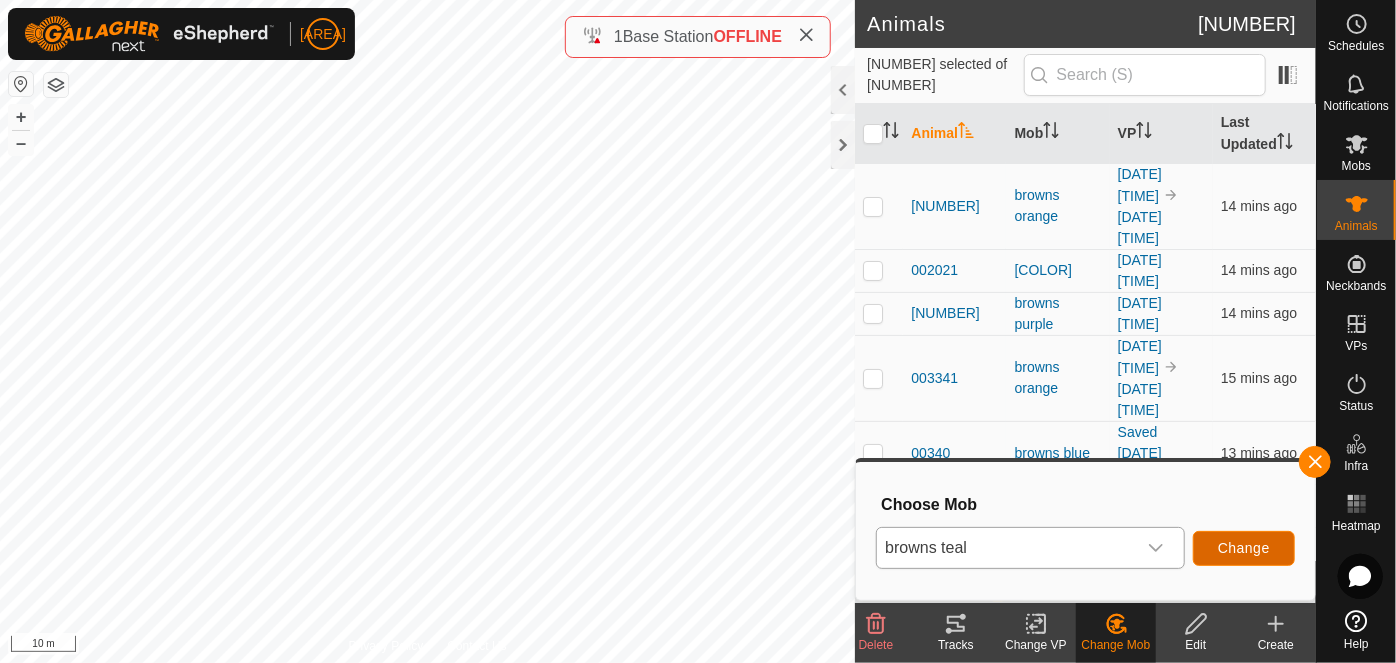 click on "Change" at bounding box center (1244, 548) 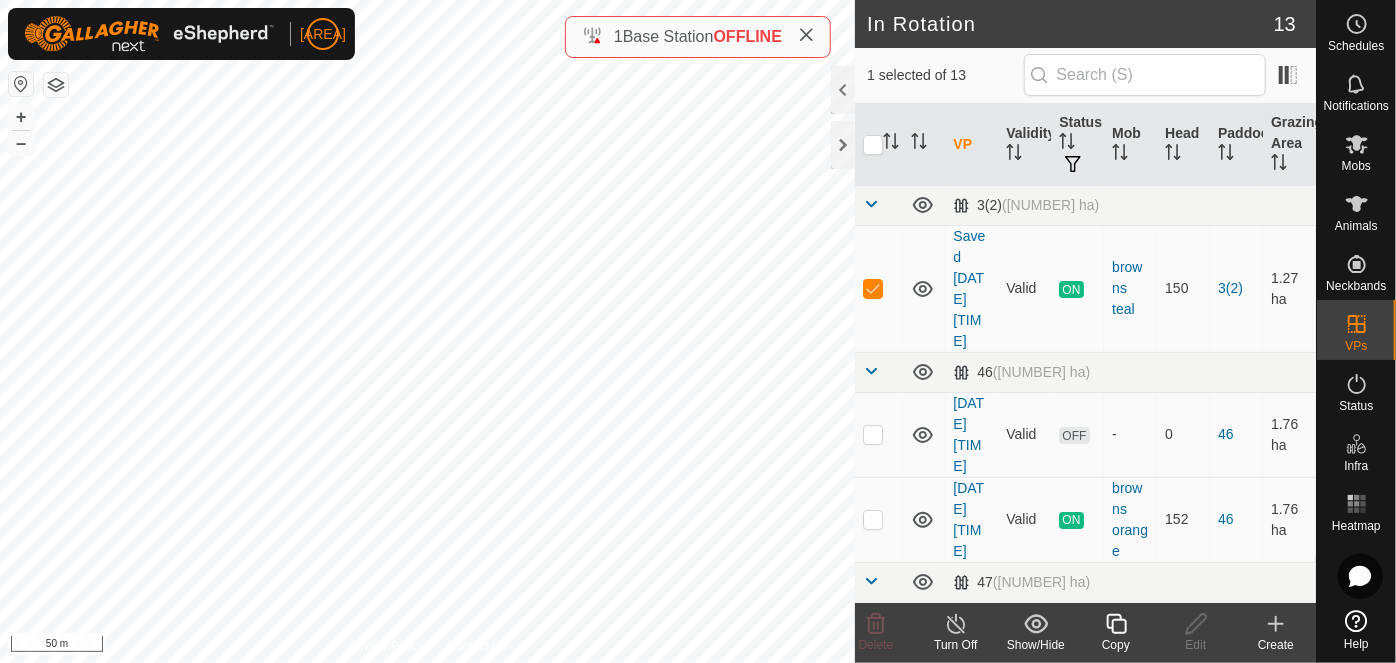 click 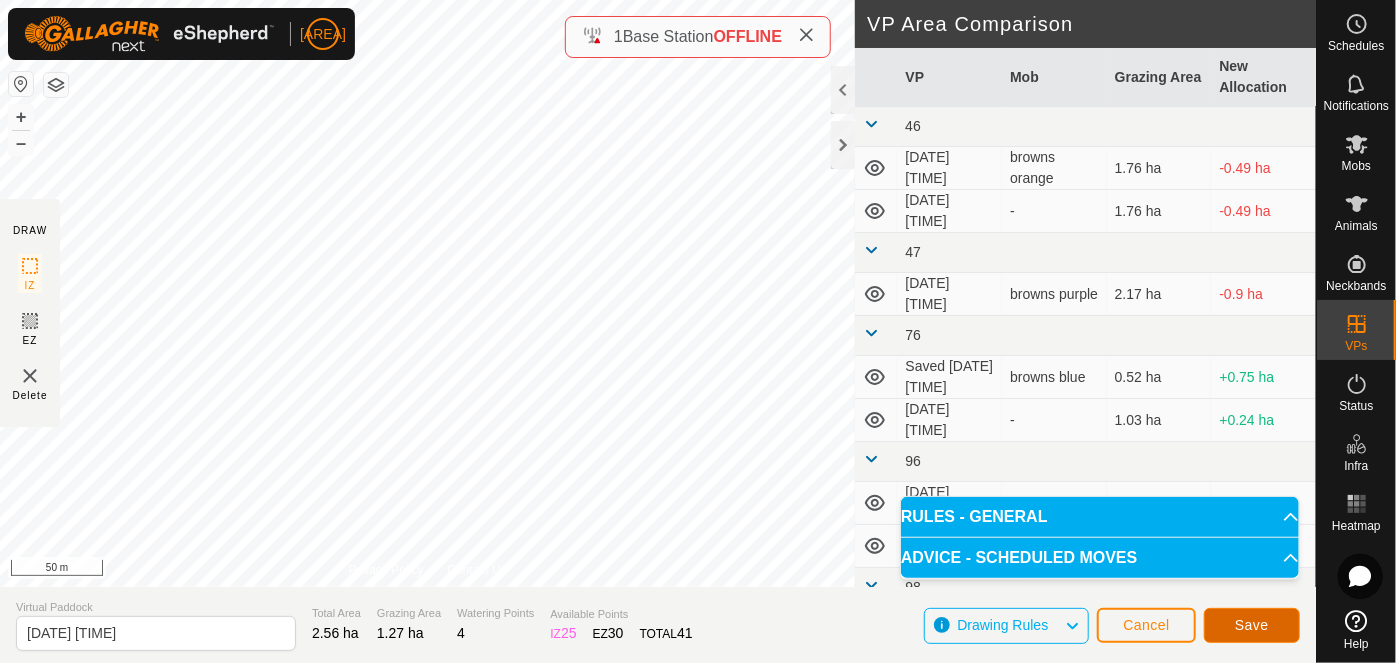 click on "Save" 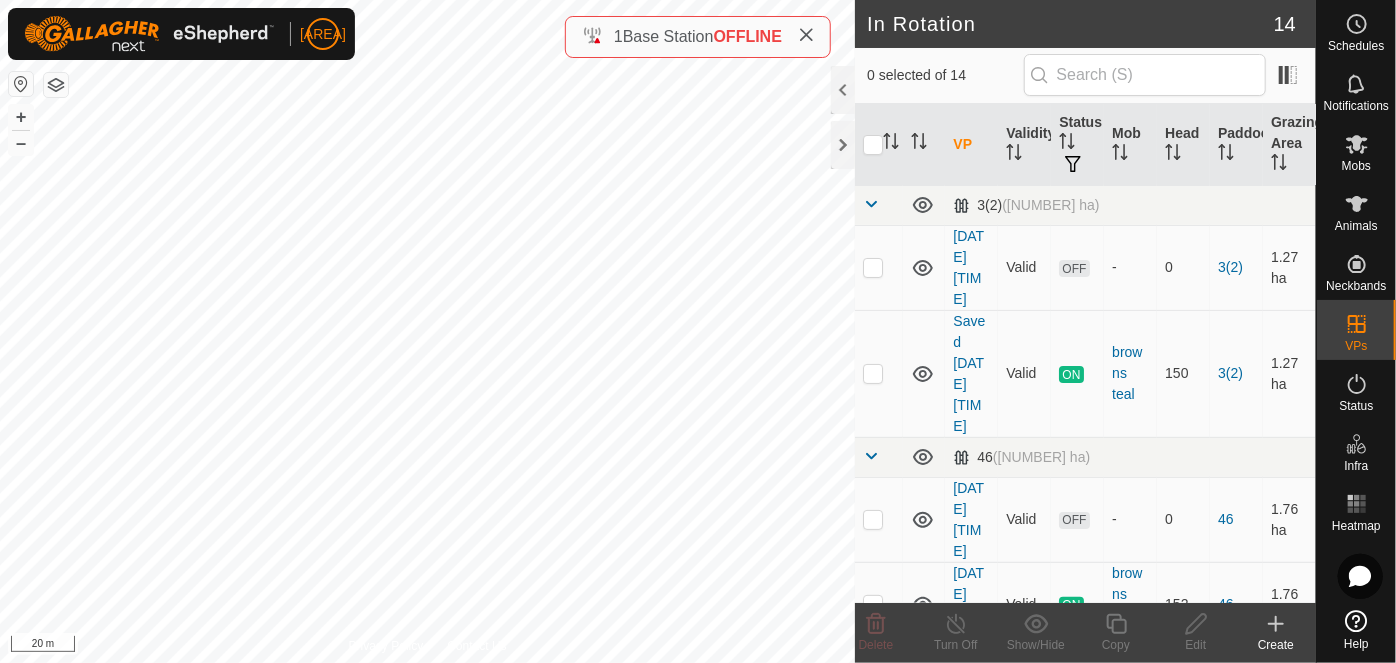 checkbox on "true" 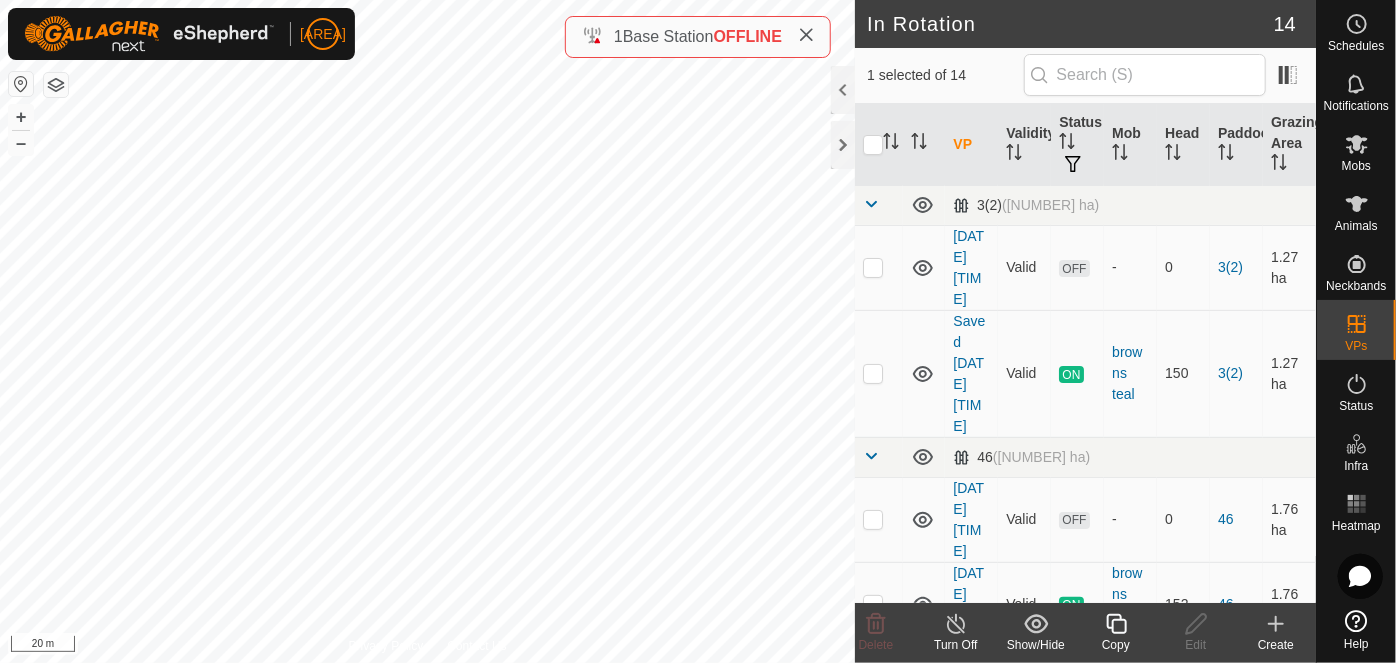 click 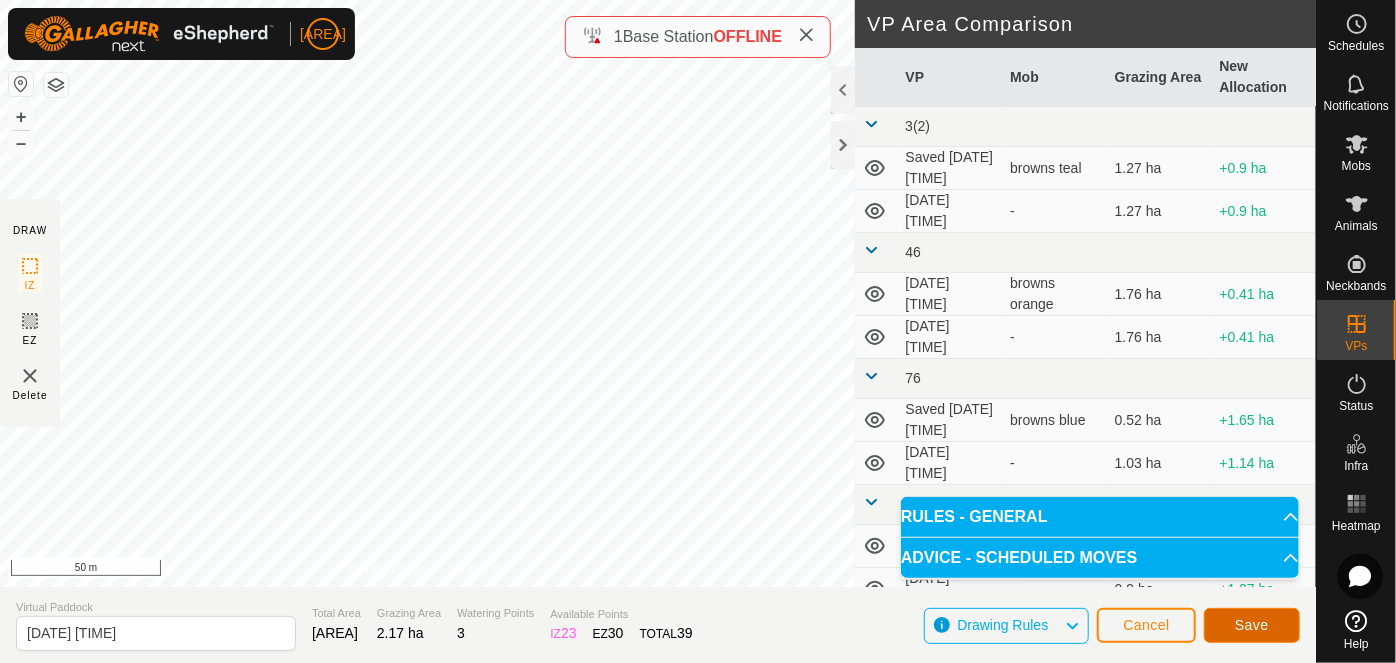 click on "Save" 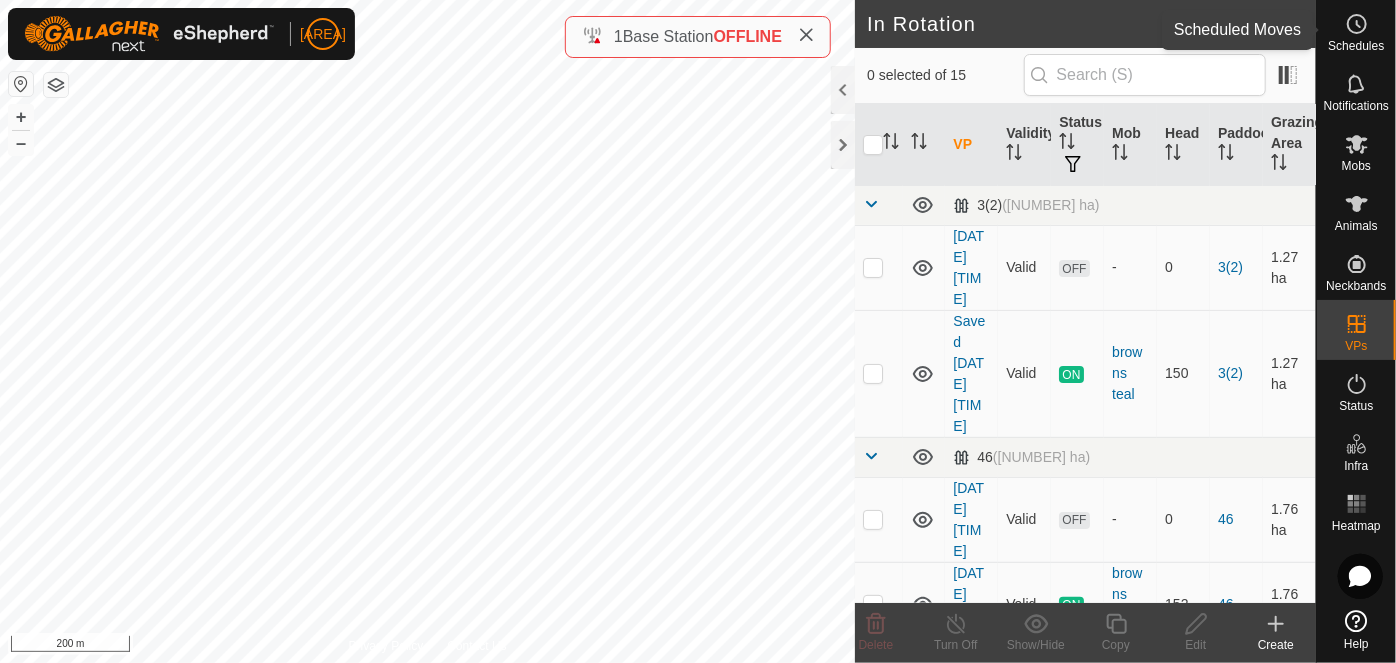 click 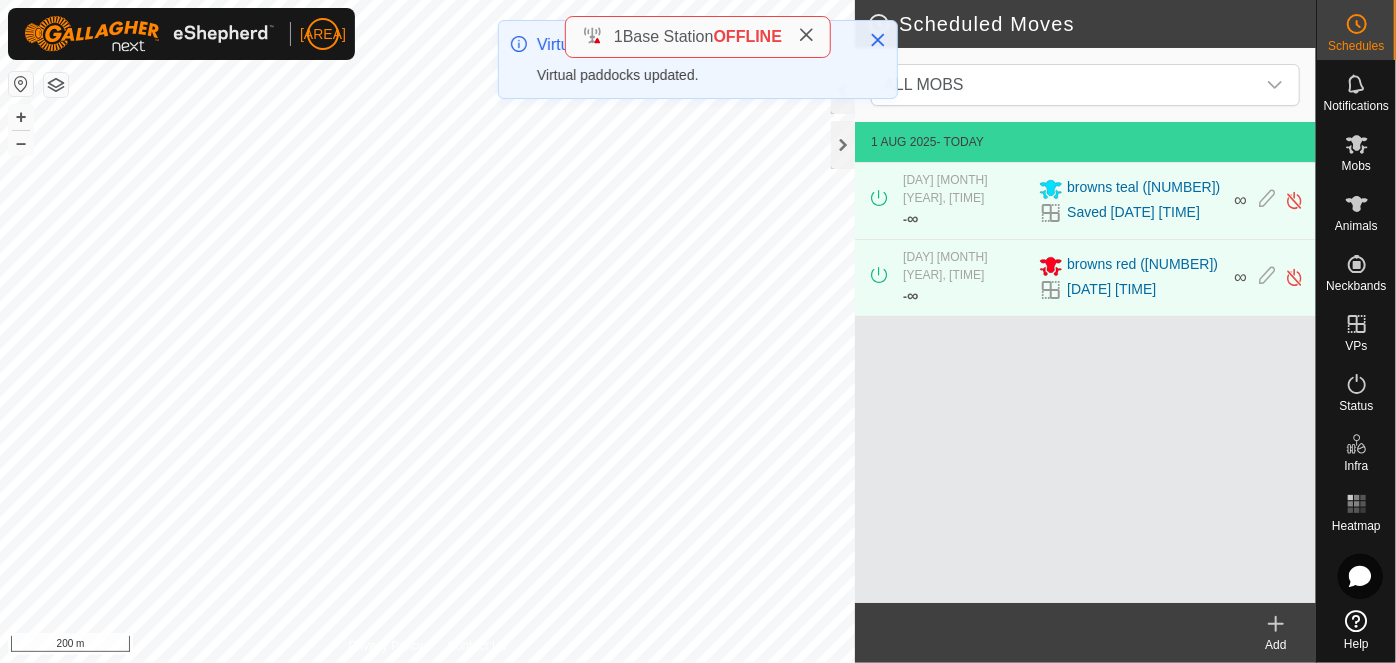 click 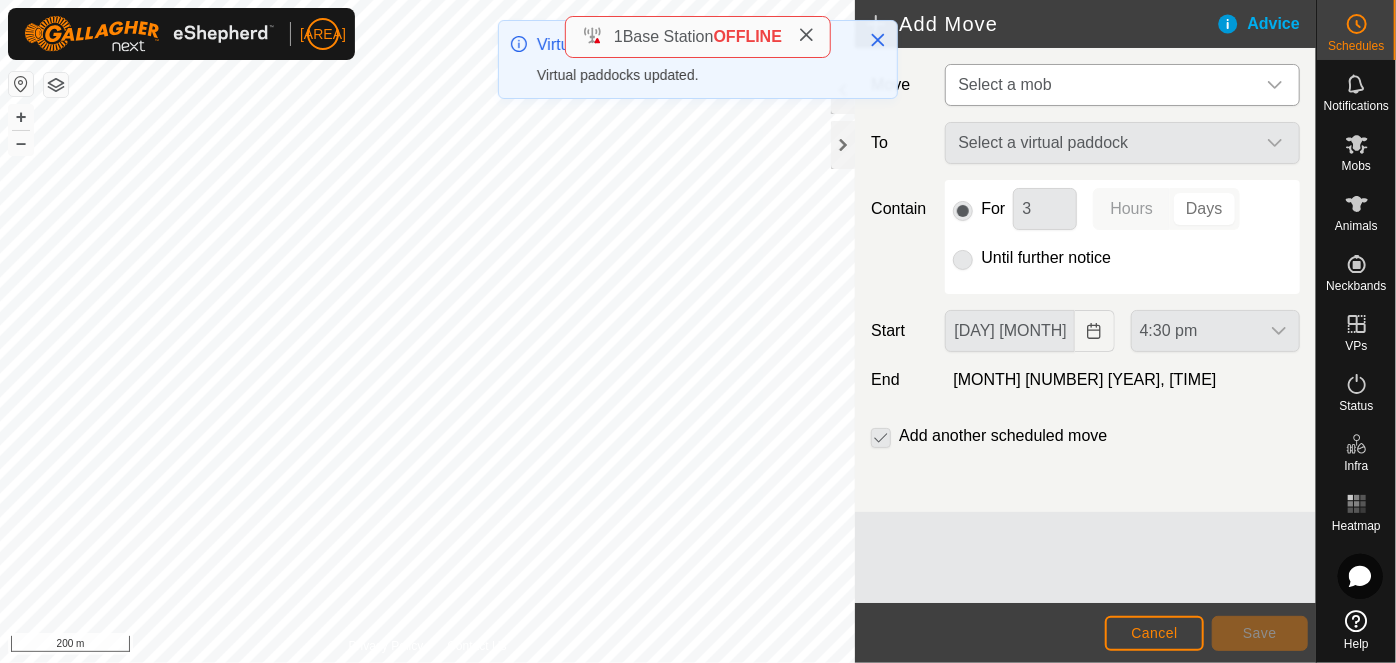 click on "Select a mob" at bounding box center [1004, 84] 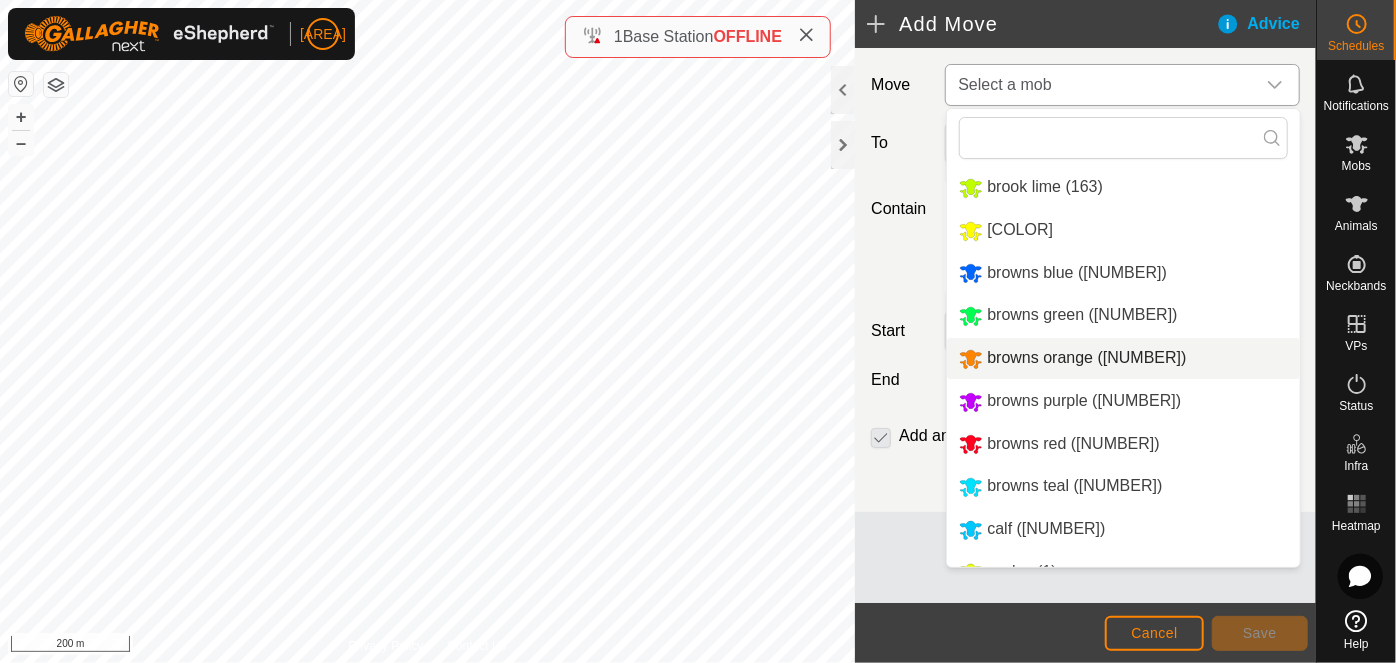 click on "browns orange ([NUMBER])" at bounding box center [1123, 358] 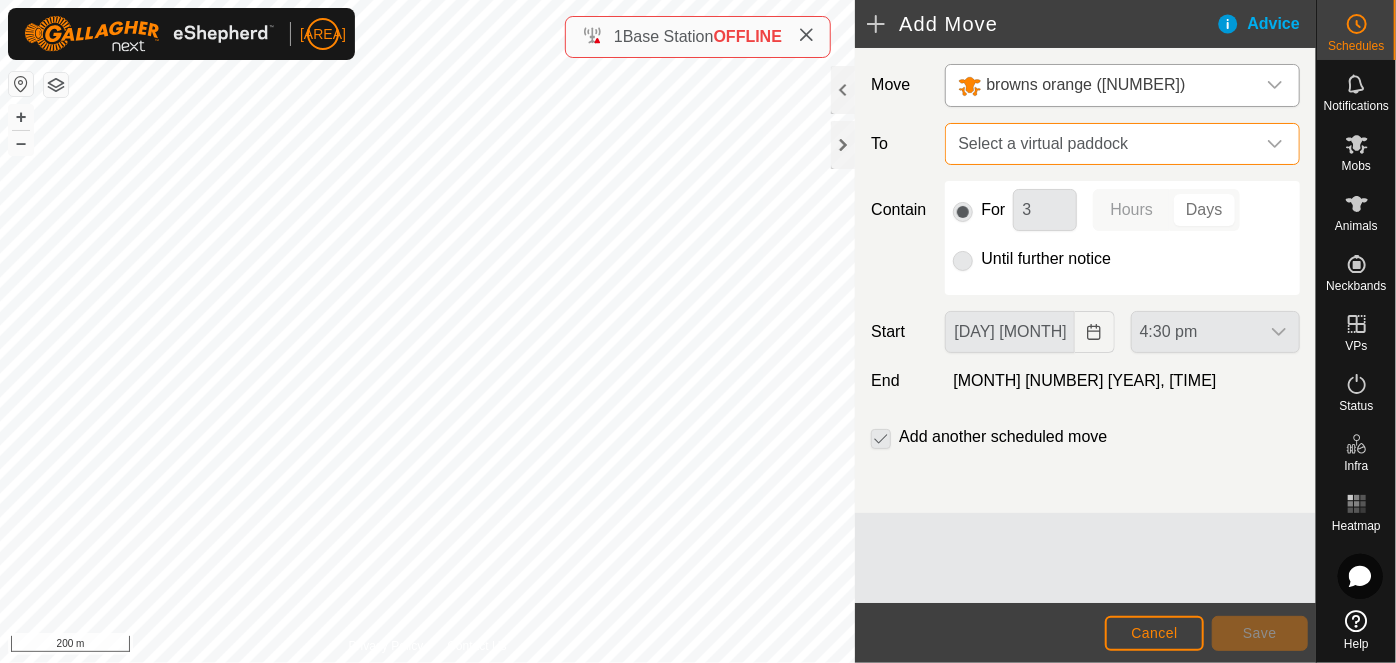 click on "Select a virtual paddock" at bounding box center [1102, 144] 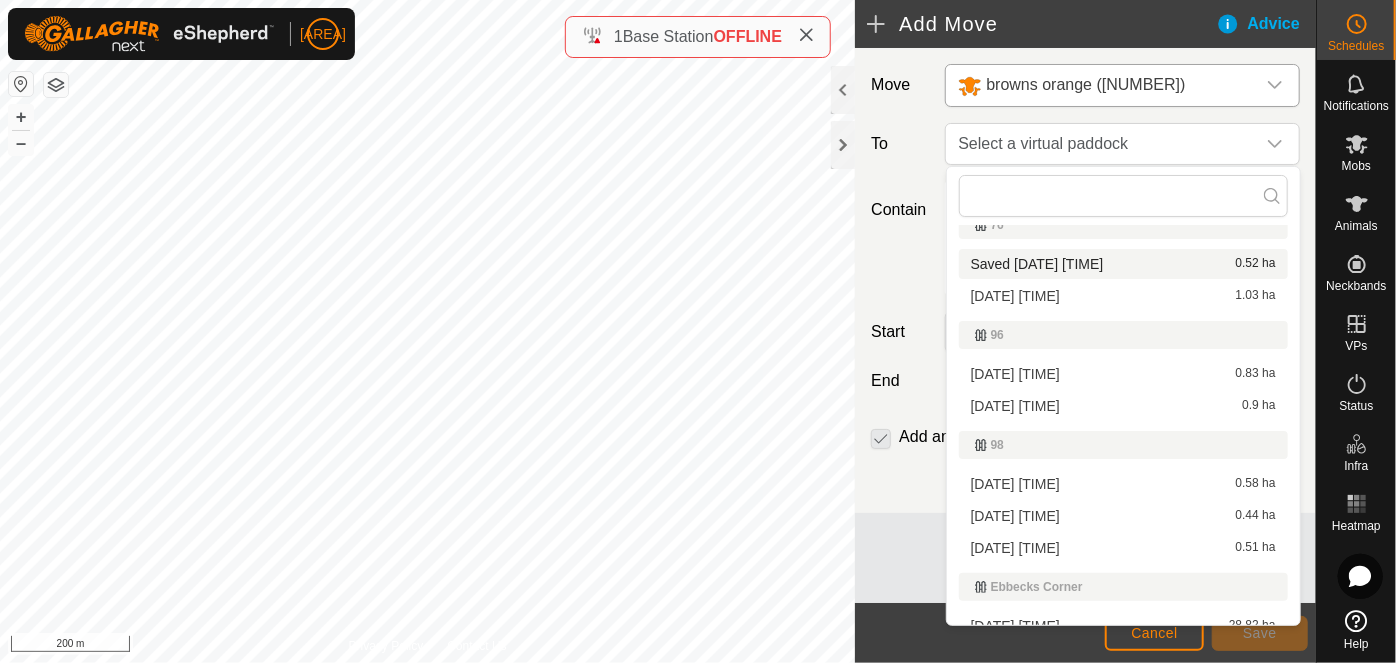 scroll, scrollTop: 363, scrollLeft: 0, axis: vertical 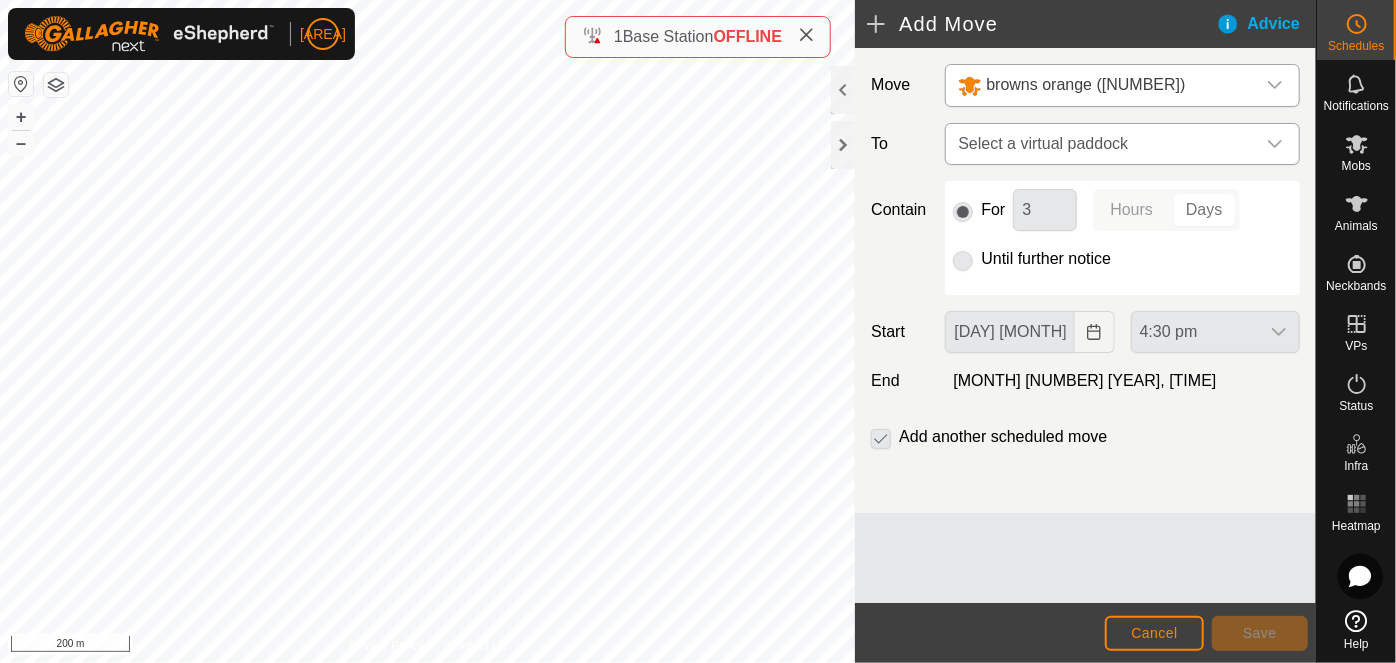click on "Select a virtual paddock" at bounding box center [1102, 144] 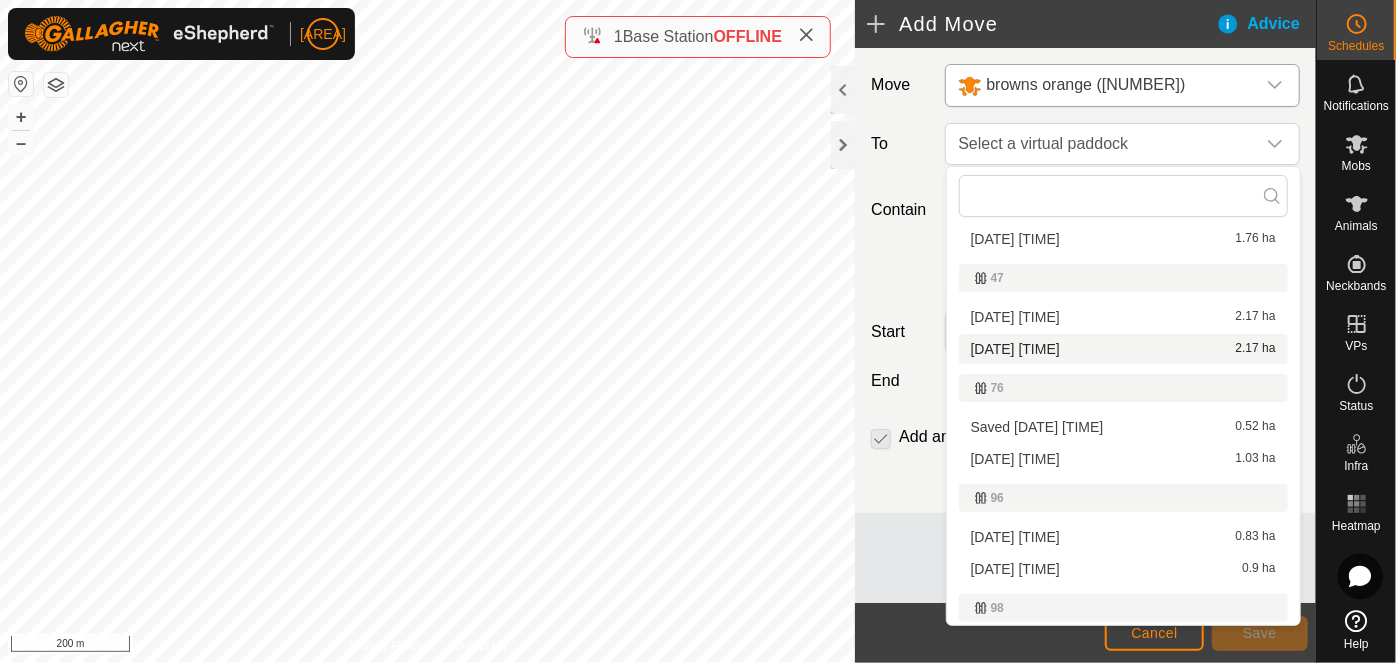 scroll, scrollTop: 0, scrollLeft: 0, axis: both 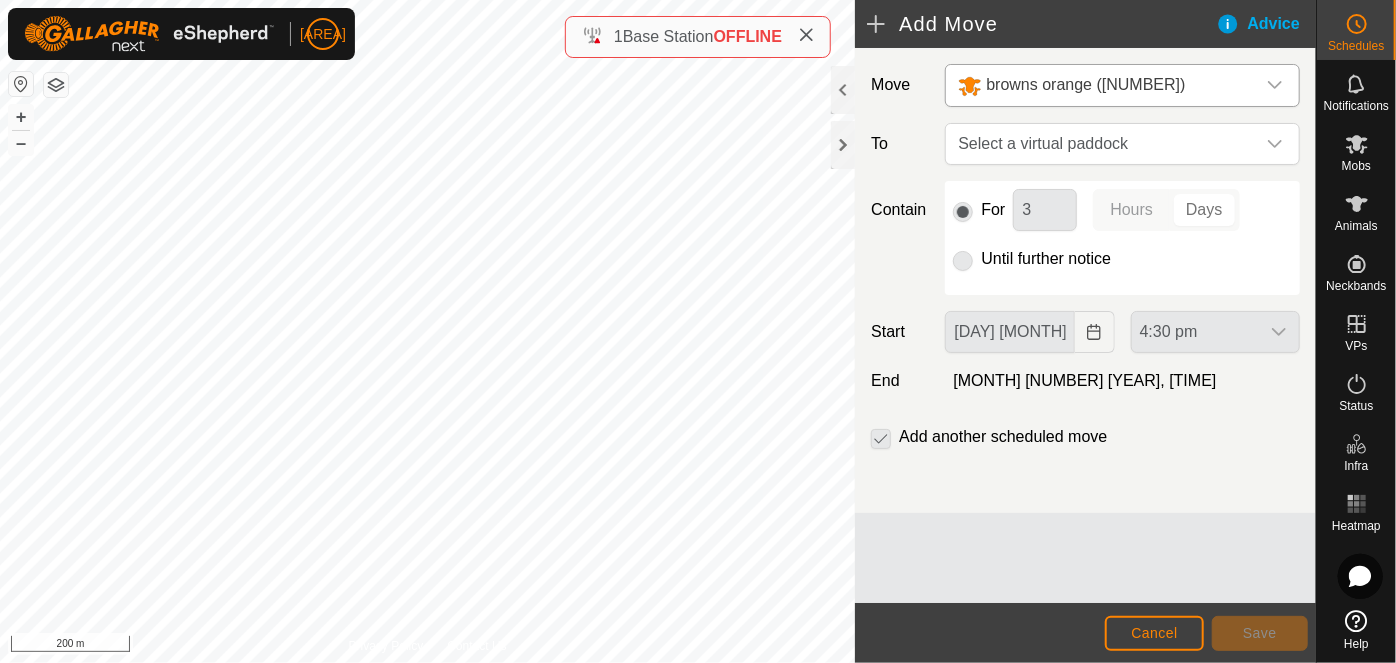 click on "browns orange ([NUMBER])" at bounding box center (1102, 85) 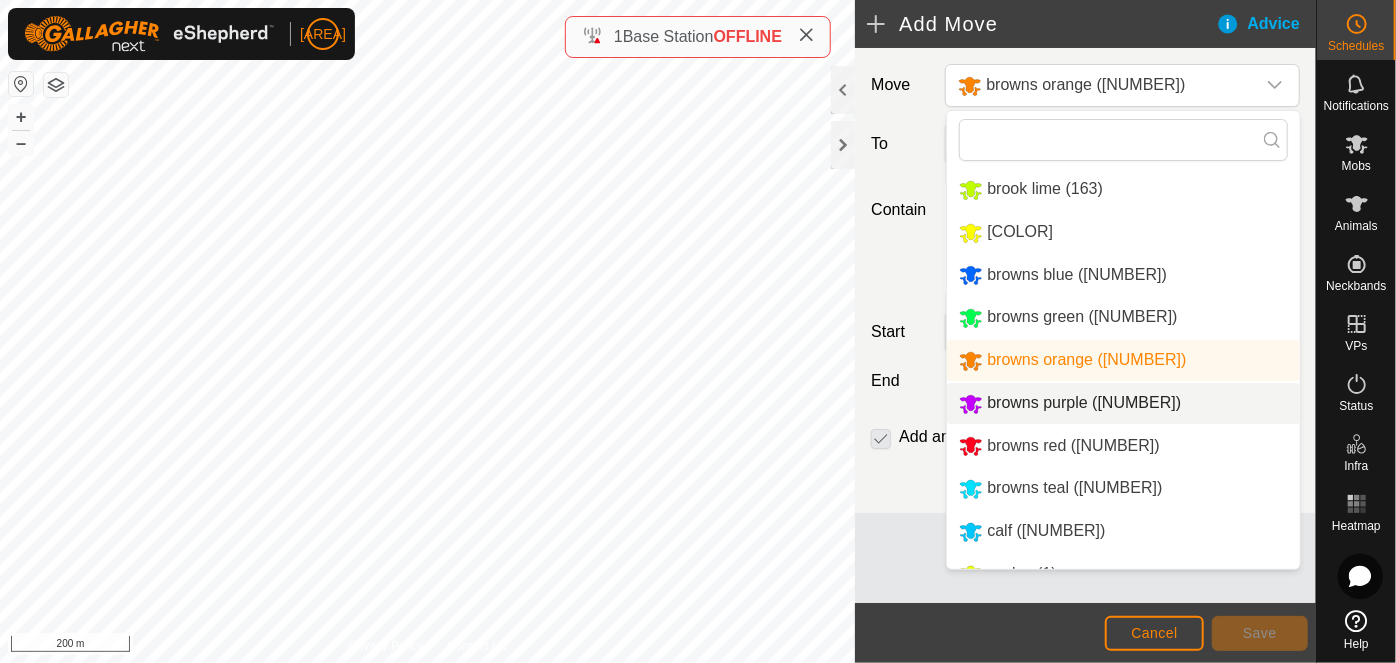 click on "browns purple ([NUMBER])" at bounding box center (1123, 403) 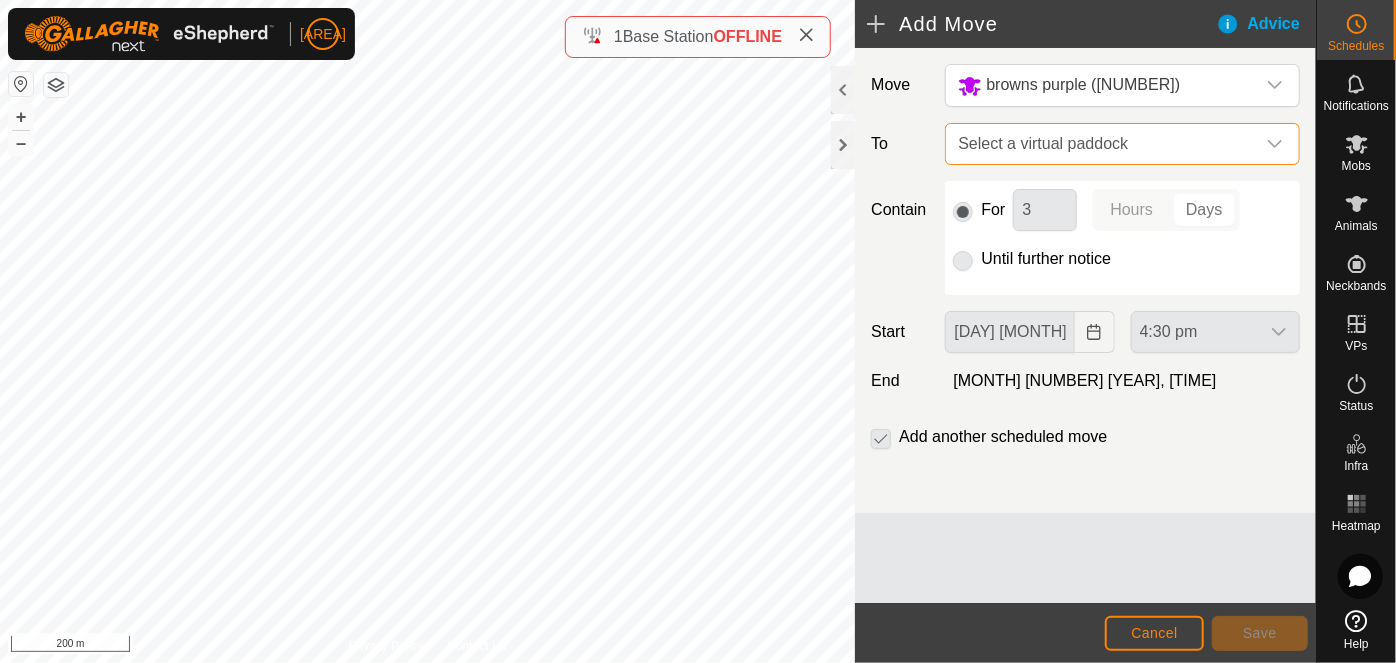 click on "Select a virtual paddock" at bounding box center (1102, 144) 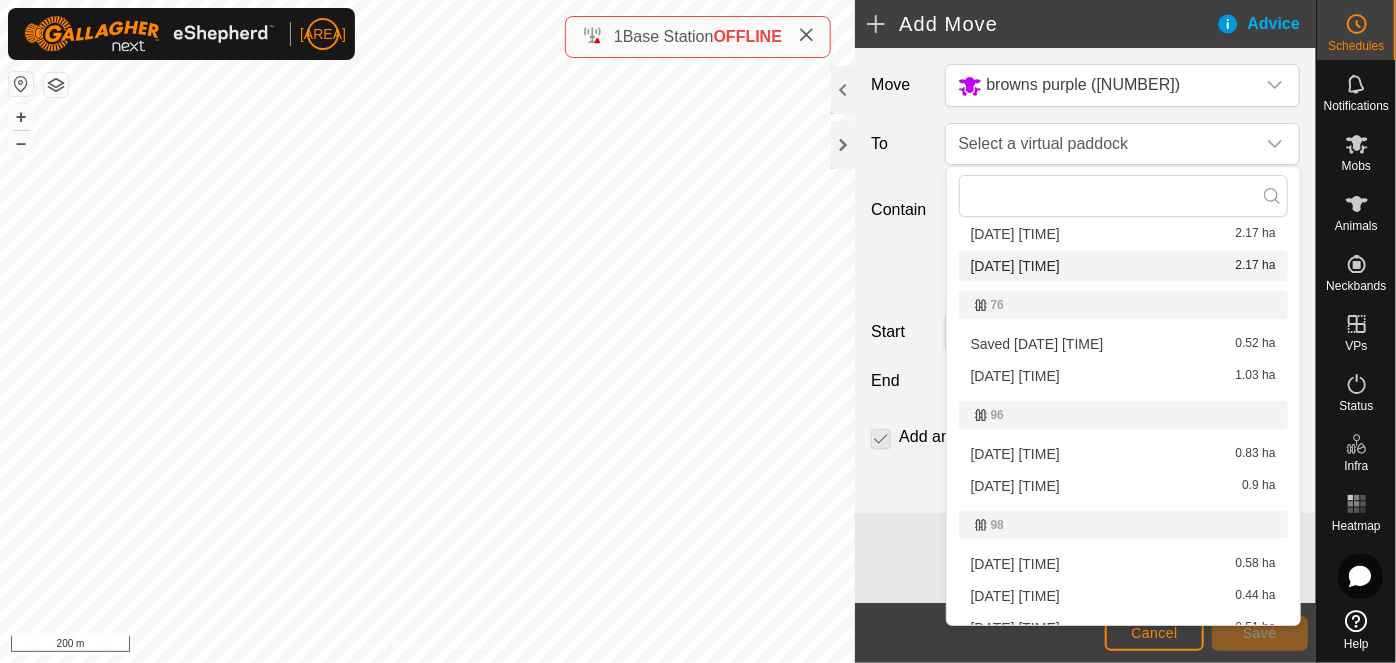 scroll, scrollTop: 181, scrollLeft: 0, axis: vertical 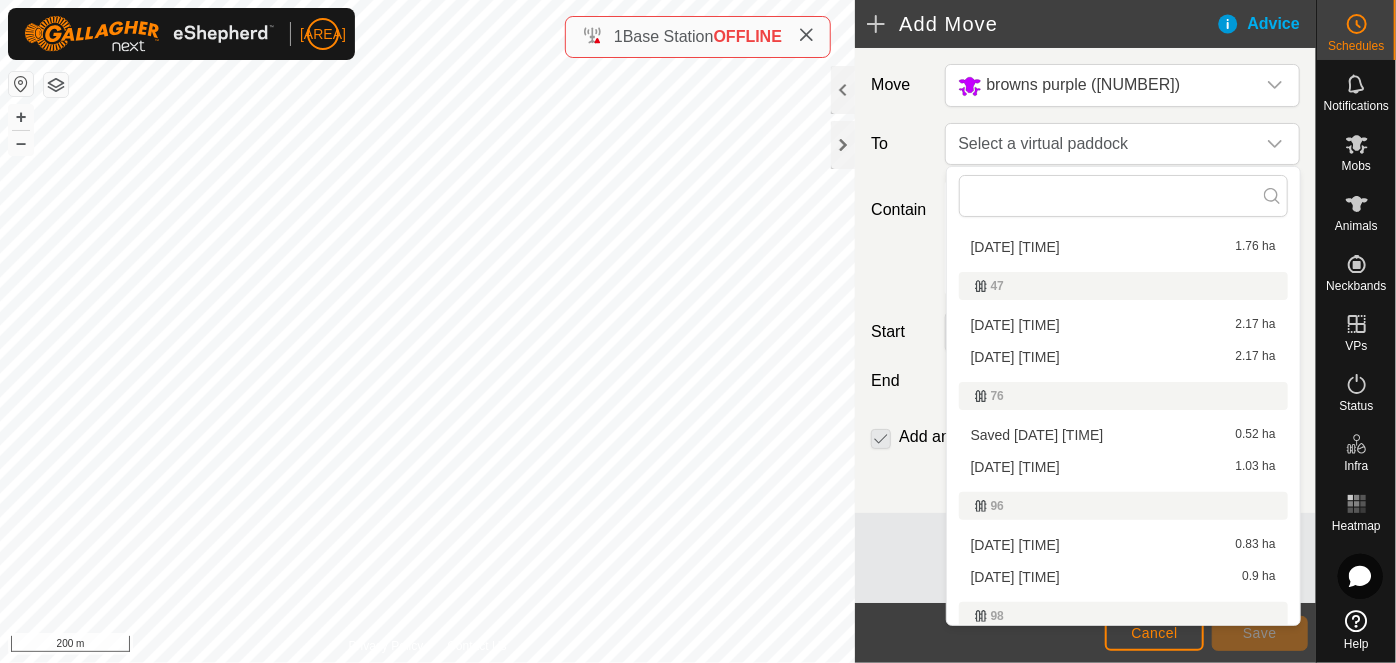 click on "[DATE] [TIME]  2.17 ha" at bounding box center (1123, 357) 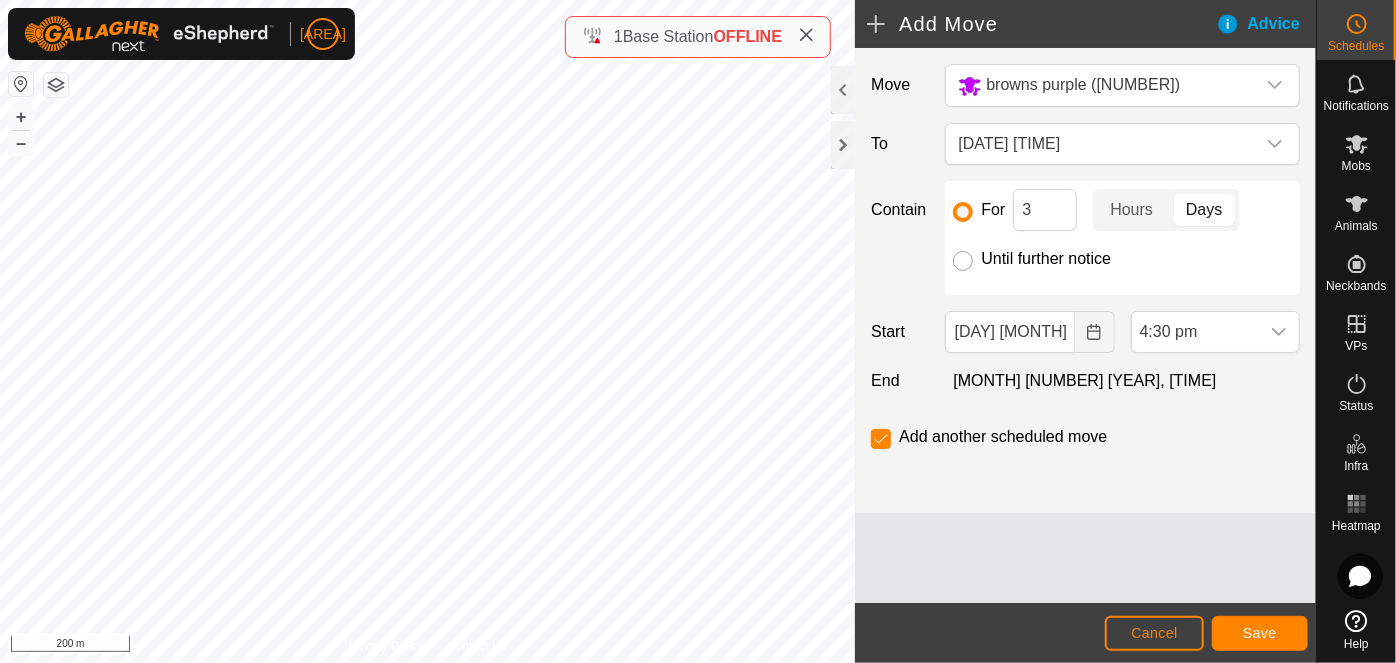 click on "Until further notice" at bounding box center (963, 261) 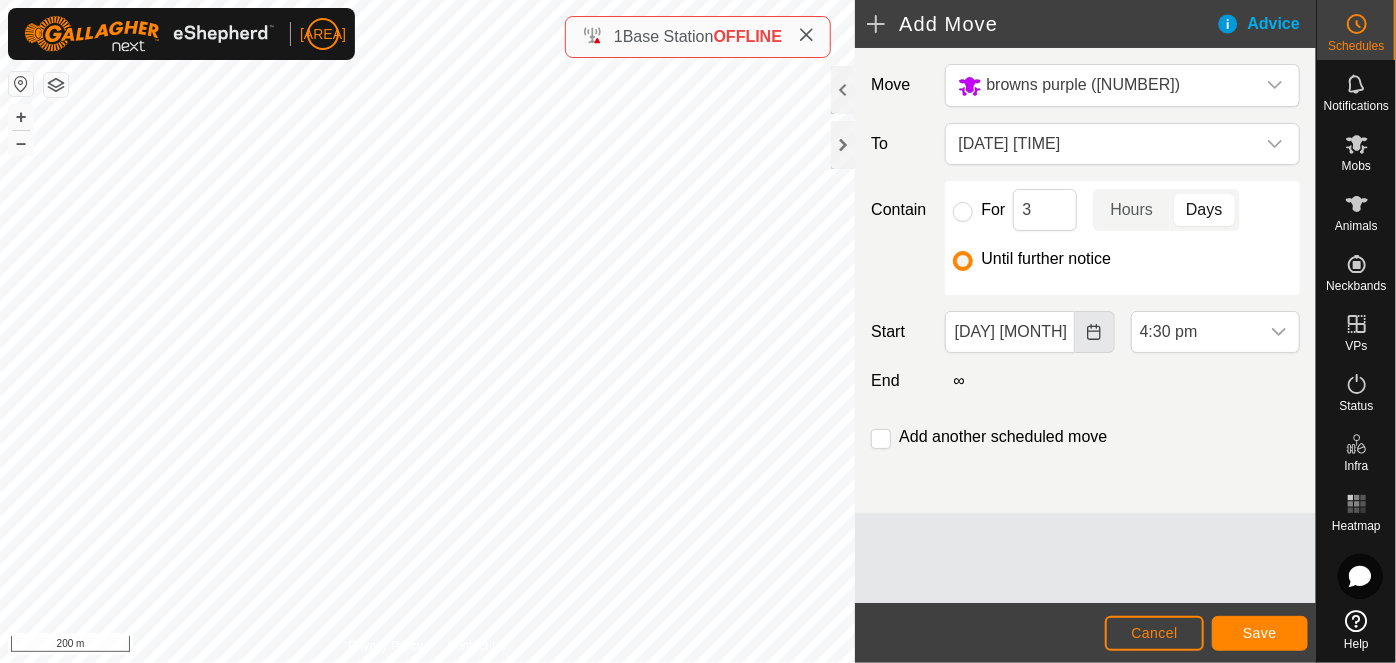 click 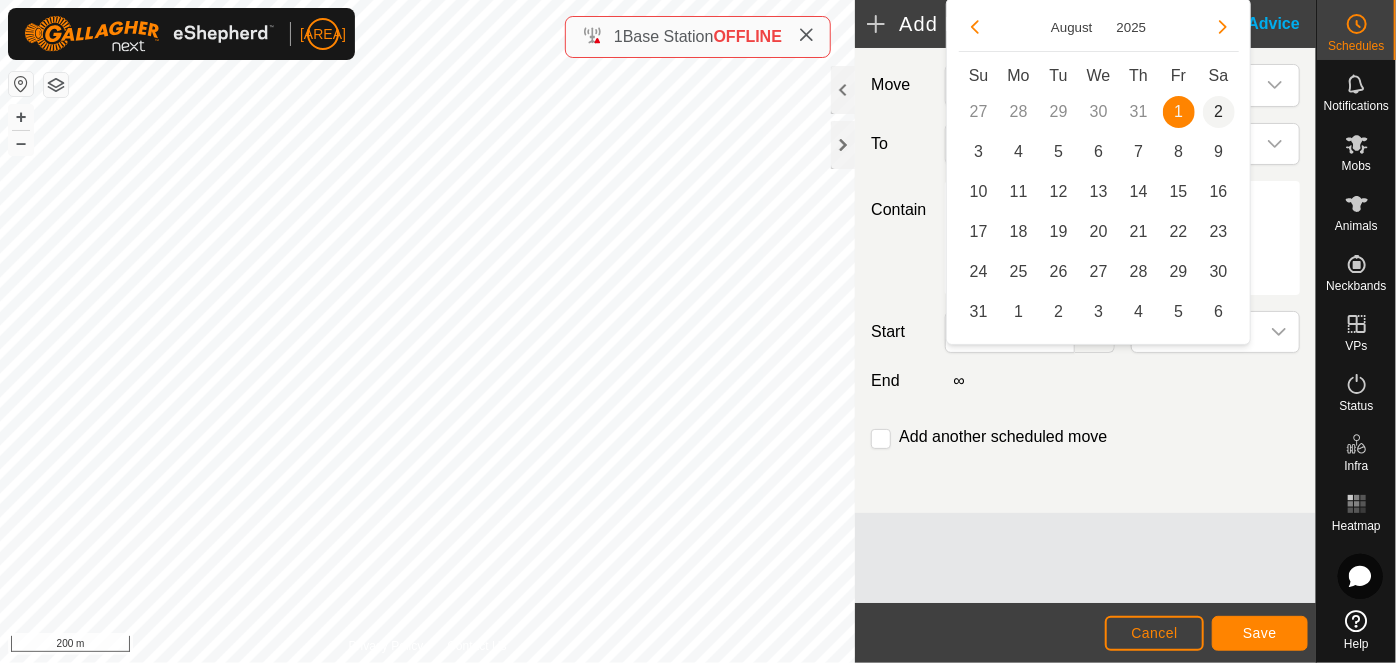 click on "2" at bounding box center (1219, 112) 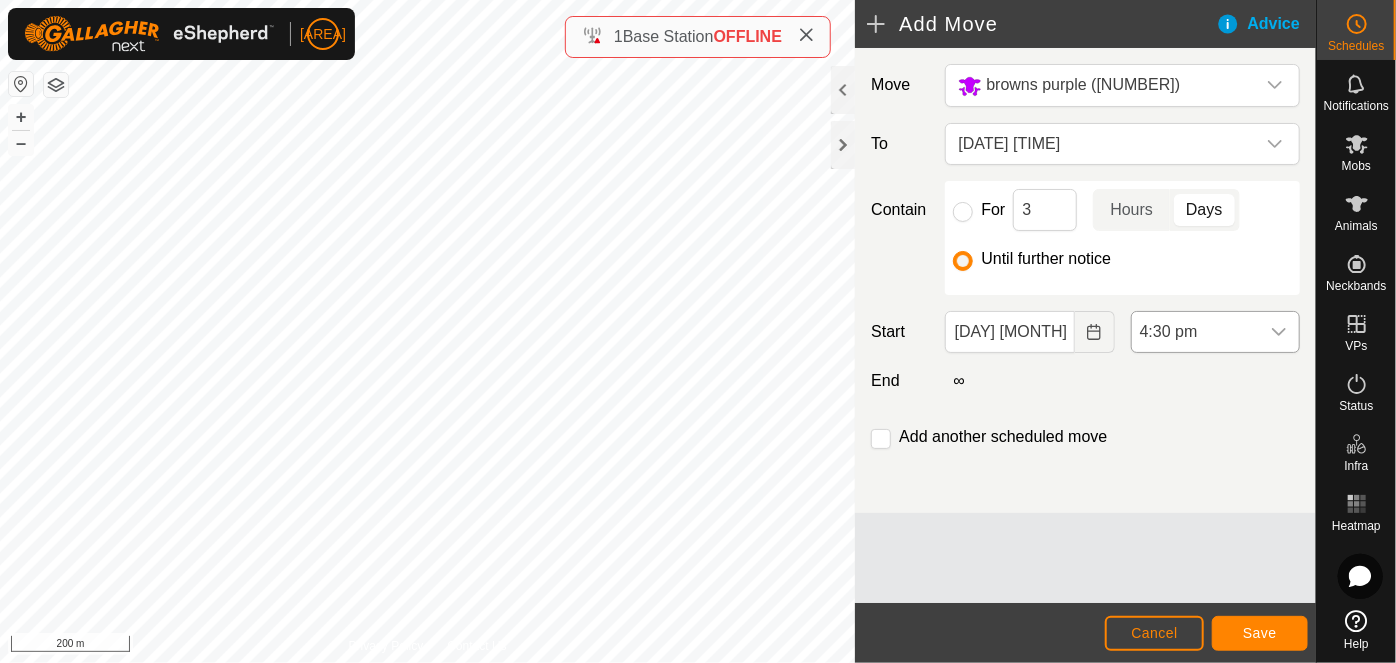 click on "4:30 pm" at bounding box center [1195, 332] 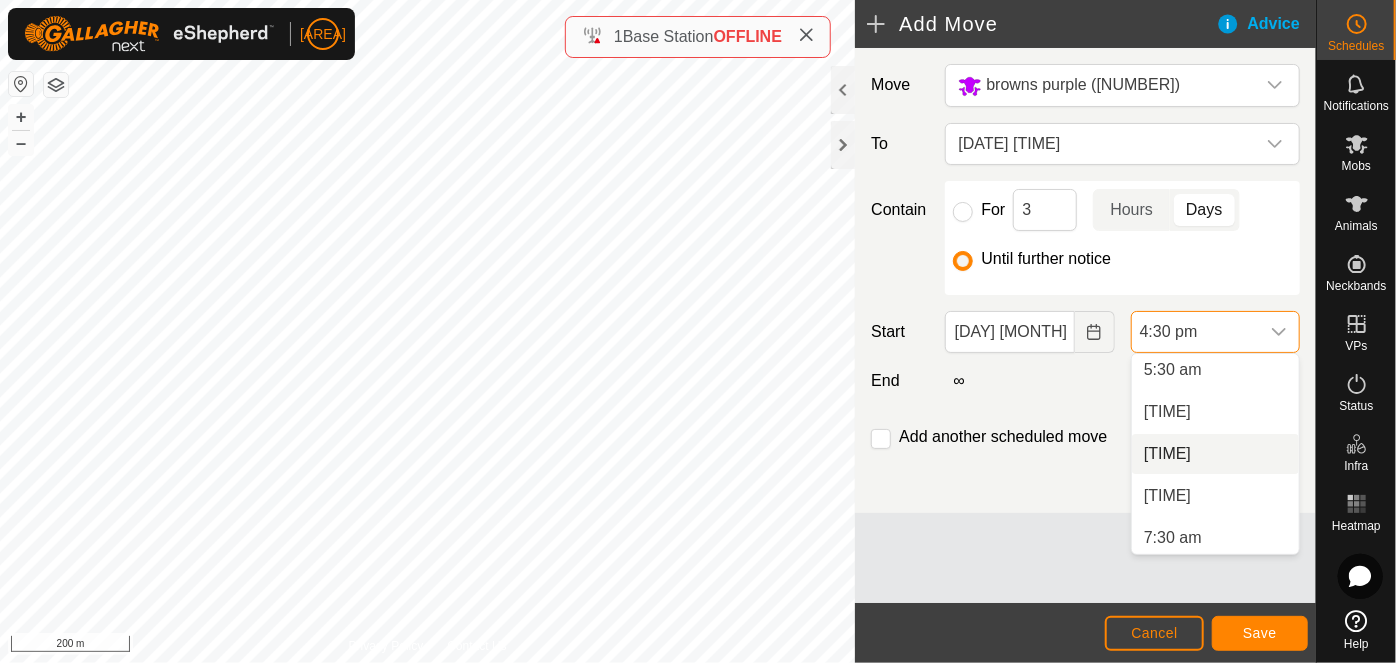 scroll, scrollTop: 400, scrollLeft: 0, axis: vertical 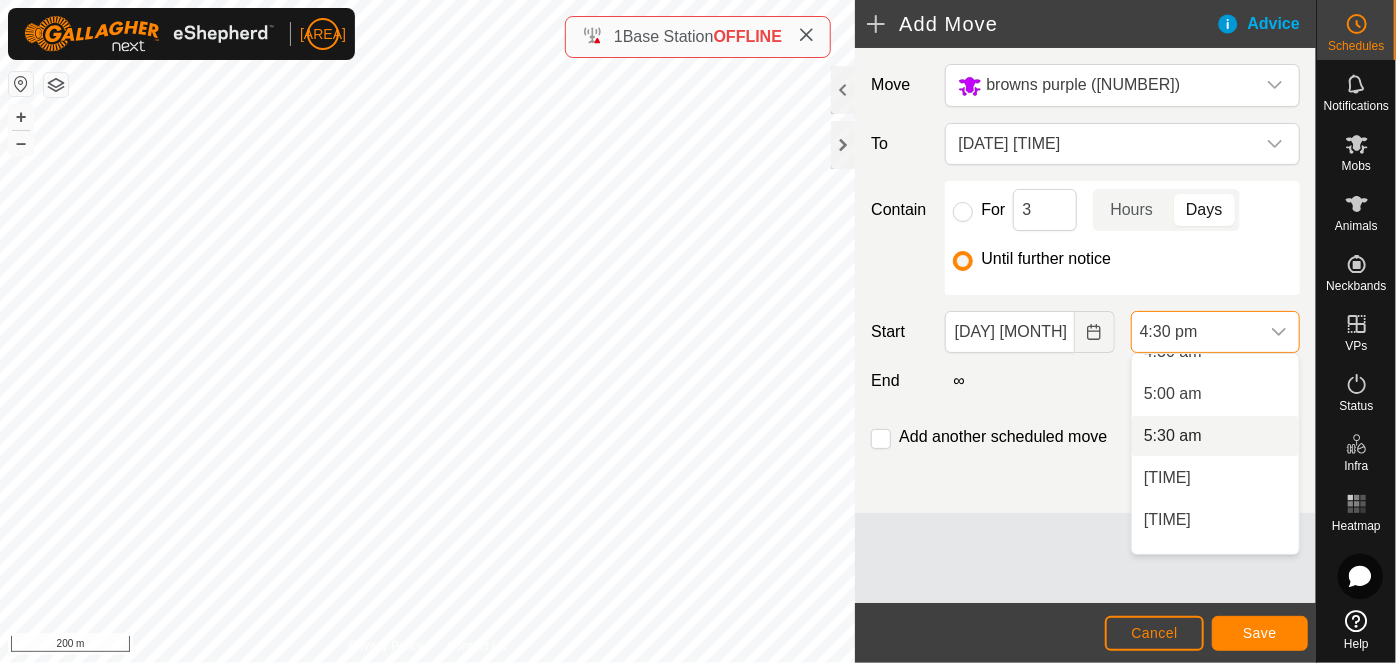 click on "5:30 am" at bounding box center [1215, 436] 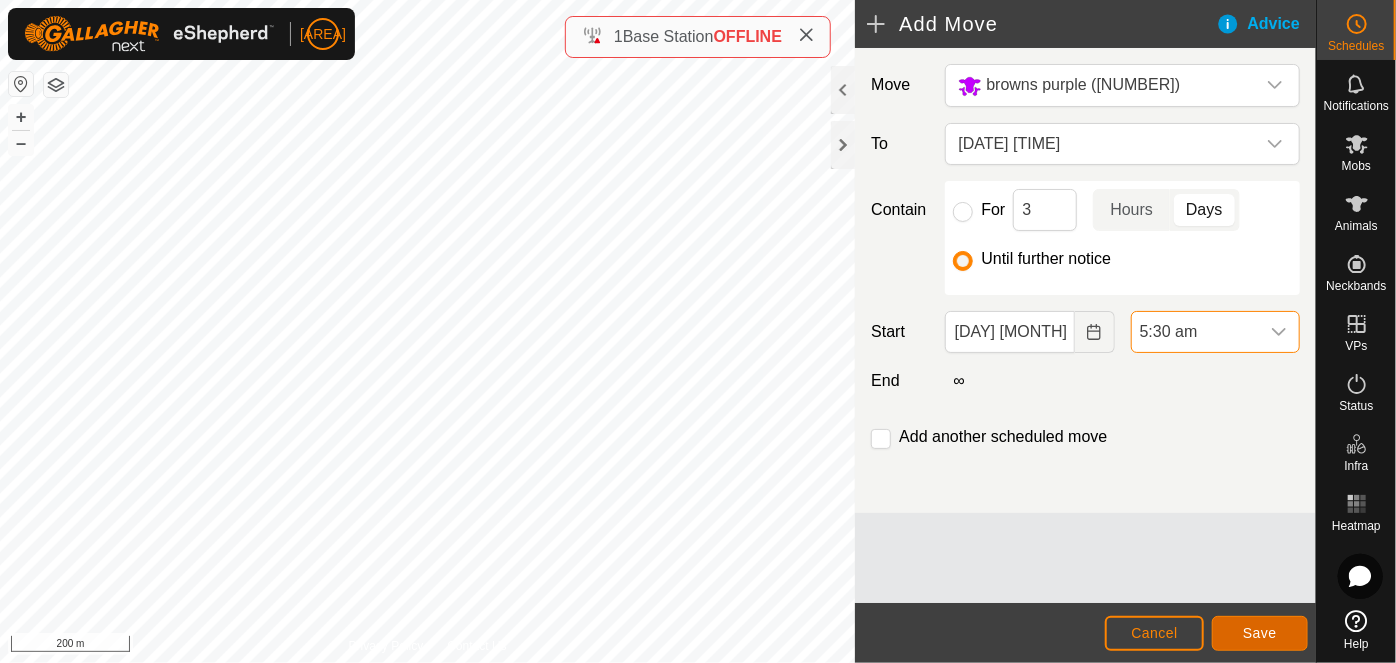 click on "Save" 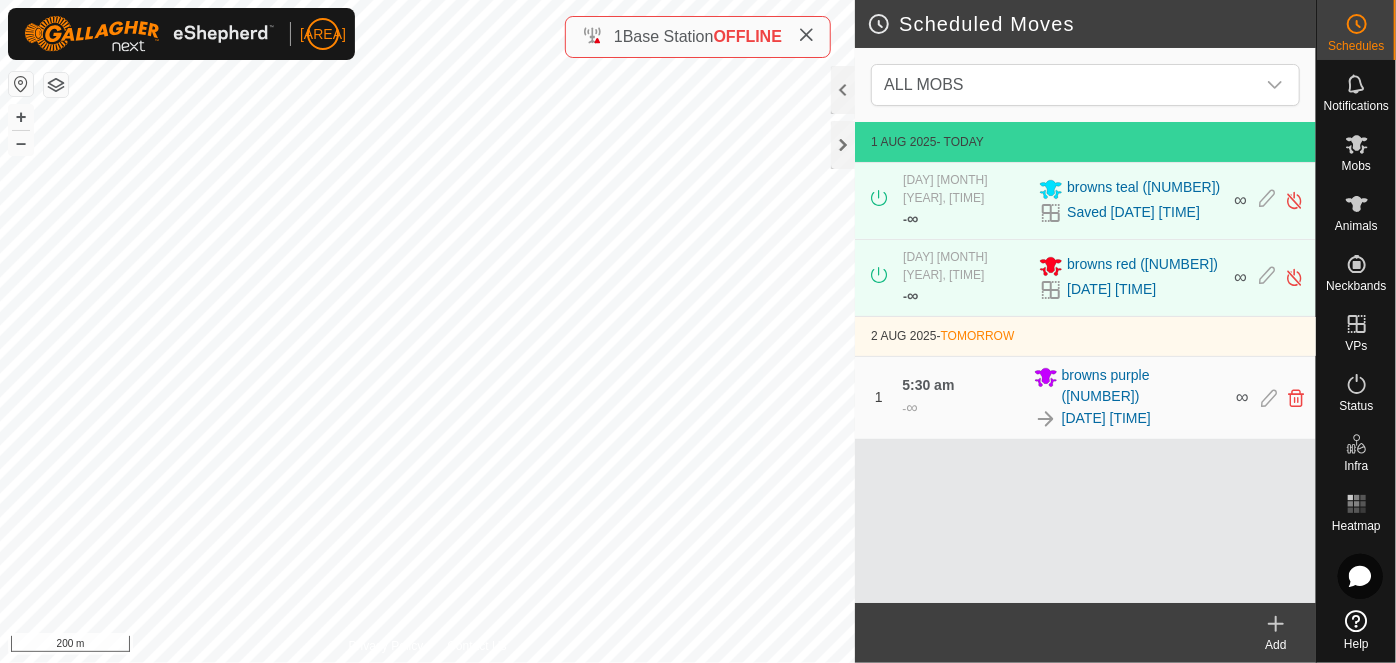 click 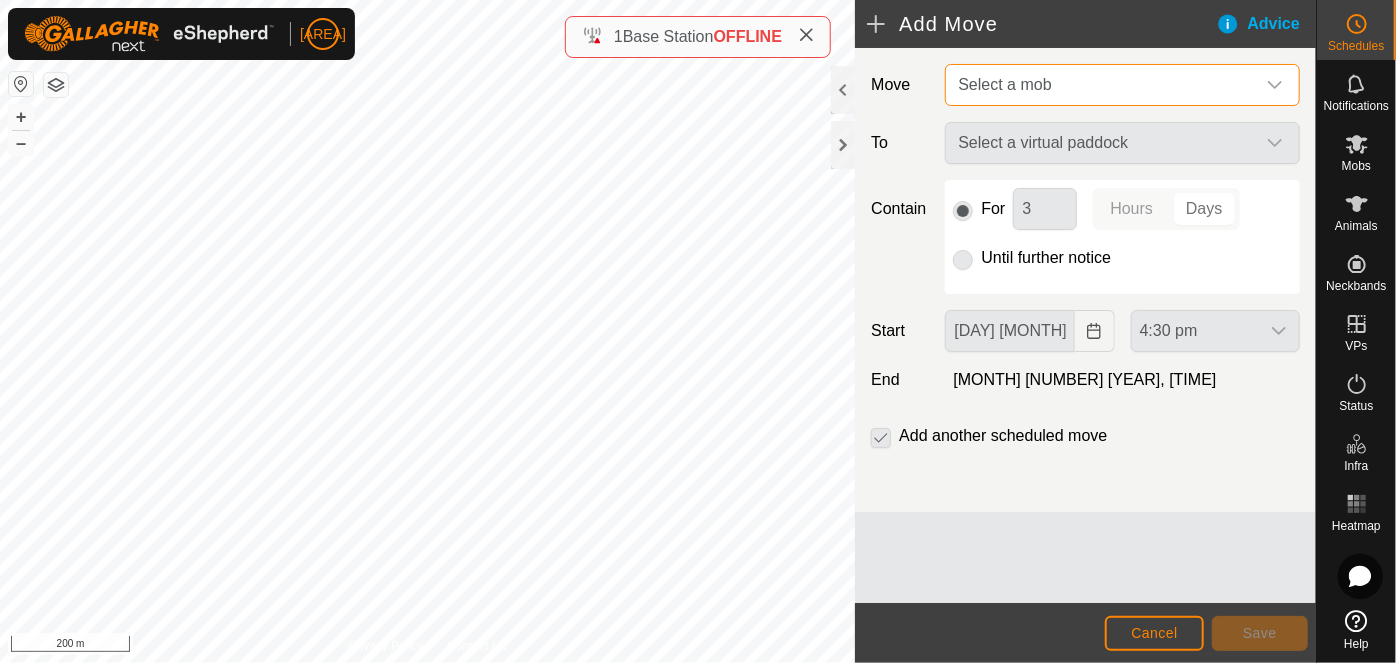 click on "Select a mob" at bounding box center (1004, 84) 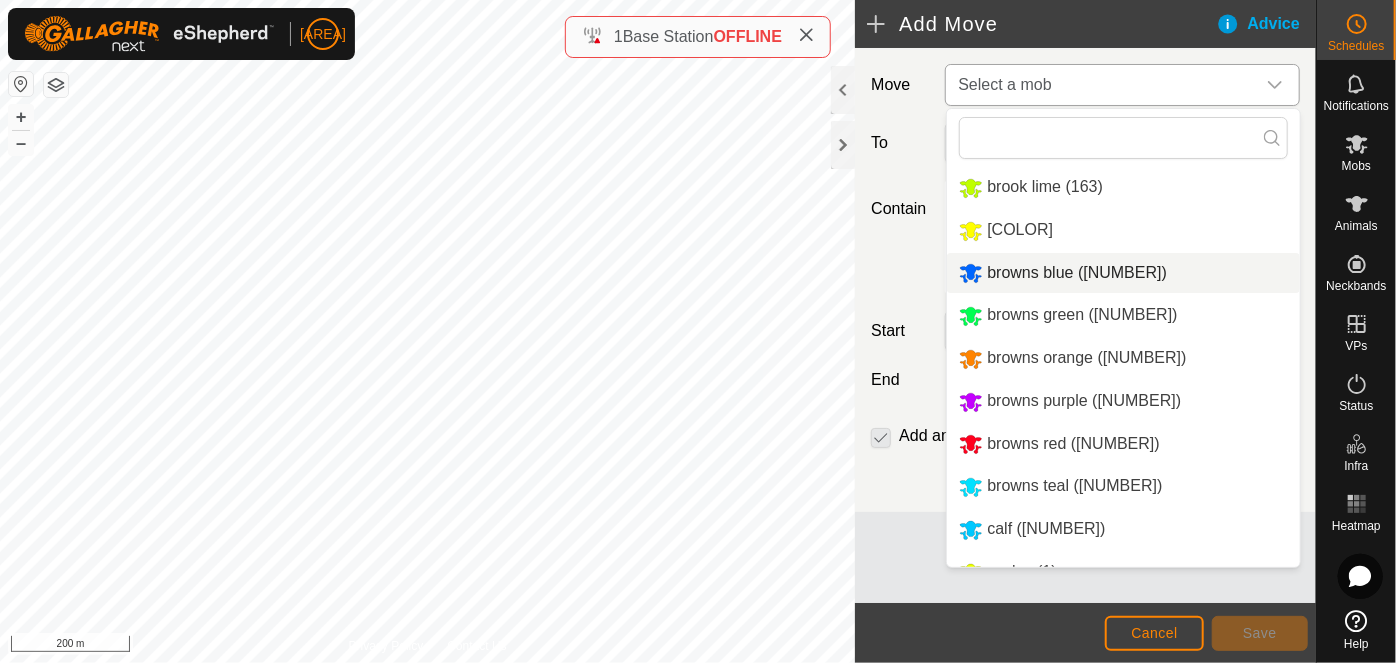 click on "browns blue ([NUMBER])" at bounding box center (1123, 273) 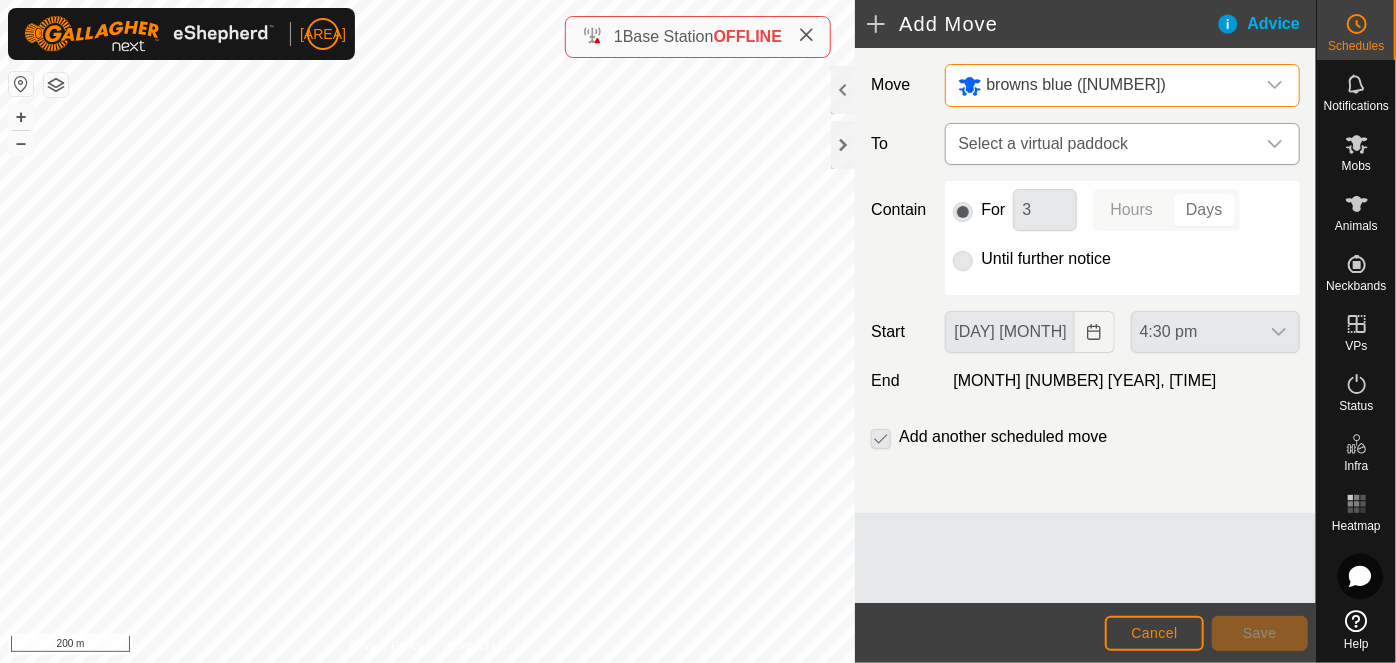 click on "Select a virtual paddock" at bounding box center (1102, 144) 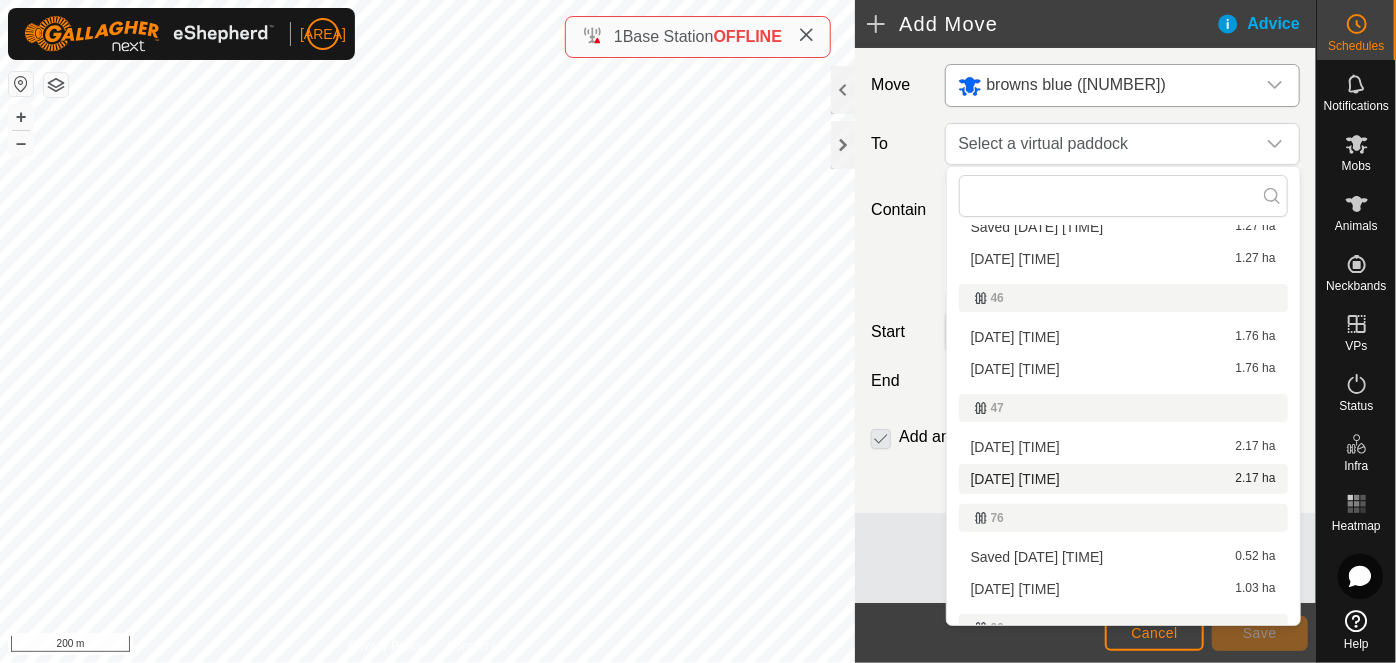 scroll, scrollTop: 90, scrollLeft: 0, axis: vertical 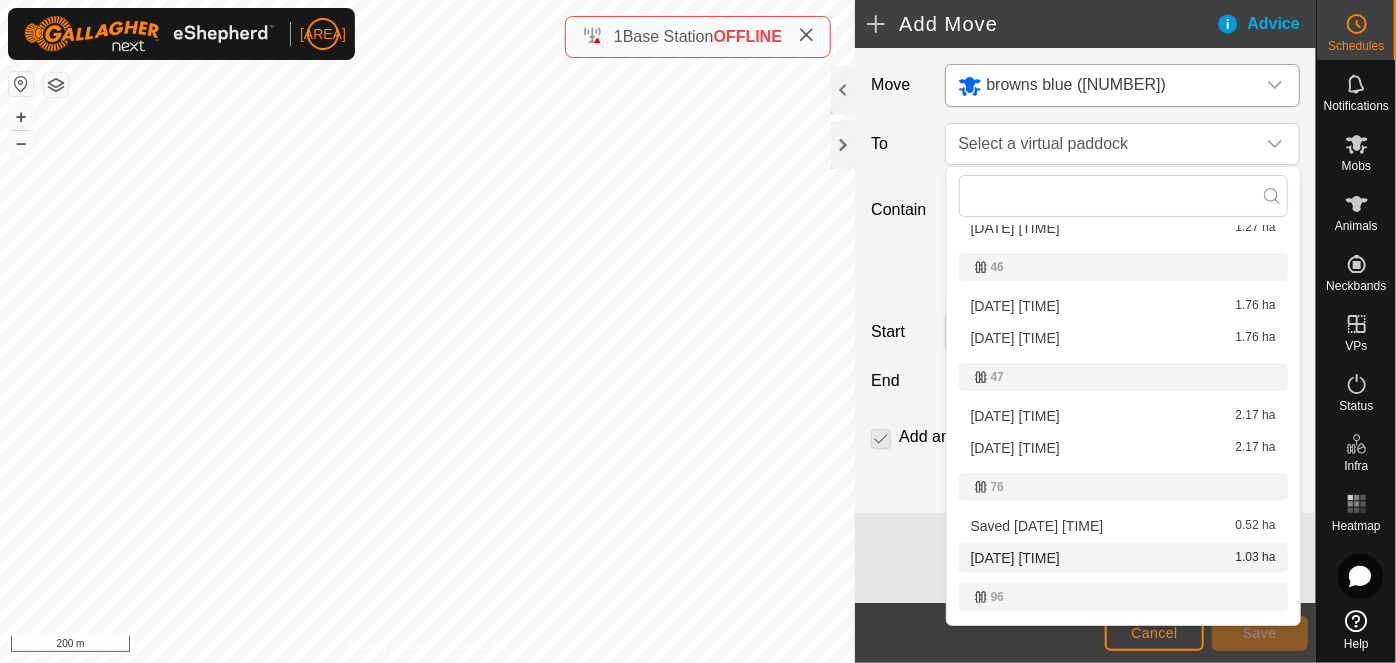 click on "[DATE] [TIME]  1.03 ha" at bounding box center [1123, 558] 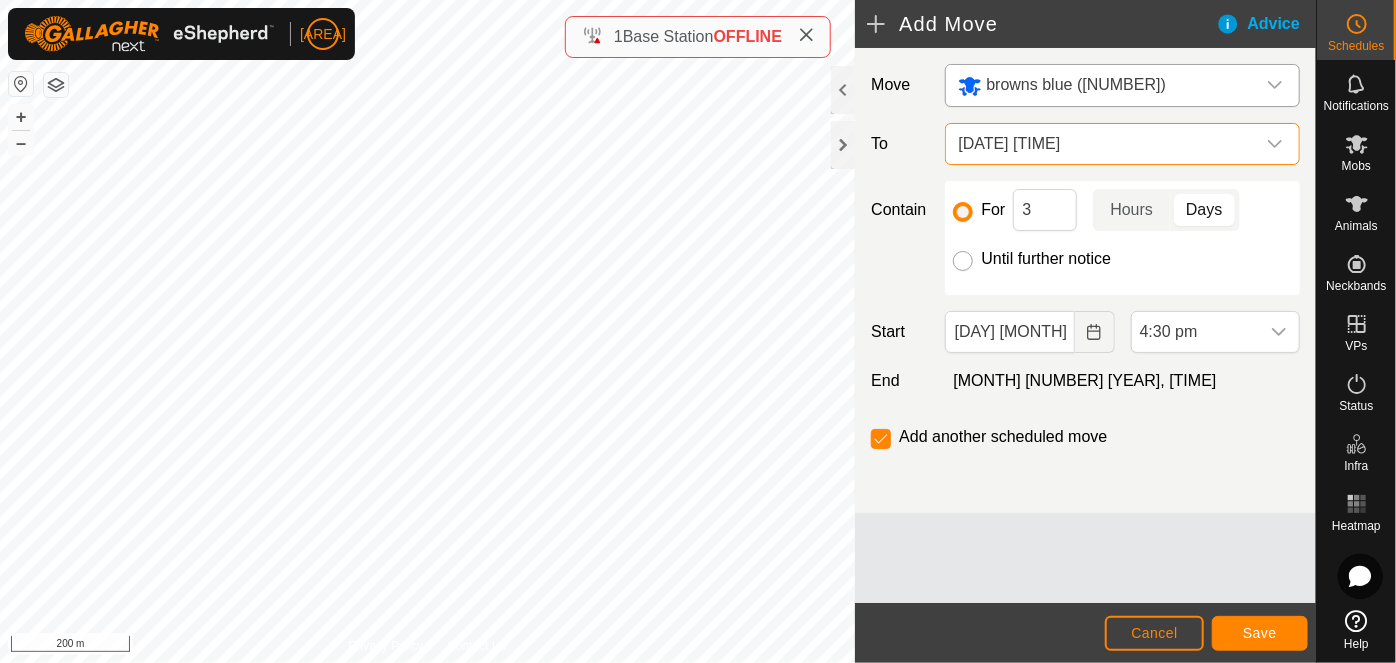 click on "Until further notice" at bounding box center (963, 261) 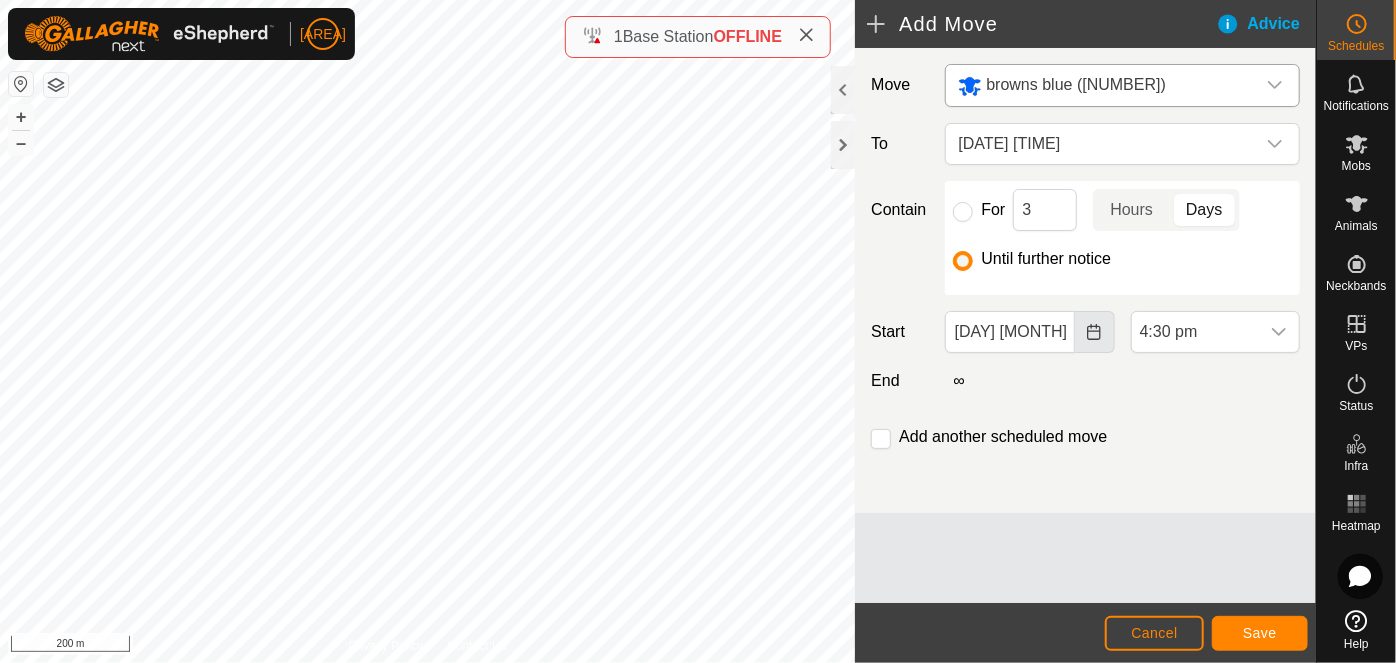click 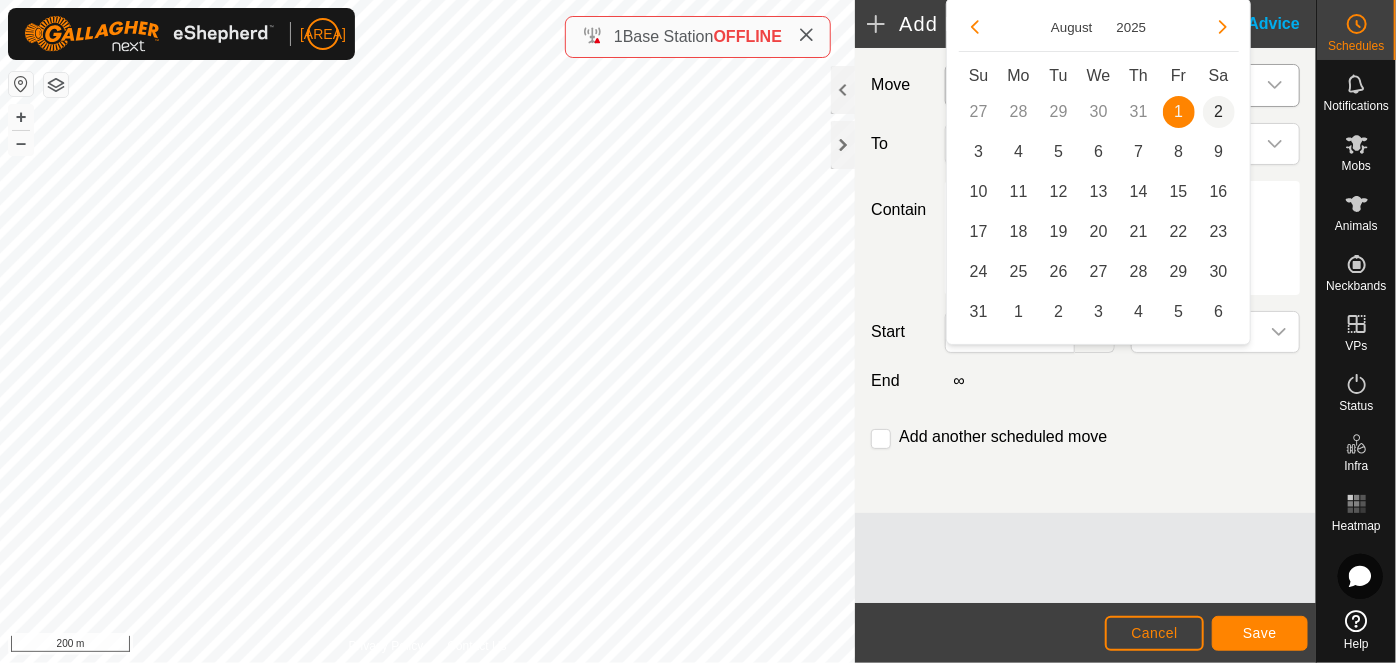 click on "2" at bounding box center (1219, 112) 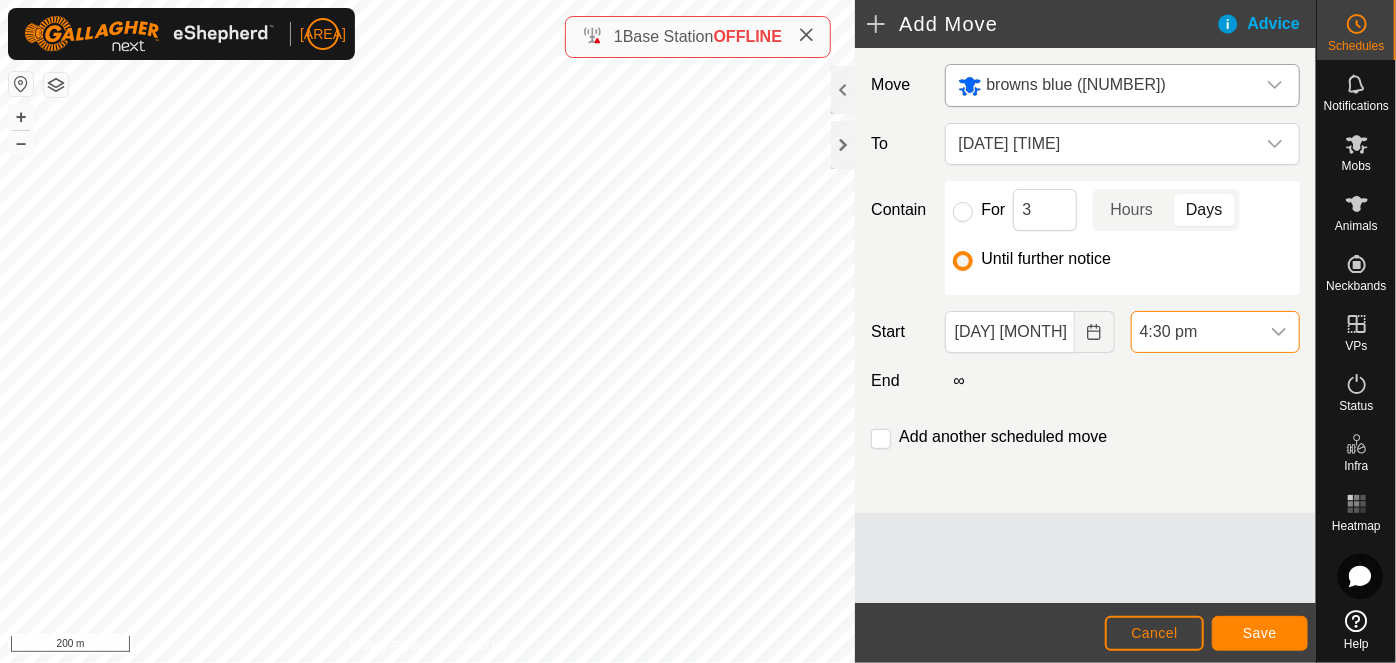 click on "4:30 pm" at bounding box center [1195, 332] 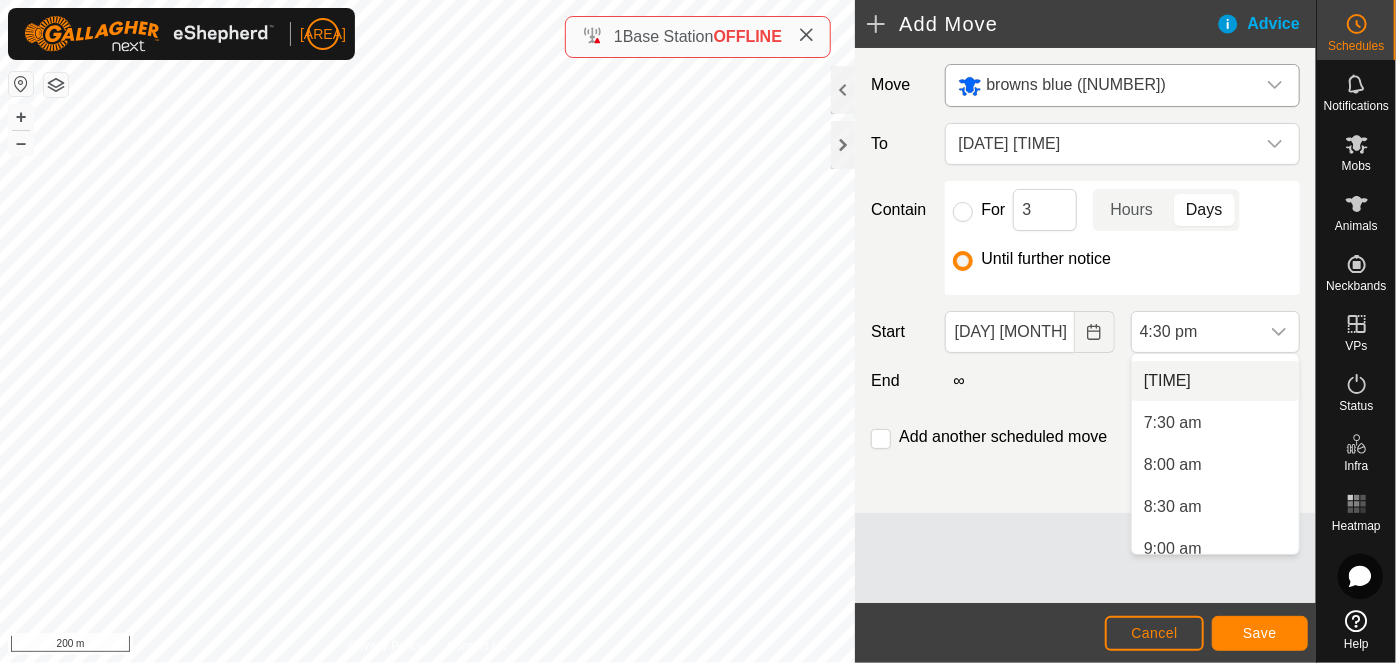 click on "[TIME]" at bounding box center [1215, 381] 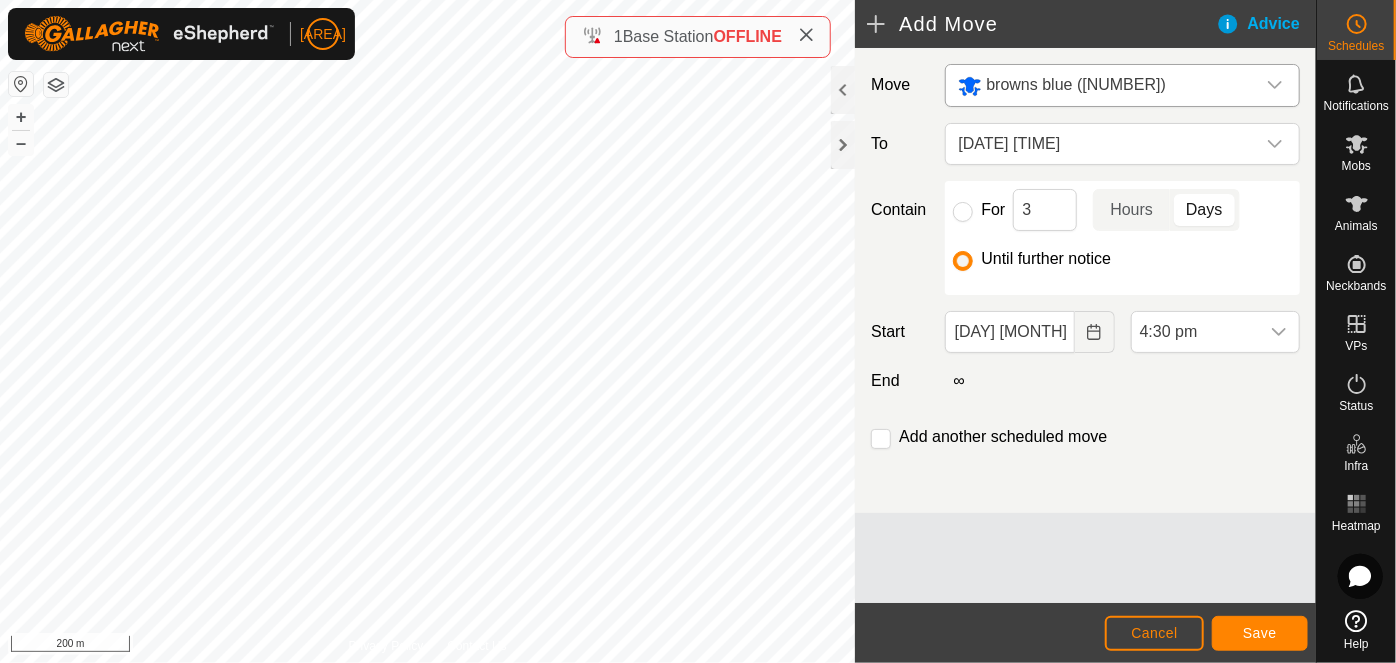 scroll, scrollTop: 1226, scrollLeft: 0, axis: vertical 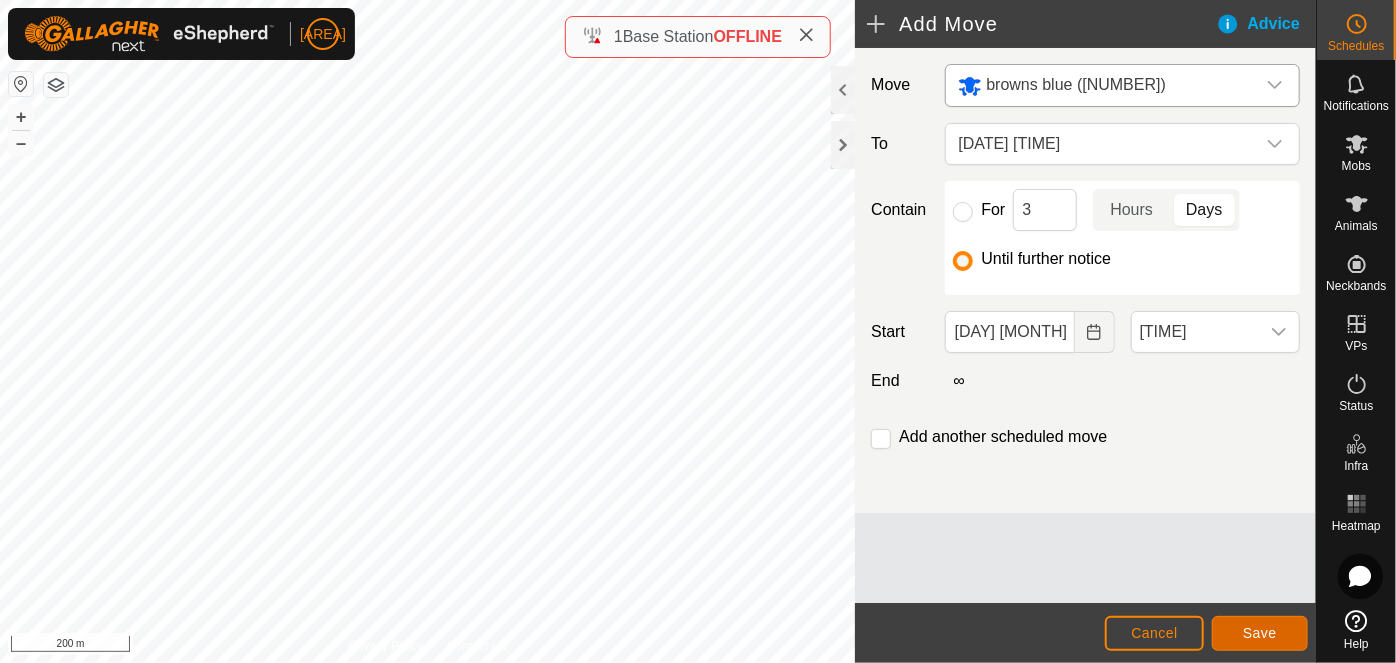 click on "Save" 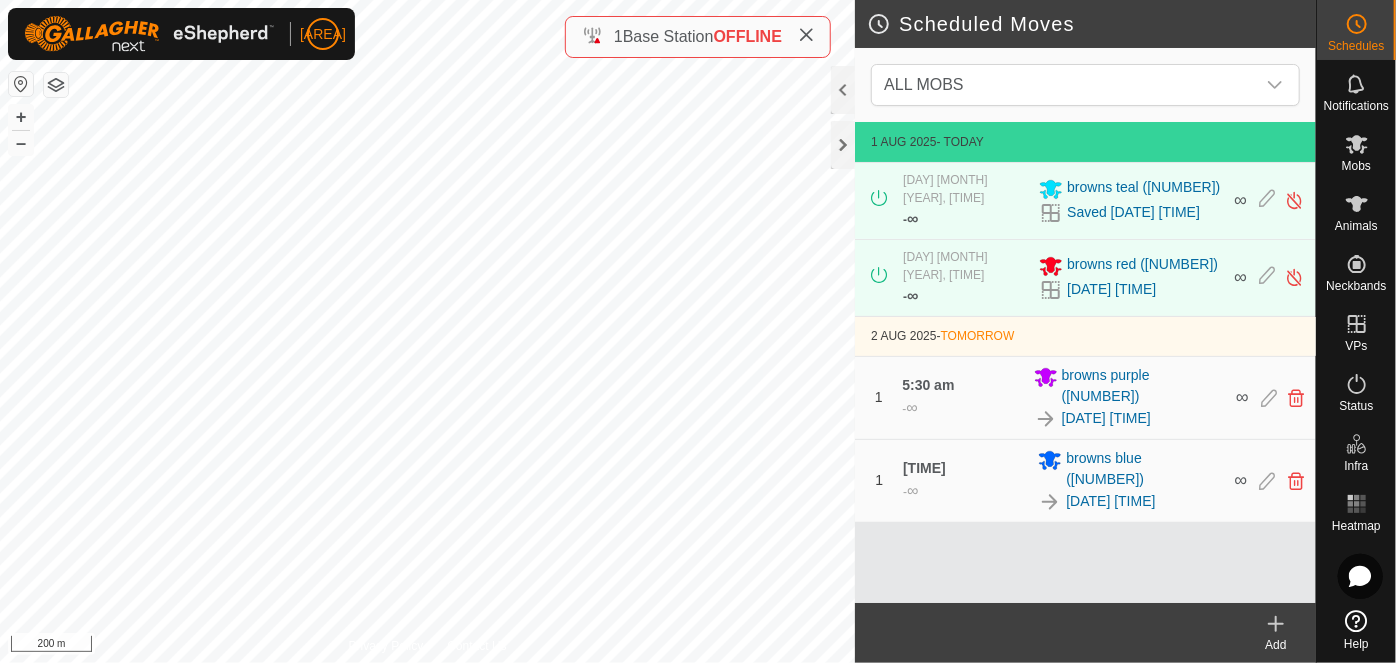 click 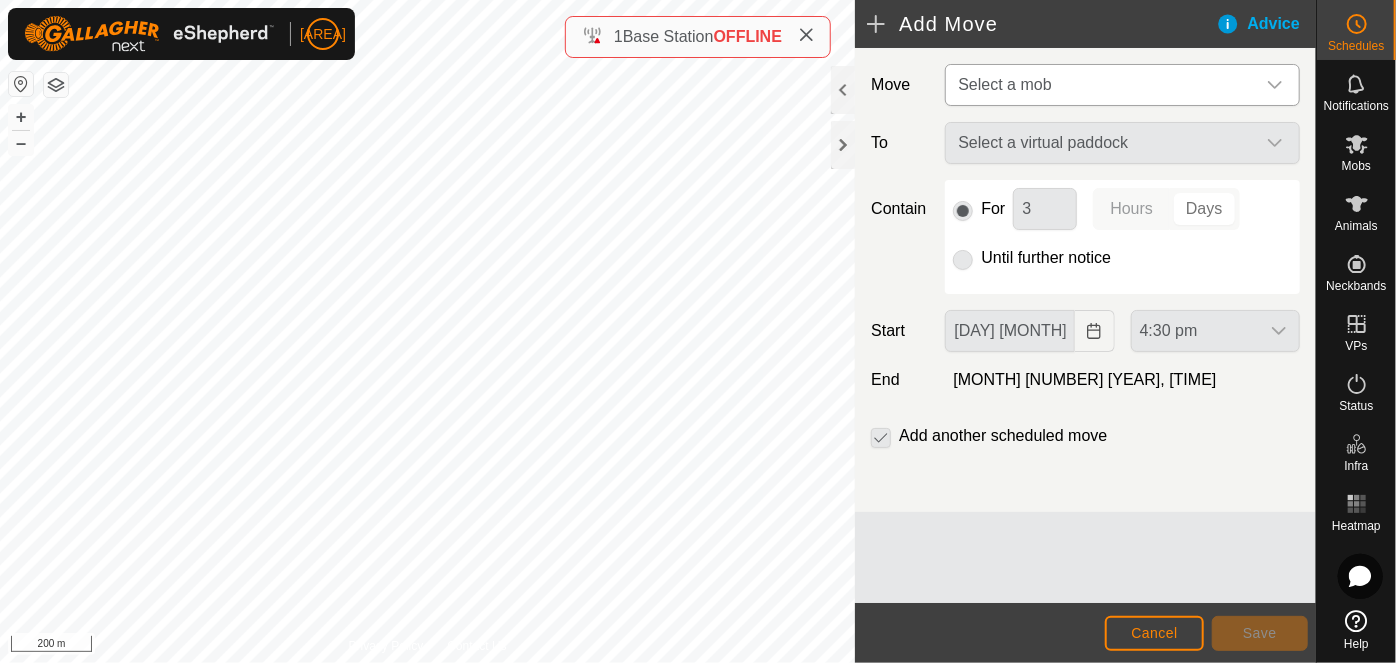 click on "Select a mob" at bounding box center [1004, 84] 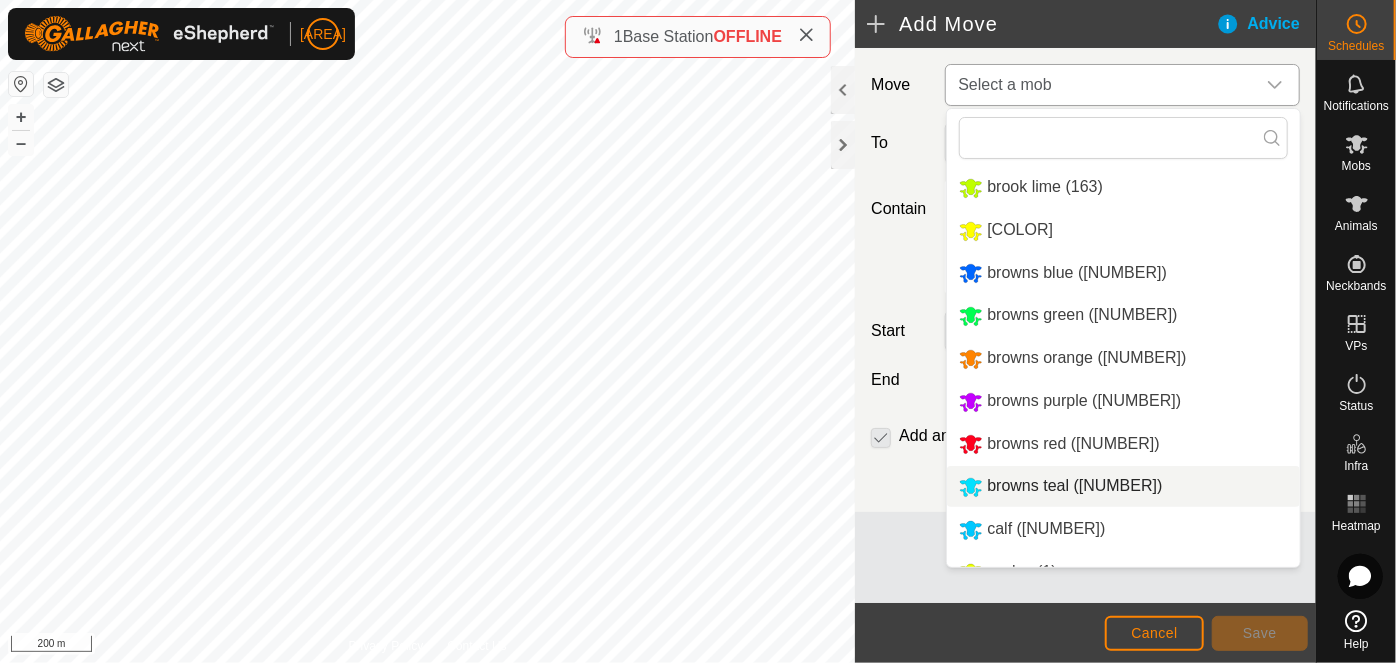 click on "browns teal ([NUMBER])" at bounding box center [1123, 486] 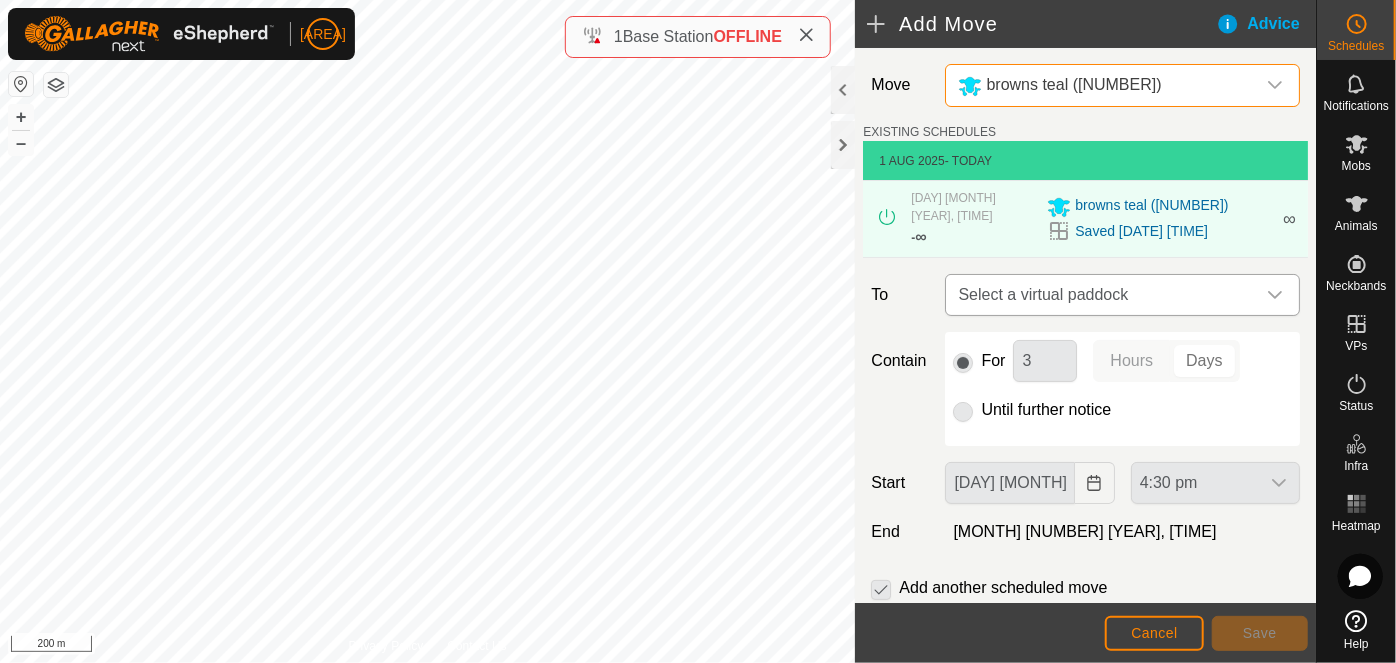click on "Select a virtual paddock" at bounding box center (1102, 295) 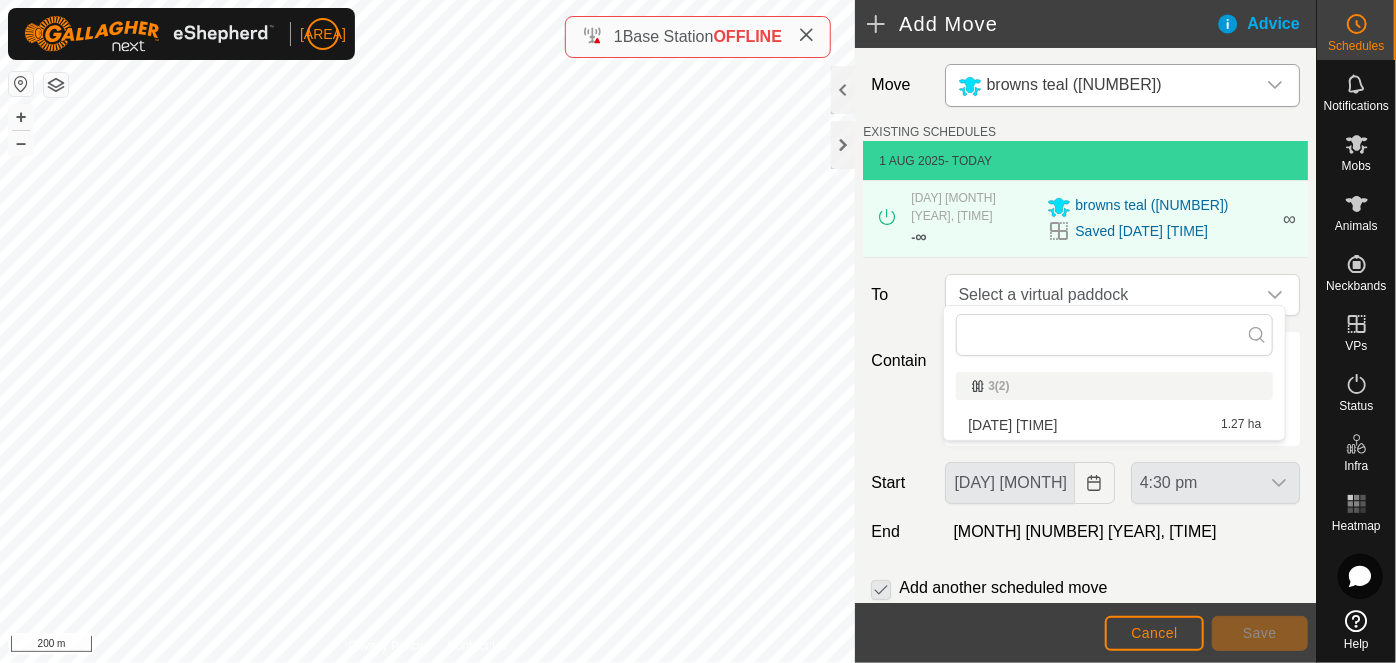 click on "[DATE] [TIME] [AREA]" at bounding box center (1114, 425) 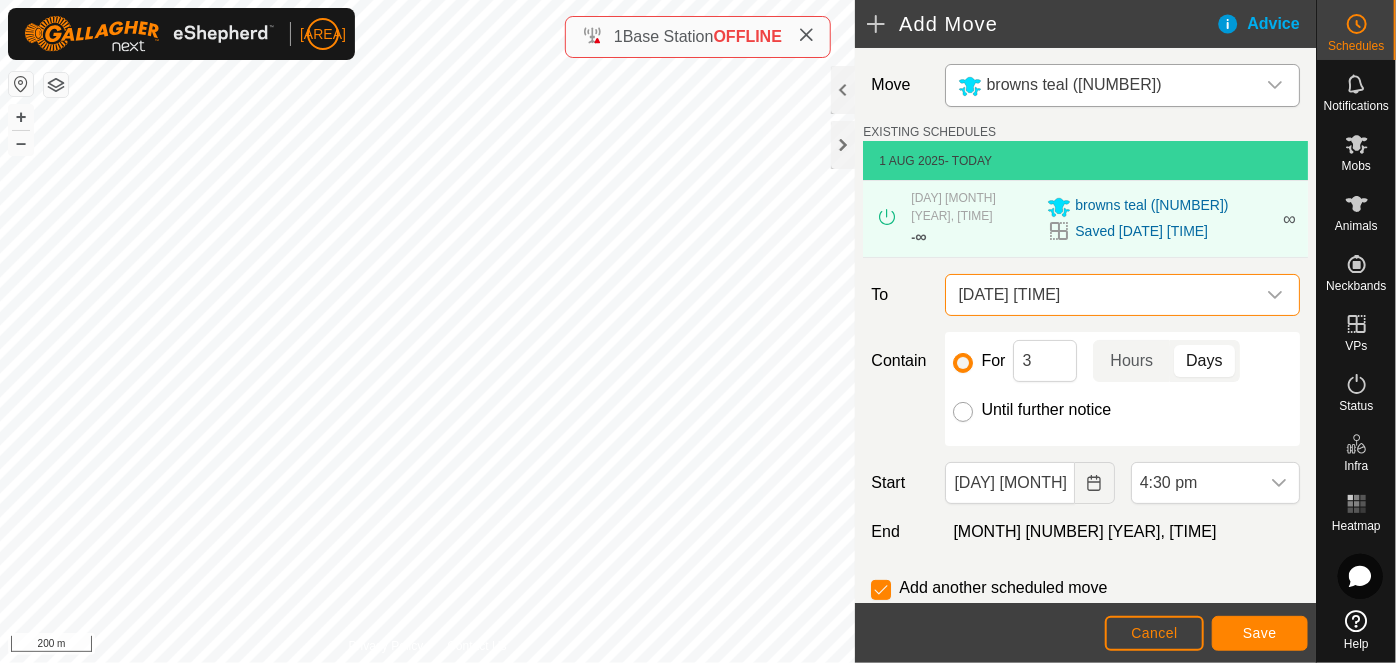 click on "Until further notice" at bounding box center [963, 412] 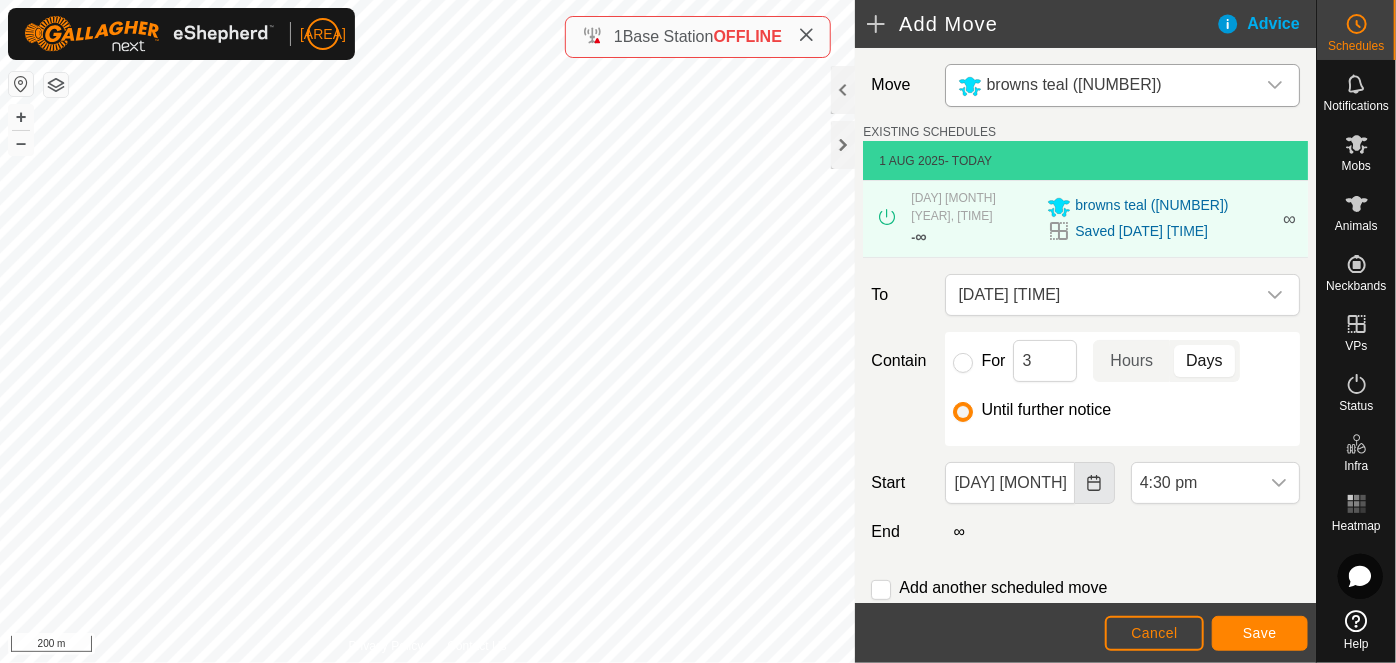 click 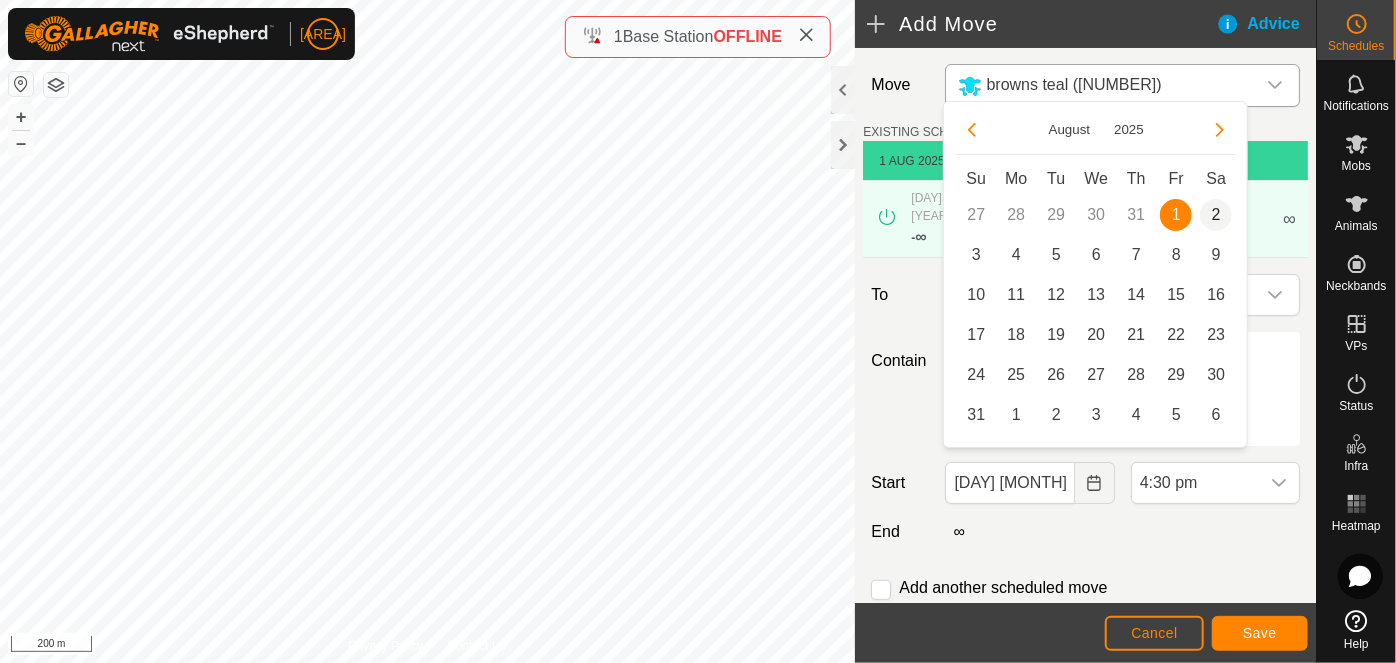 click on "2" at bounding box center (1216, 215) 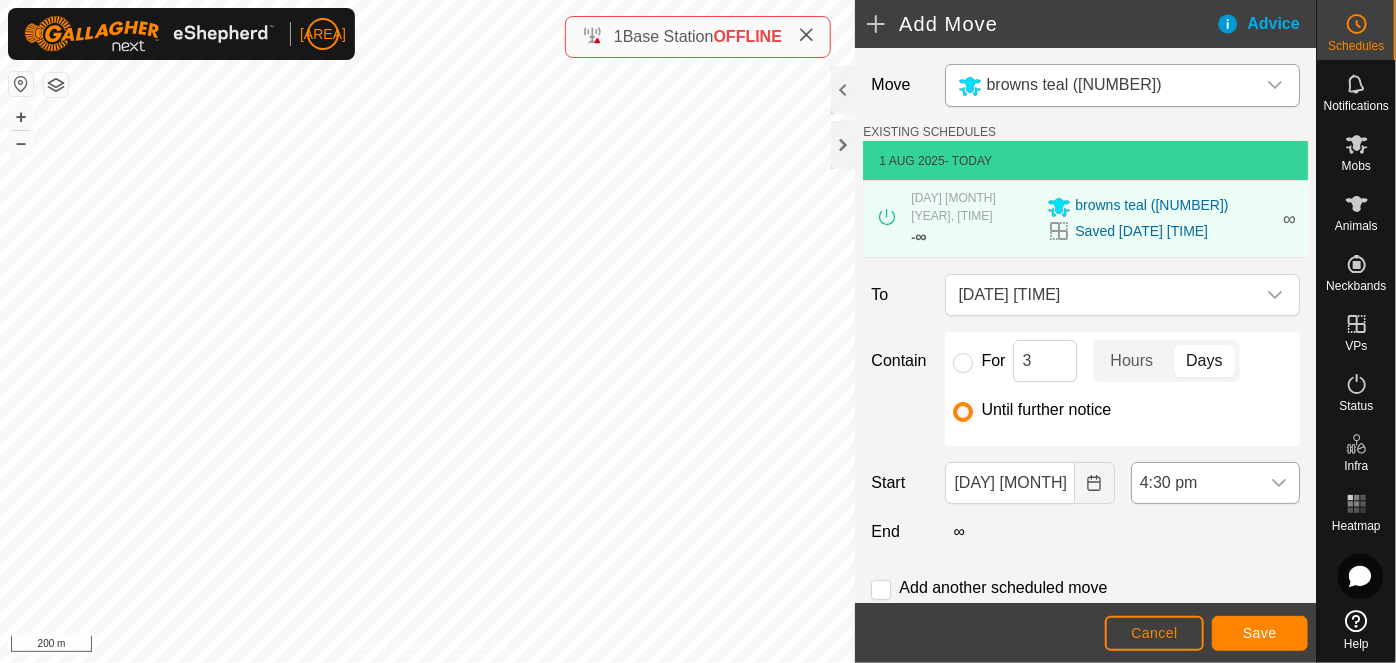 click 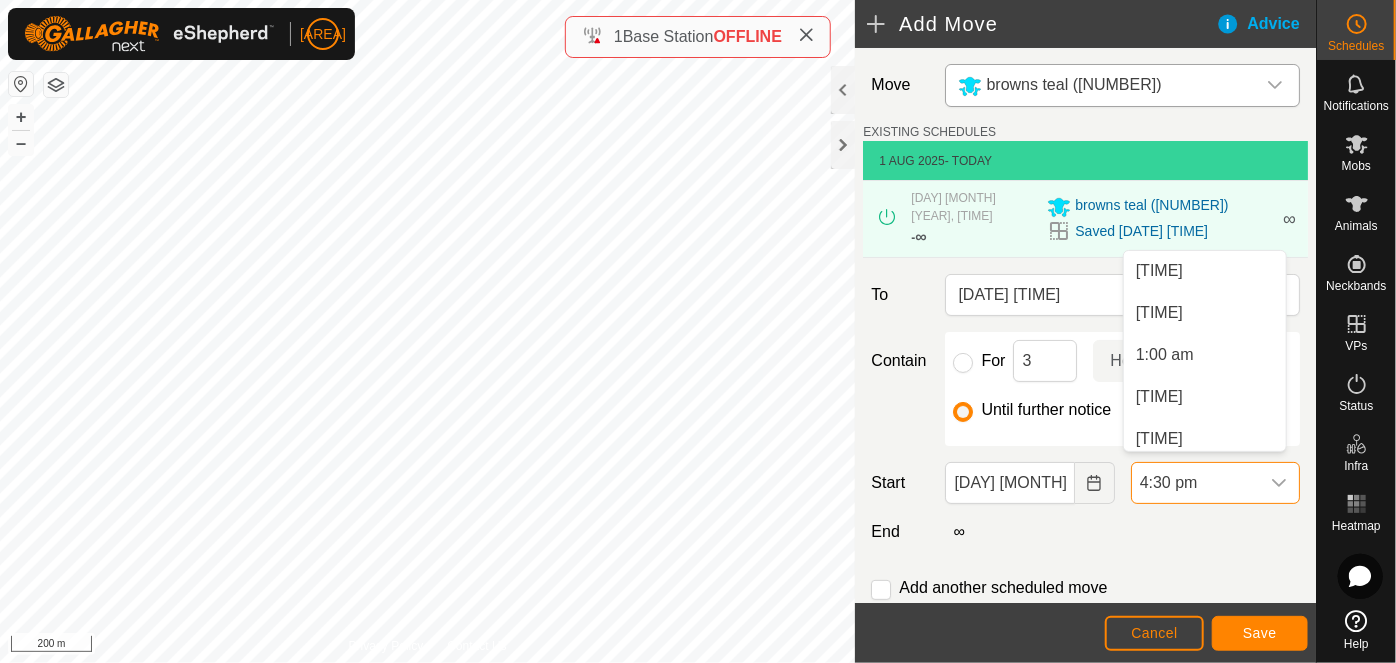scroll, scrollTop: 1226, scrollLeft: 0, axis: vertical 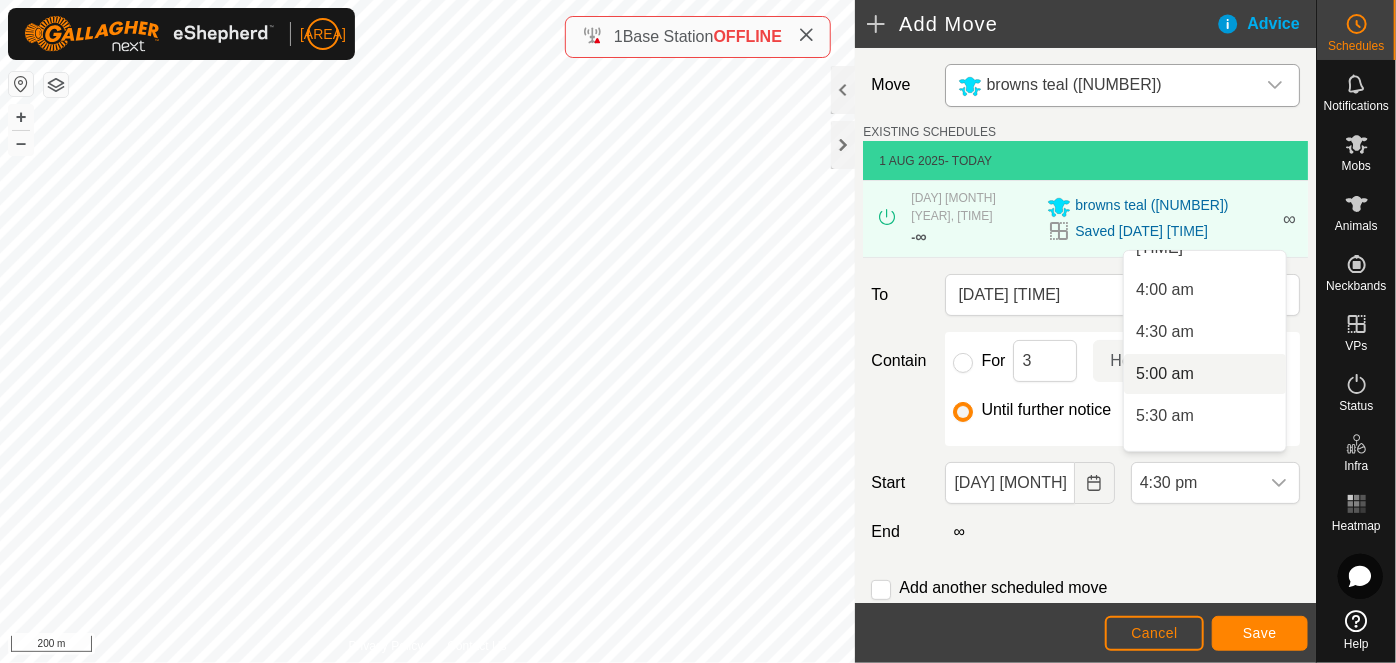 click on "5:00 am" at bounding box center [1205, 374] 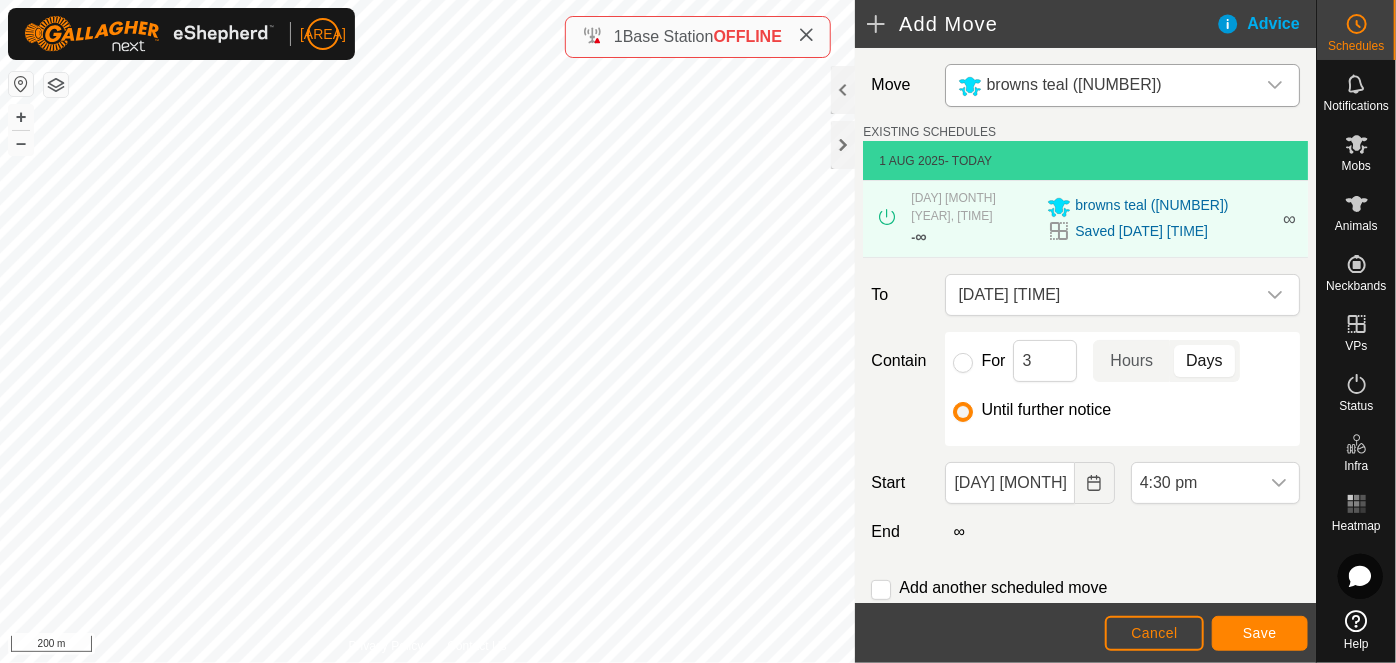 scroll, scrollTop: 1226, scrollLeft: 0, axis: vertical 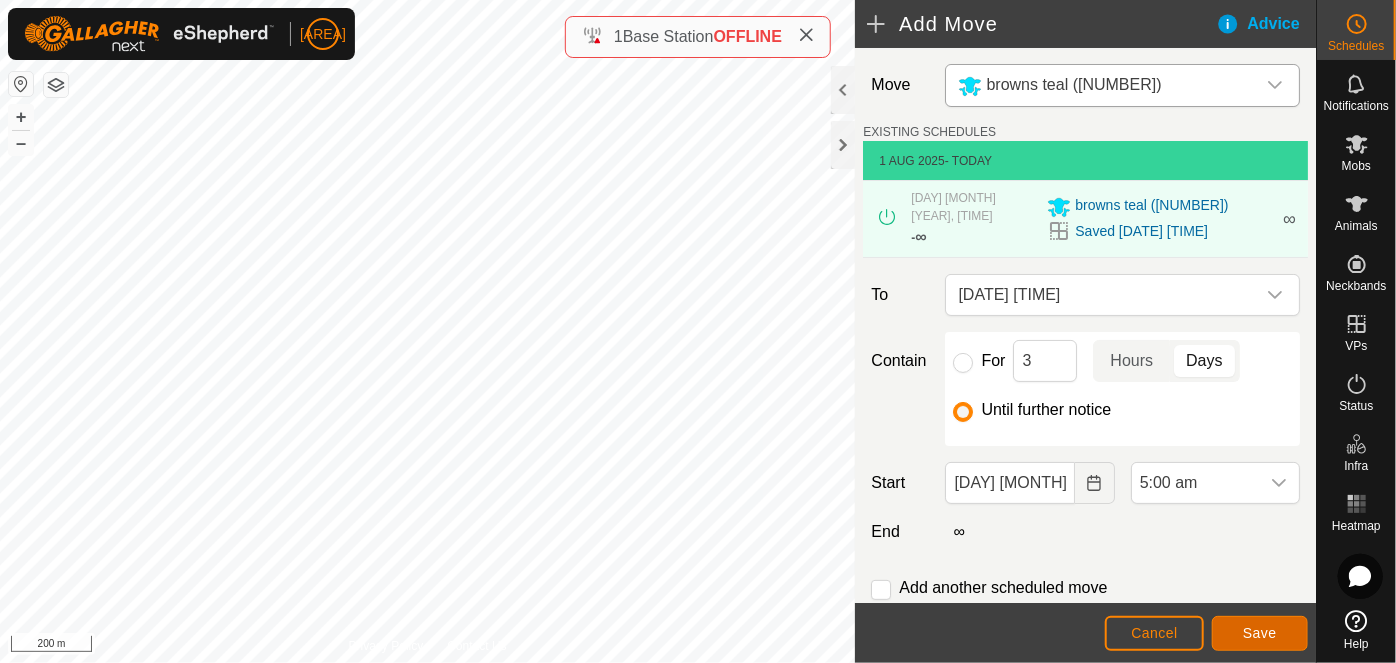 click on "Save" 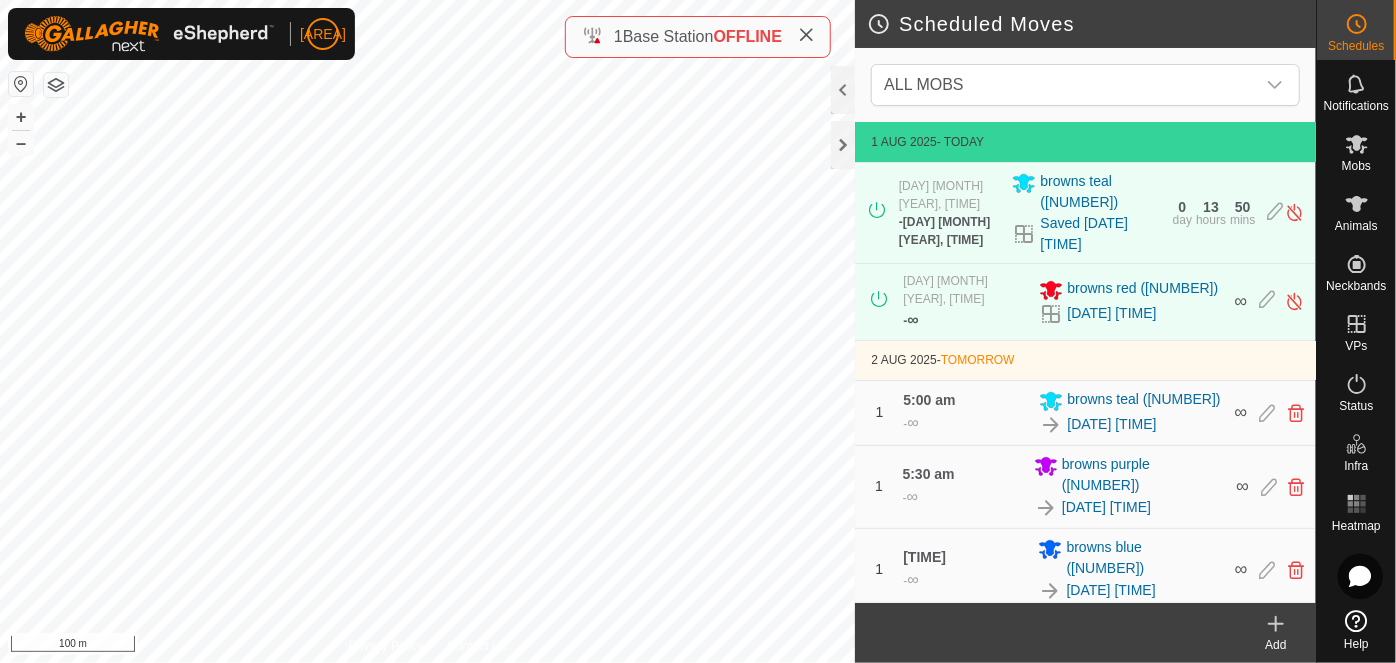 click 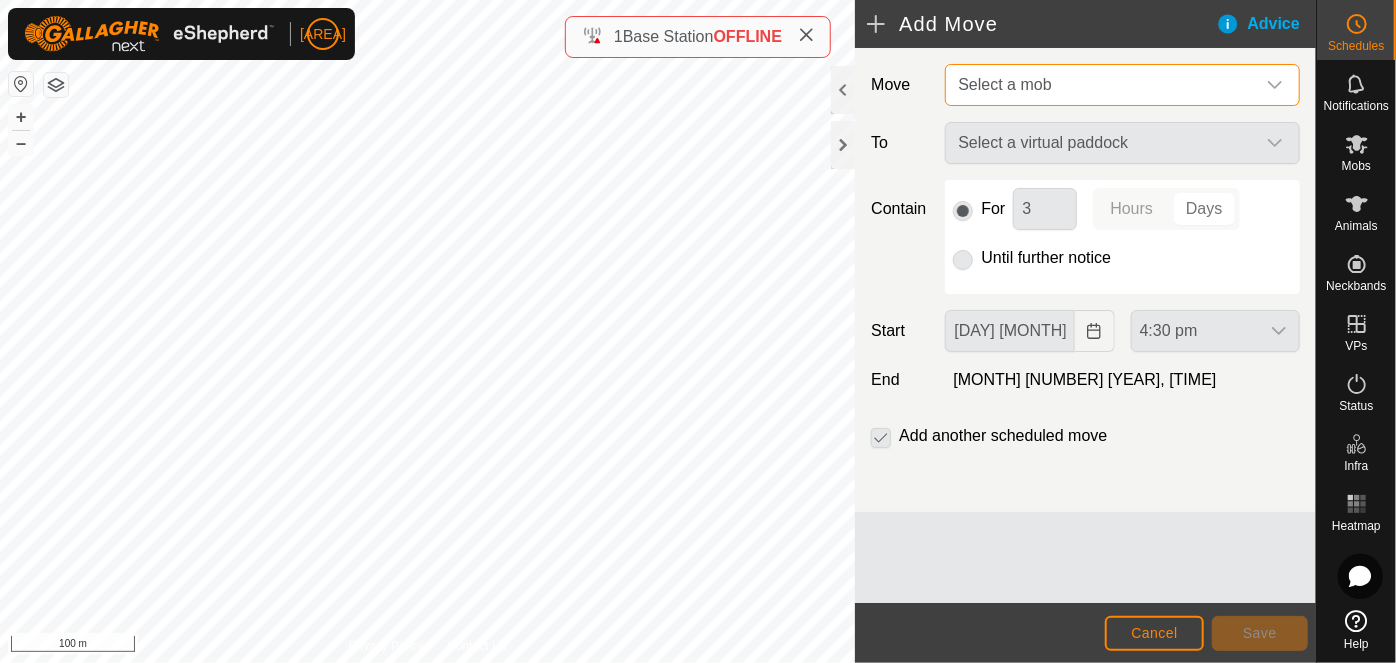 click on "Select a mob" at bounding box center (1004, 84) 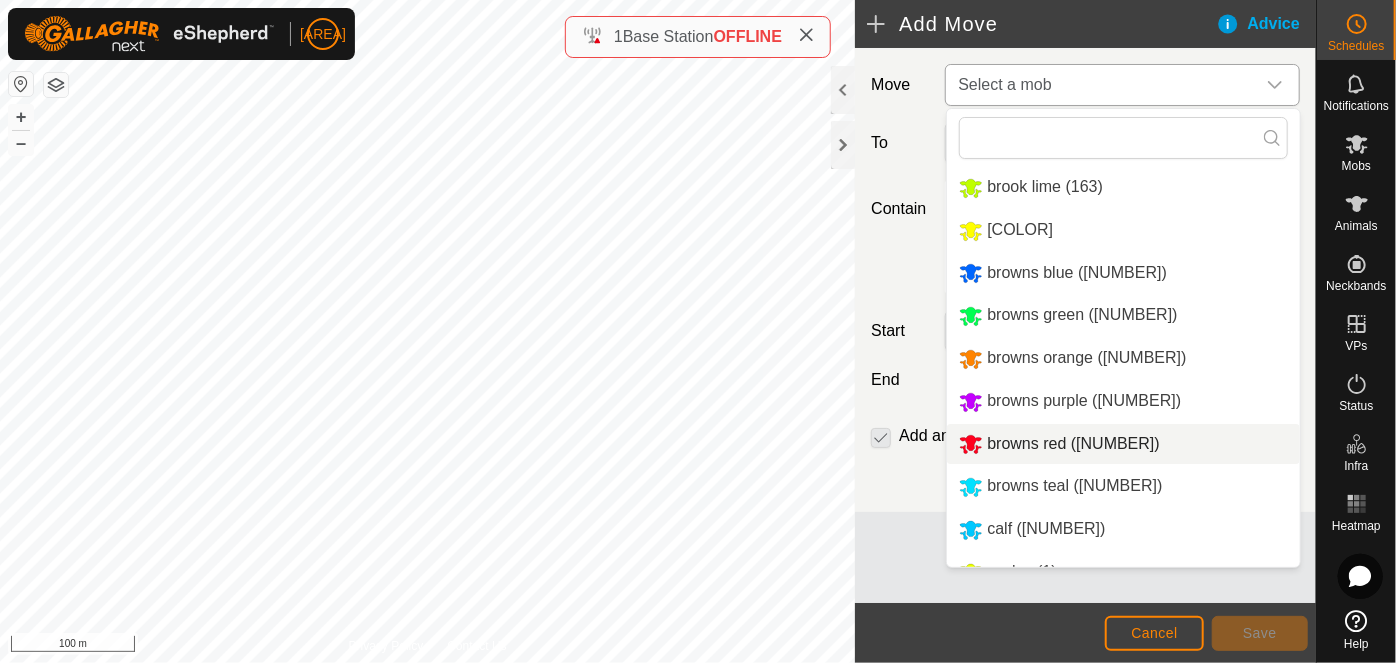 click on "browns red ([NUMBER])" at bounding box center [1123, 444] 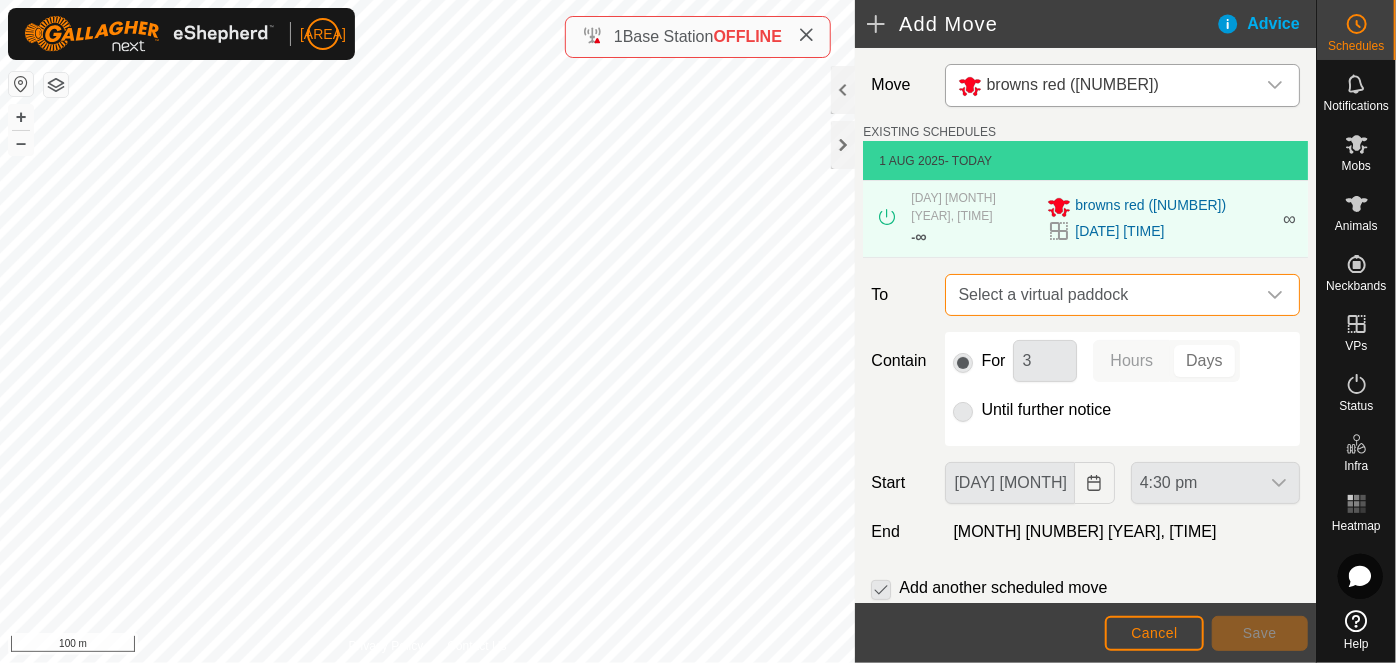 click on "Select a virtual paddock" at bounding box center [1102, 295] 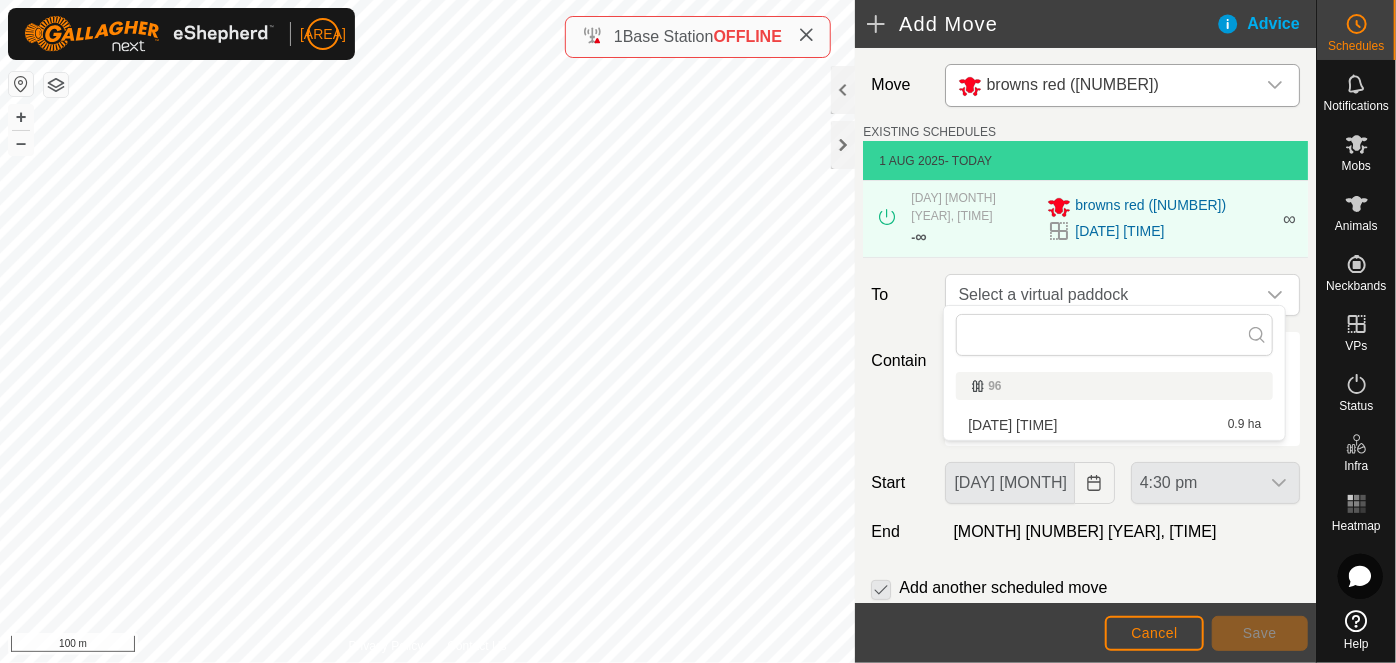 click on "Saved [DATE] [TIME] [NUMBER] ha" at bounding box center [1114, 425] 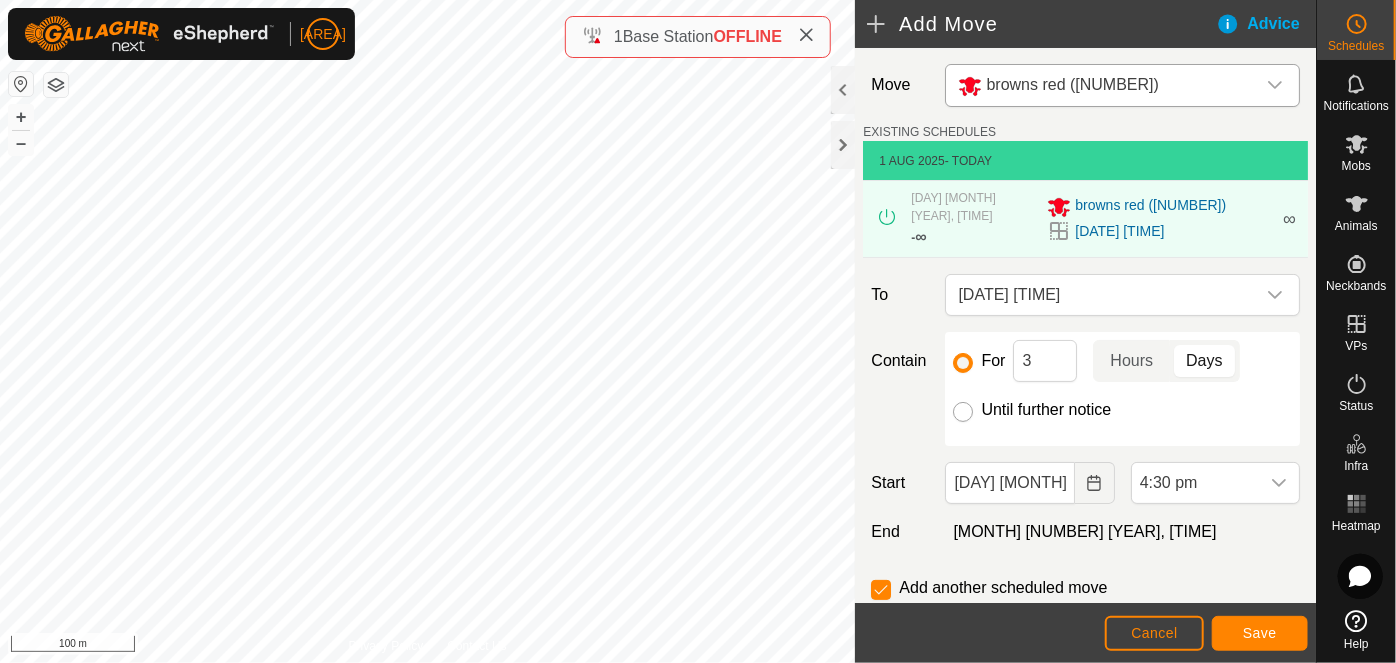 click on "Until further notice" at bounding box center (963, 412) 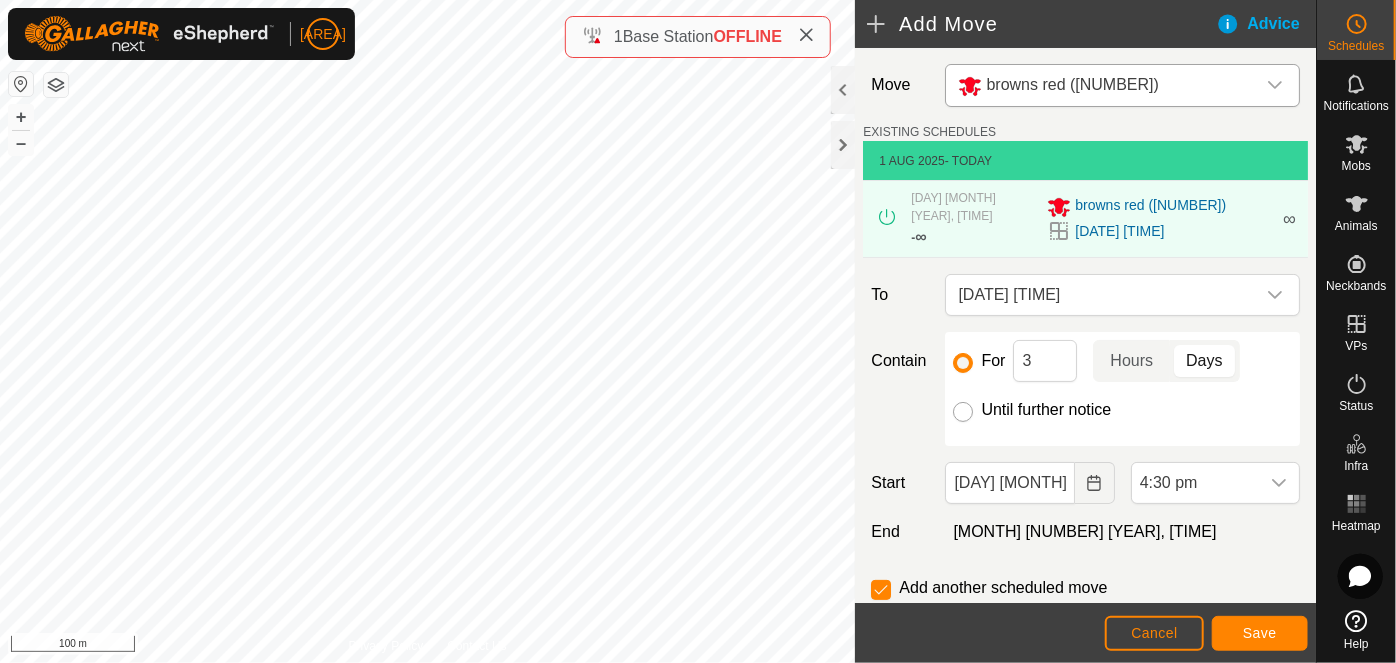 radio on "true" 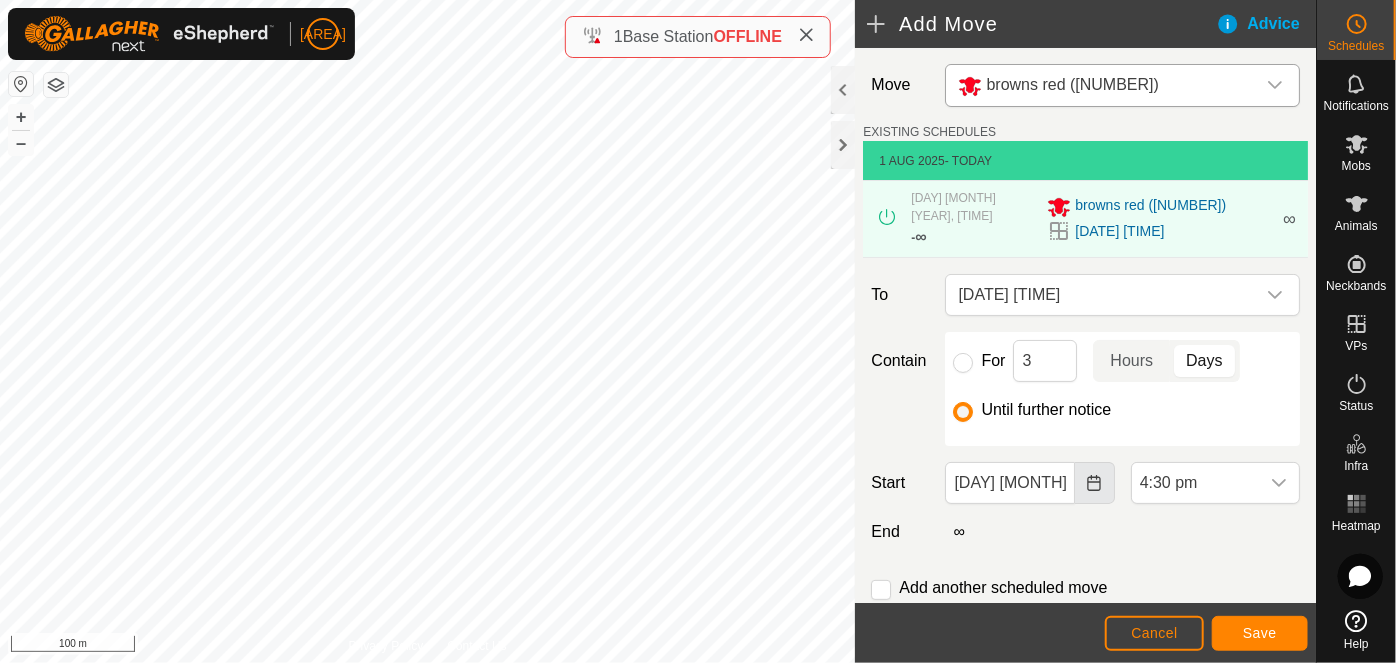 click 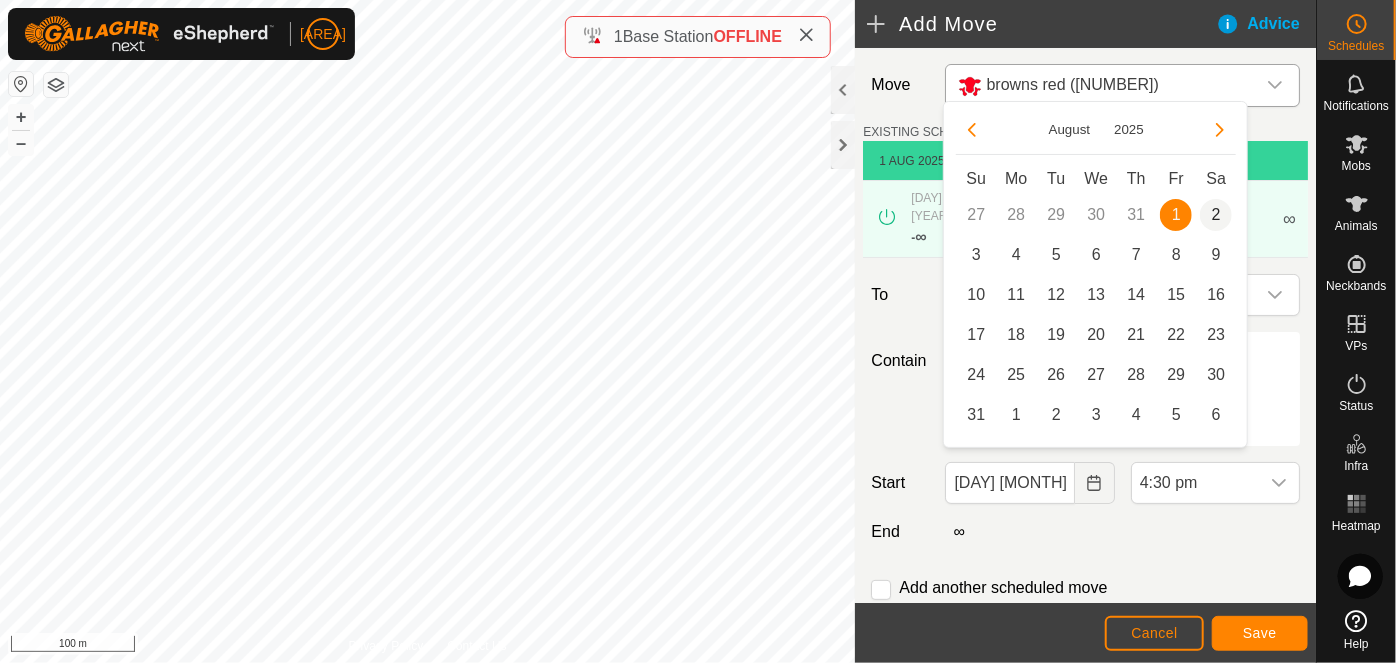 click on "2" at bounding box center [1216, 215] 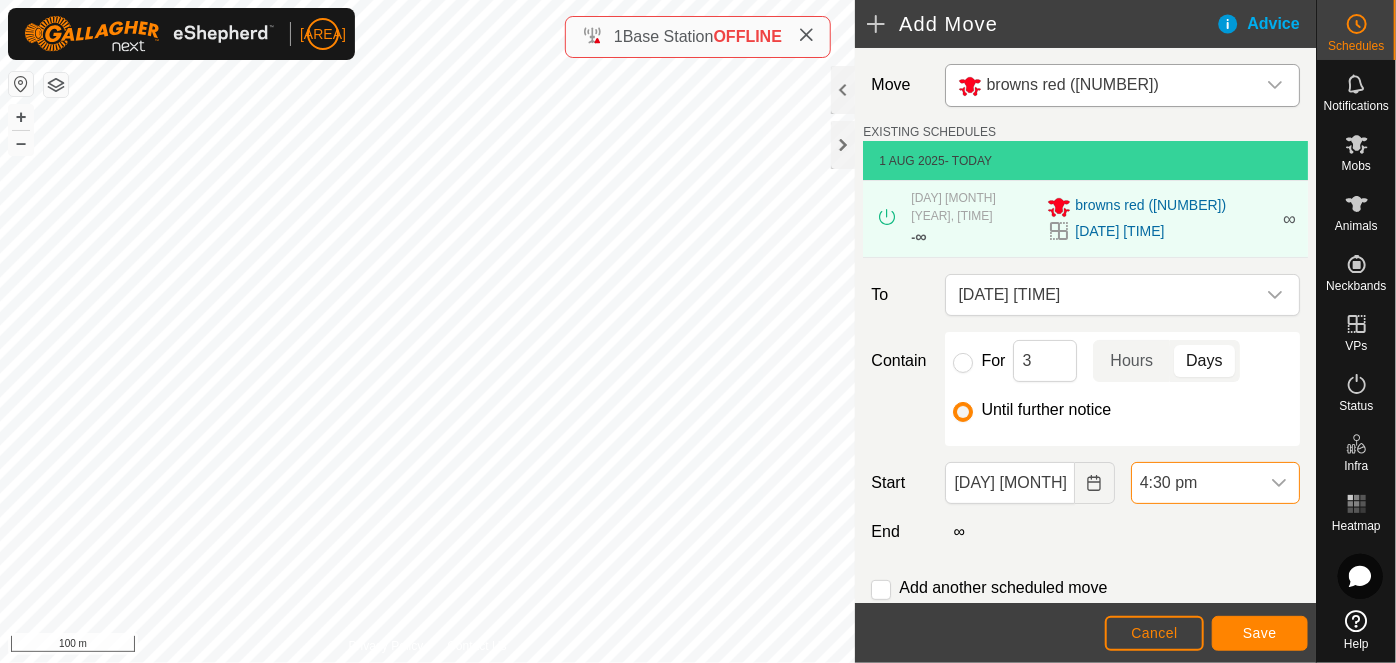 click on "4:30 pm" at bounding box center (1195, 483) 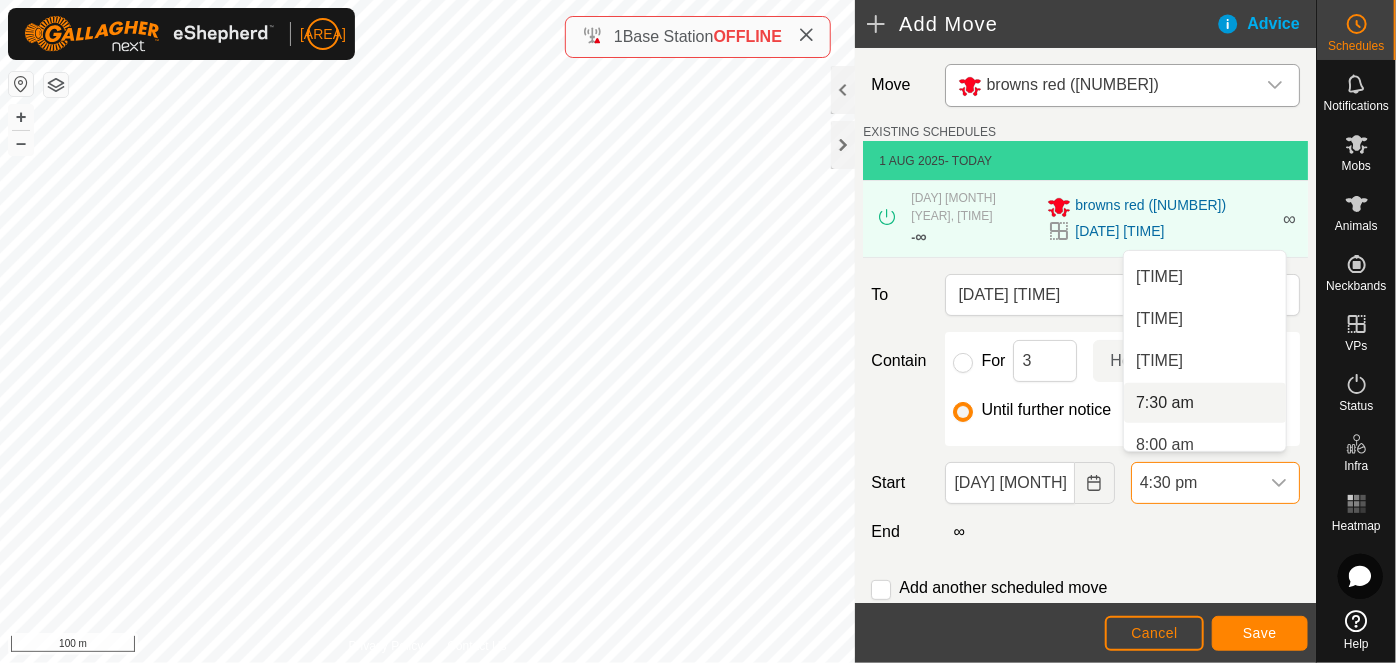 scroll, scrollTop: 512, scrollLeft: 0, axis: vertical 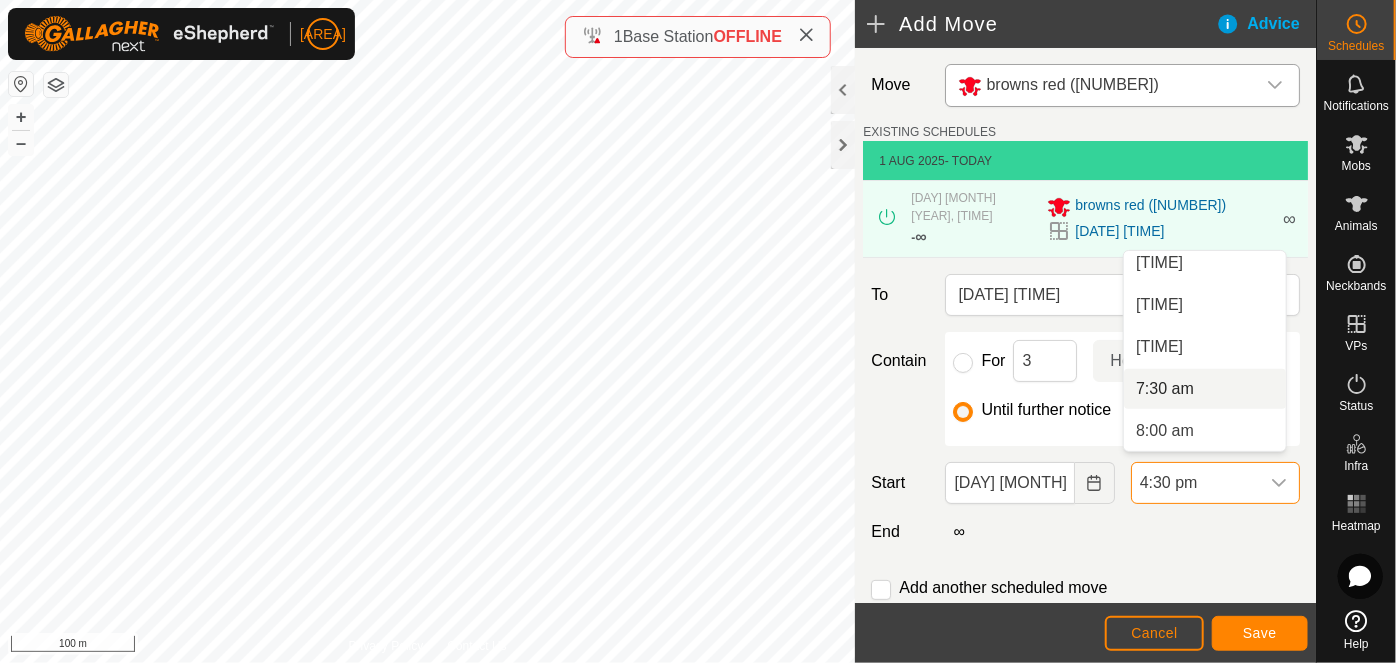 click on "7:30 am" at bounding box center (1205, 389) 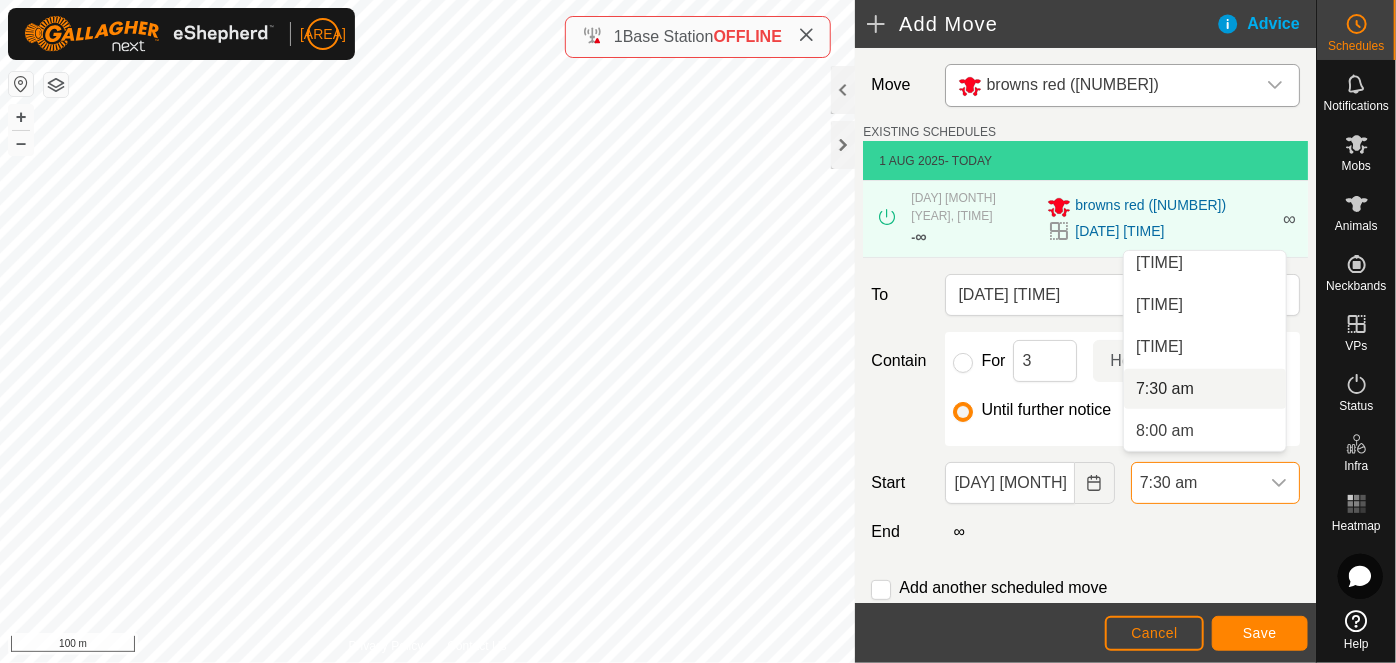 scroll, scrollTop: 0, scrollLeft: 0, axis: both 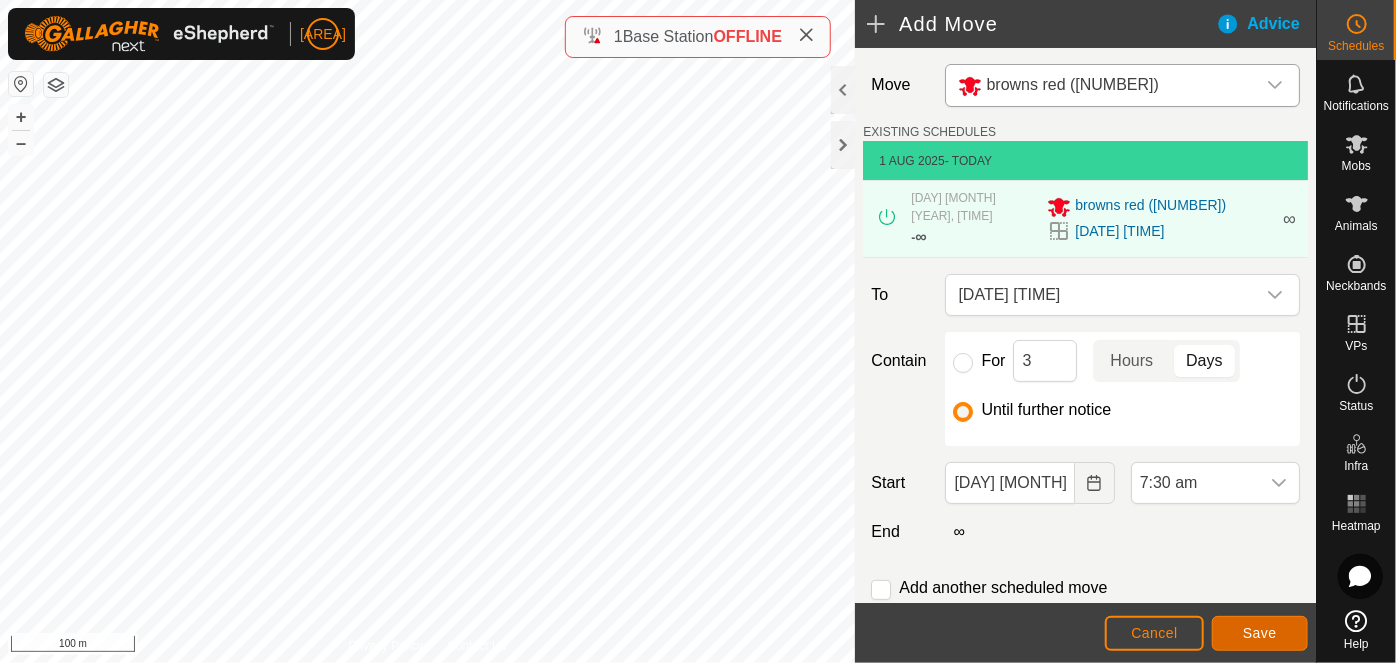 click on "Save" 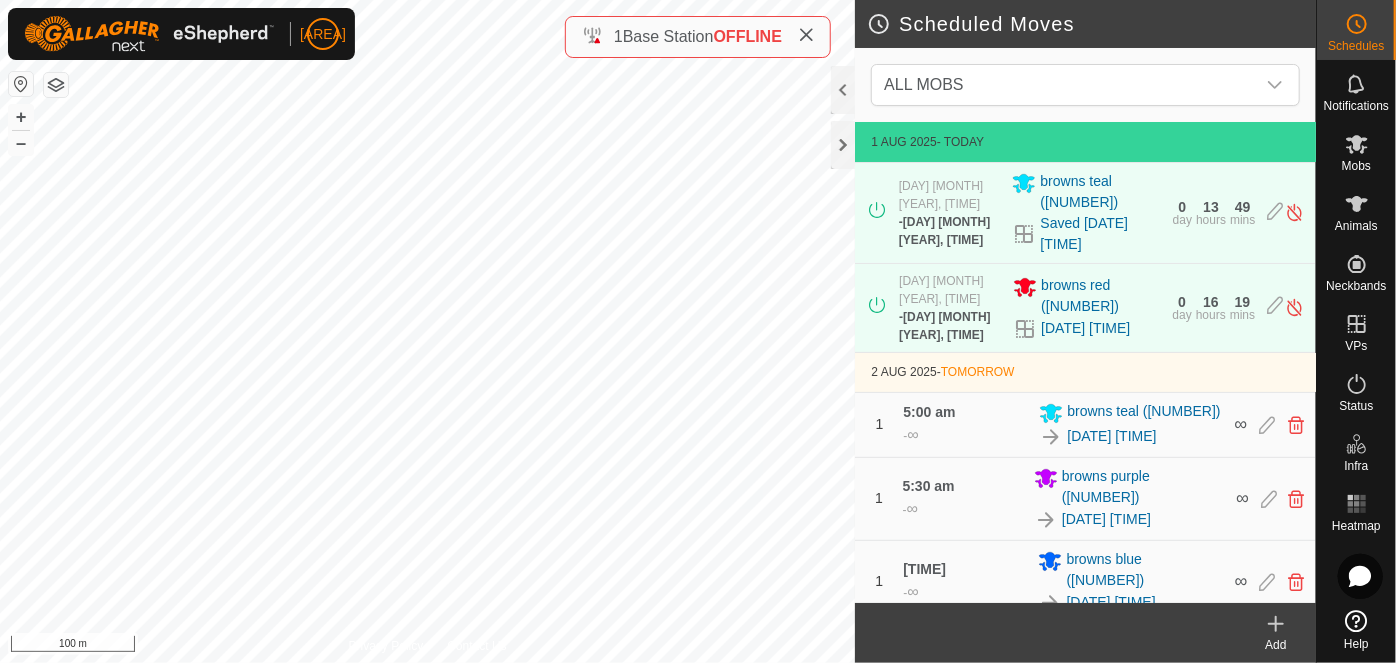 click on "Add" 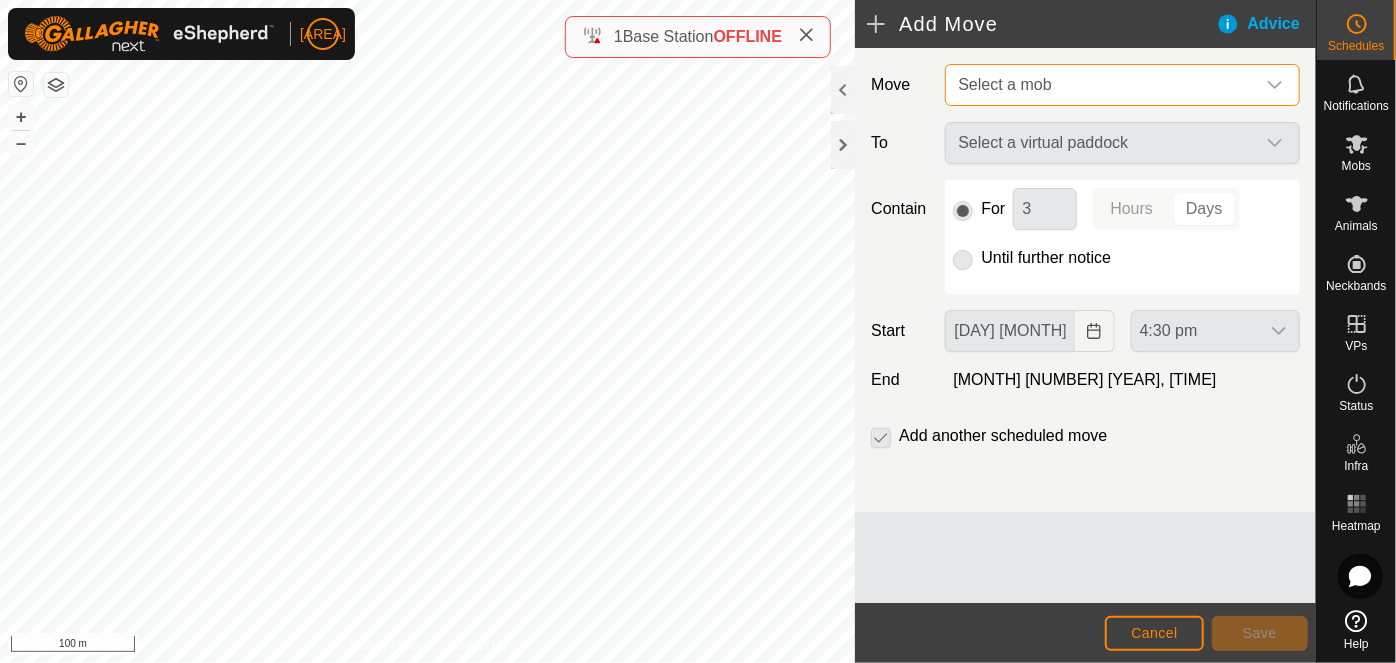 click on "Select a mob" at bounding box center [1004, 84] 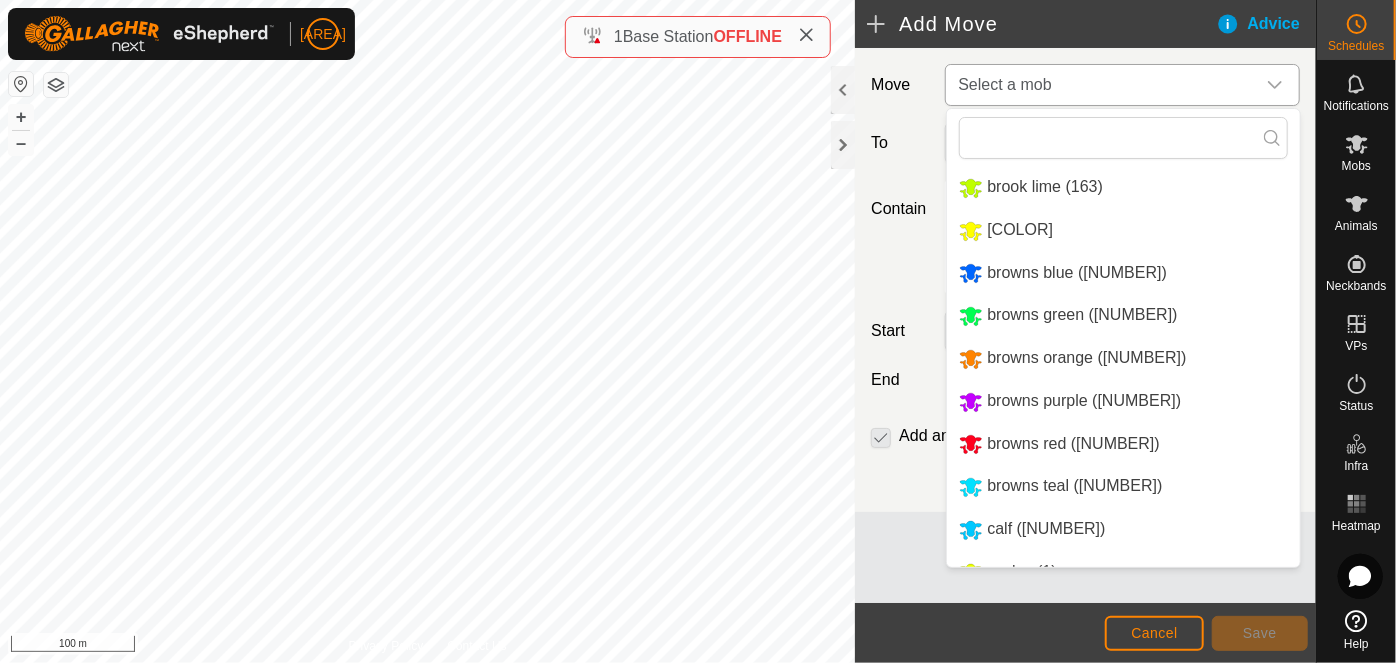 click on "browns green ([NUMBER])" at bounding box center [1123, 315] 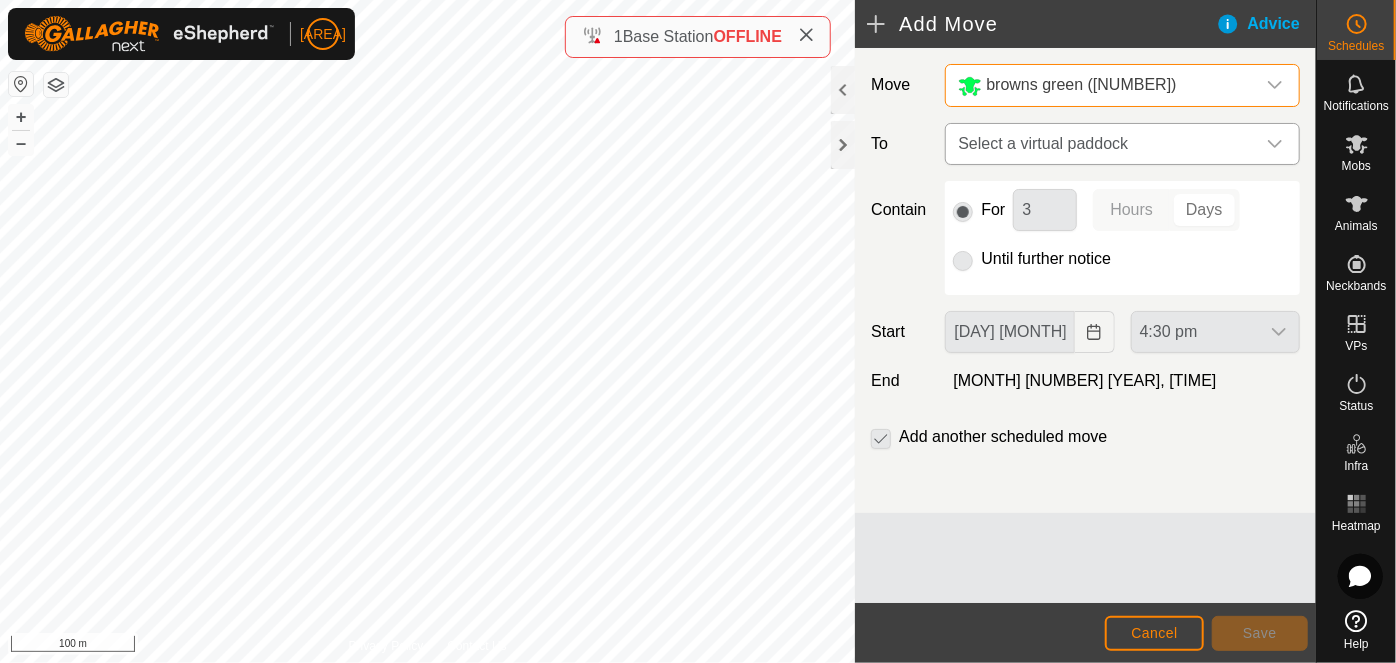 click on "Select a virtual paddock" at bounding box center [1102, 144] 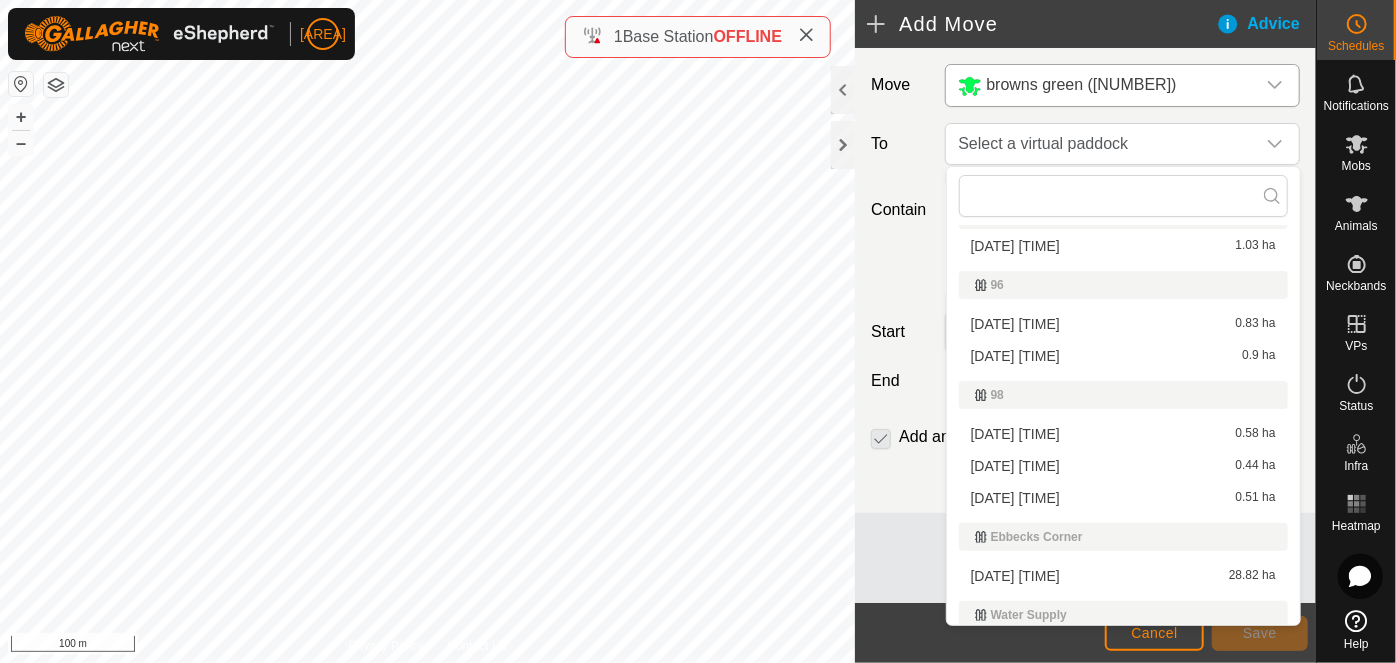 scroll, scrollTop: 445, scrollLeft: 0, axis: vertical 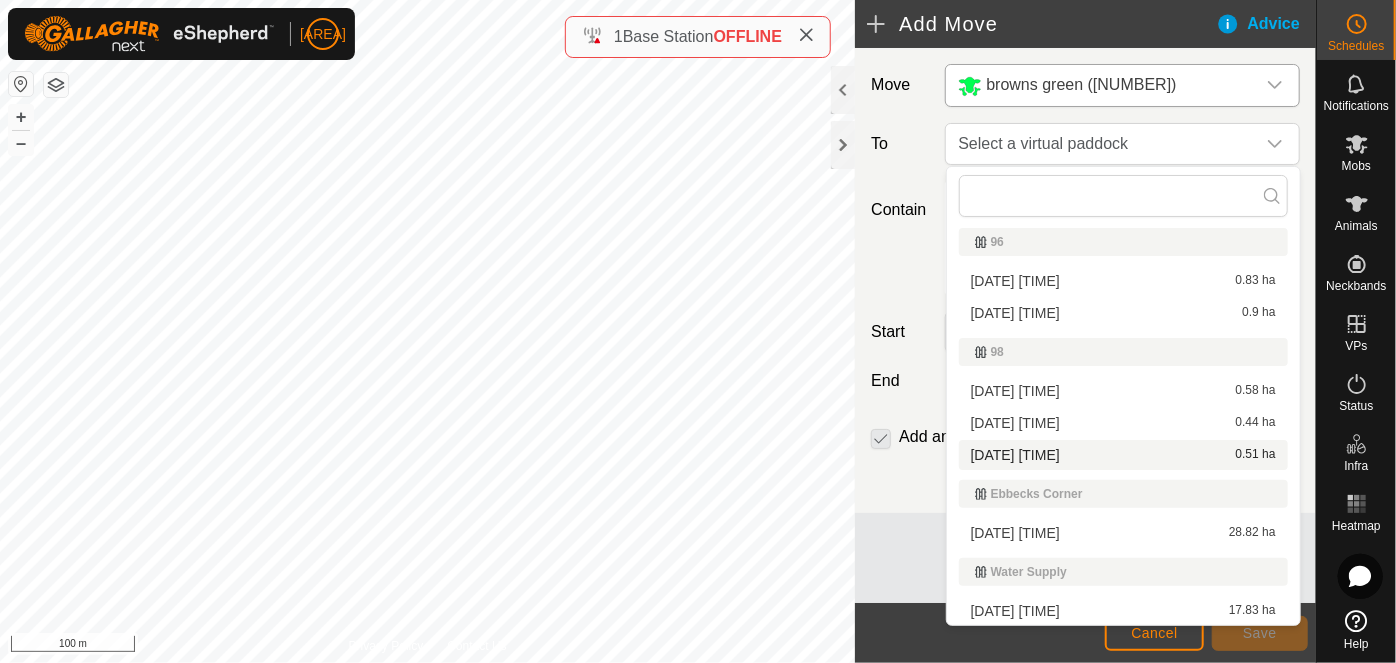 click on "[DATE] [TIME] [AREA]" at bounding box center [1123, 455] 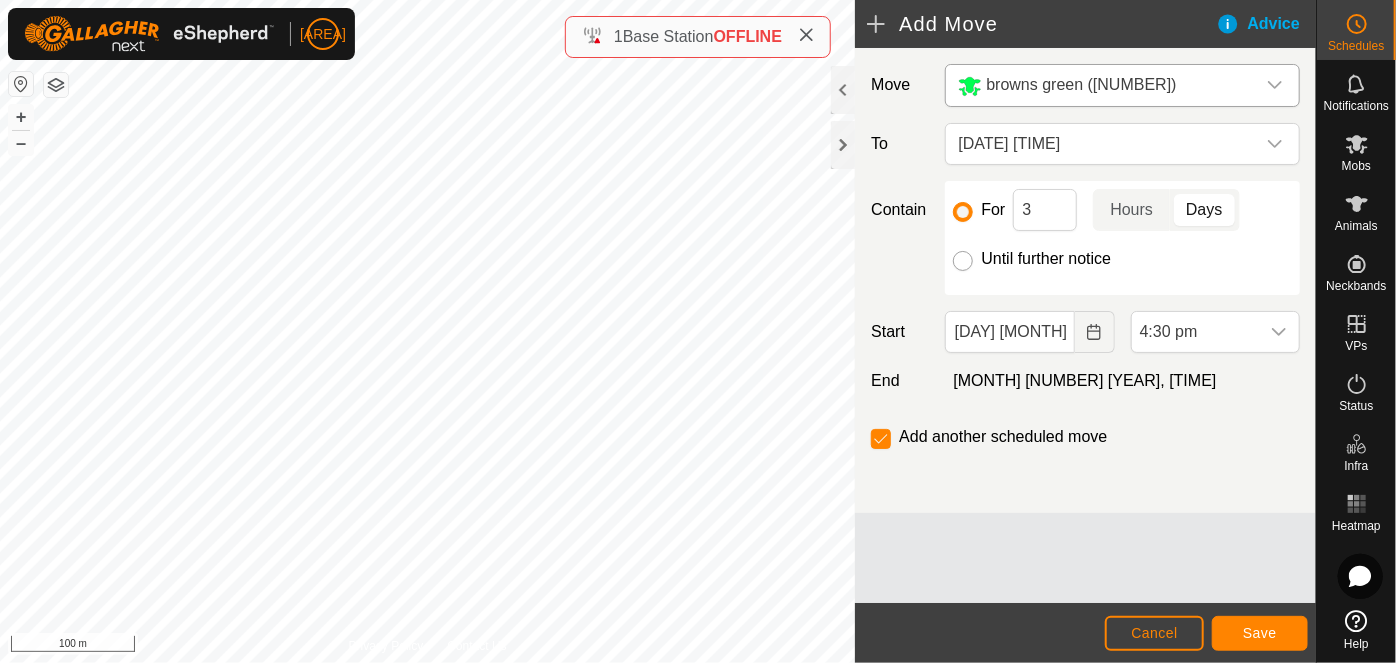 click on "Until further notice" at bounding box center [963, 261] 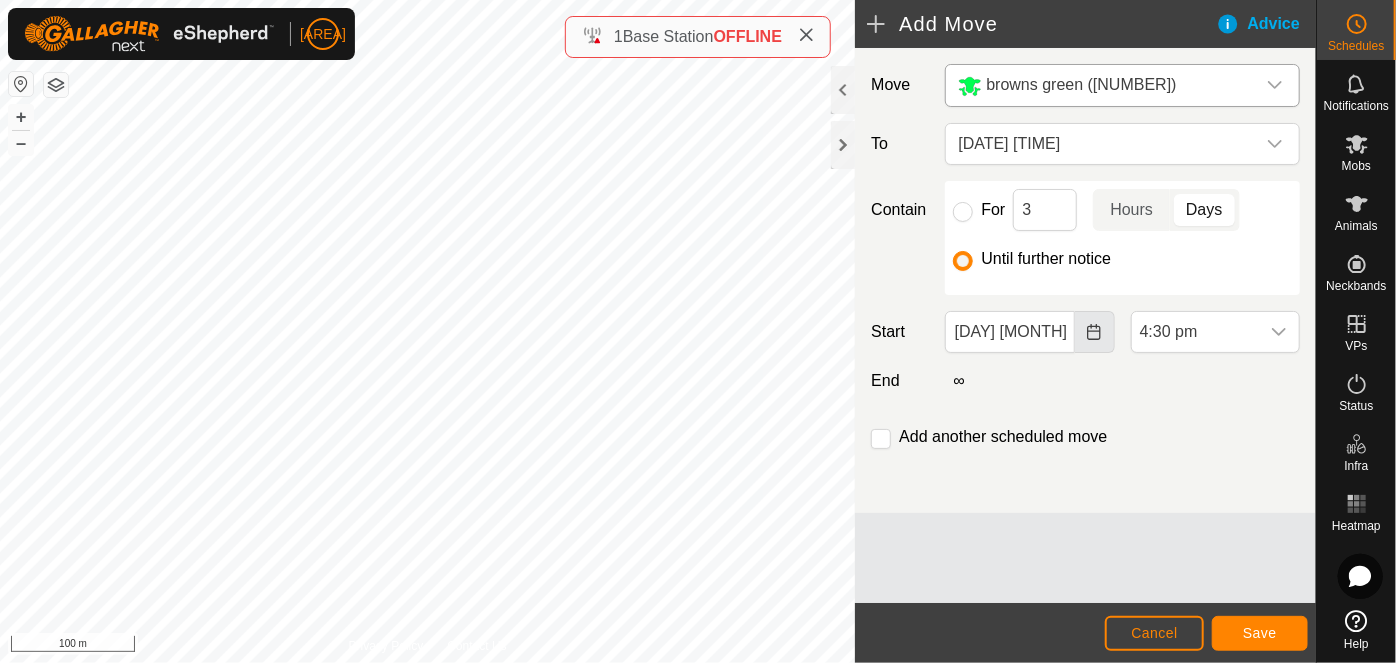 click 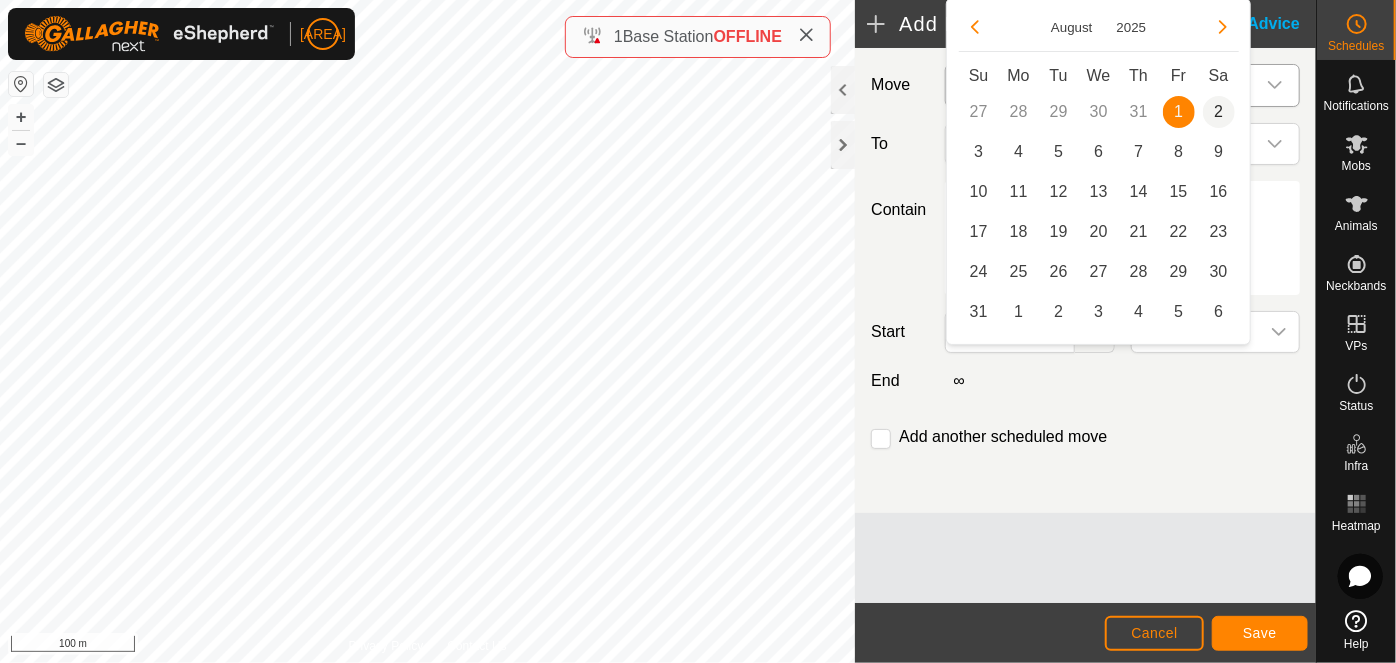 click on "2" at bounding box center (1219, 112) 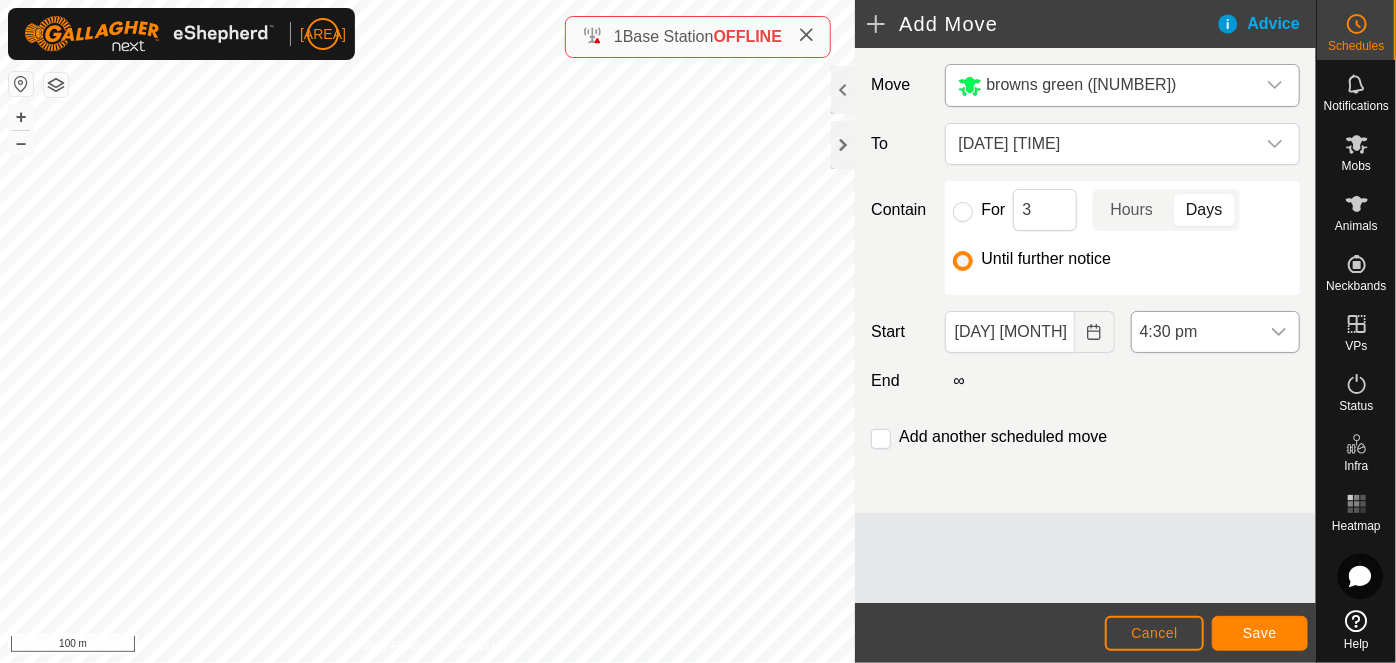 click 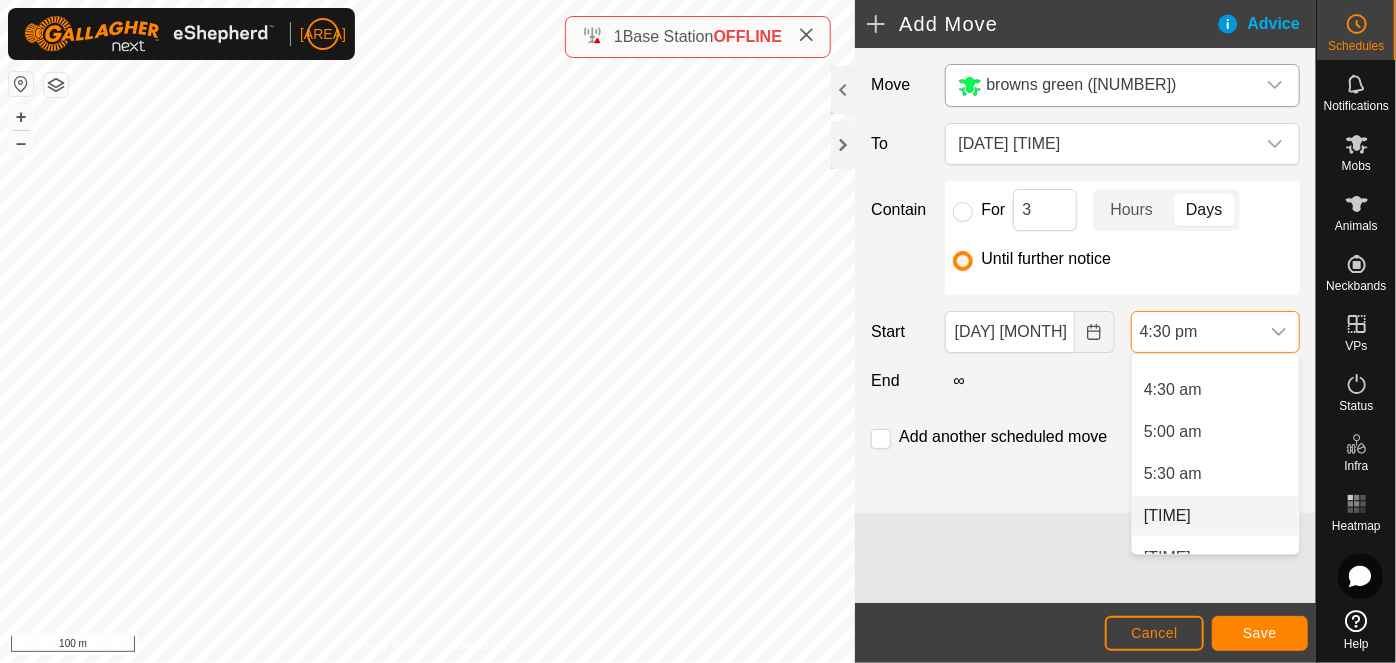 scroll, scrollTop: 454, scrollLeft: 0, axis: vertical 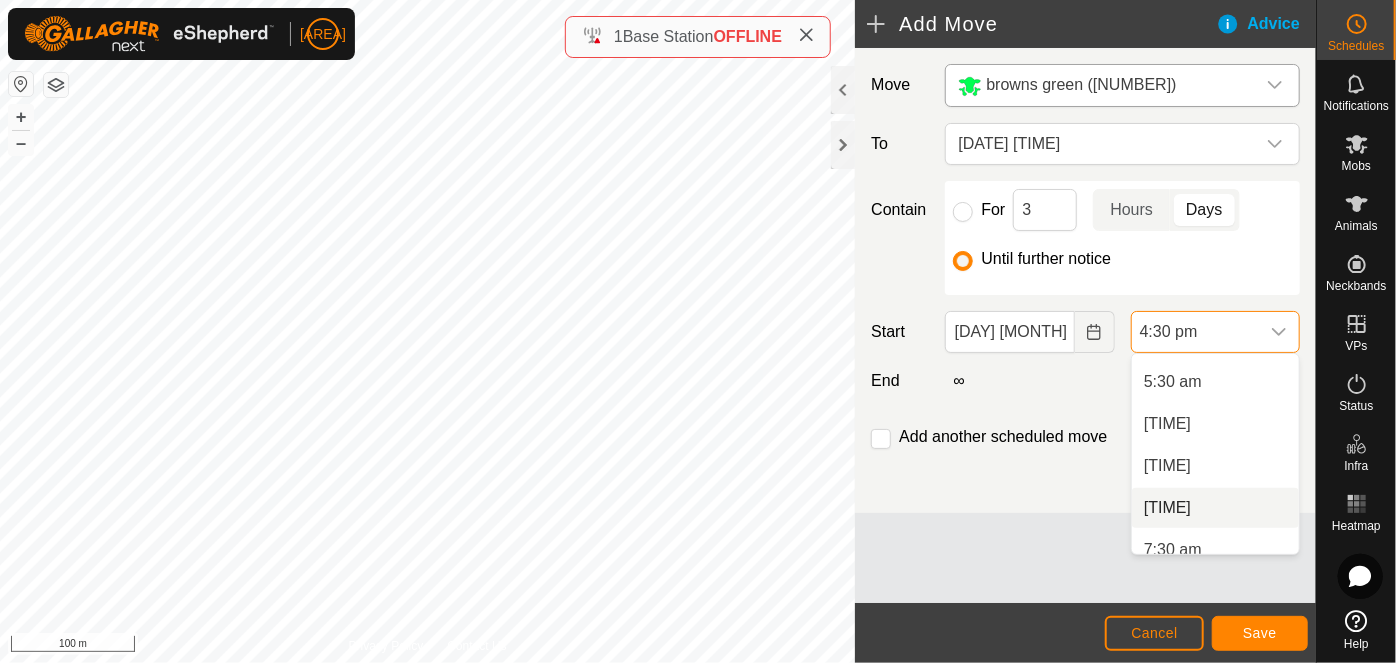 click on "[TIME]" at bounding box center (1215, 508) 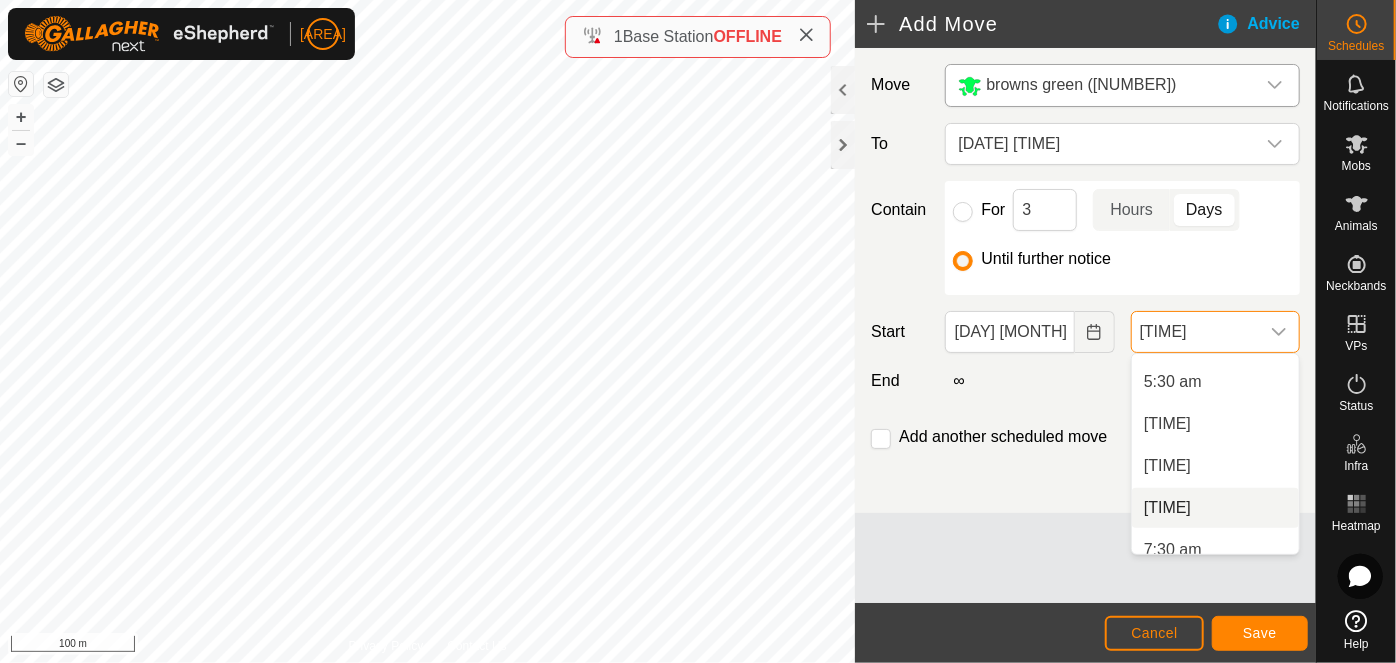 scroll, scrollTop: 0, scrollLeft: 0, axis: both 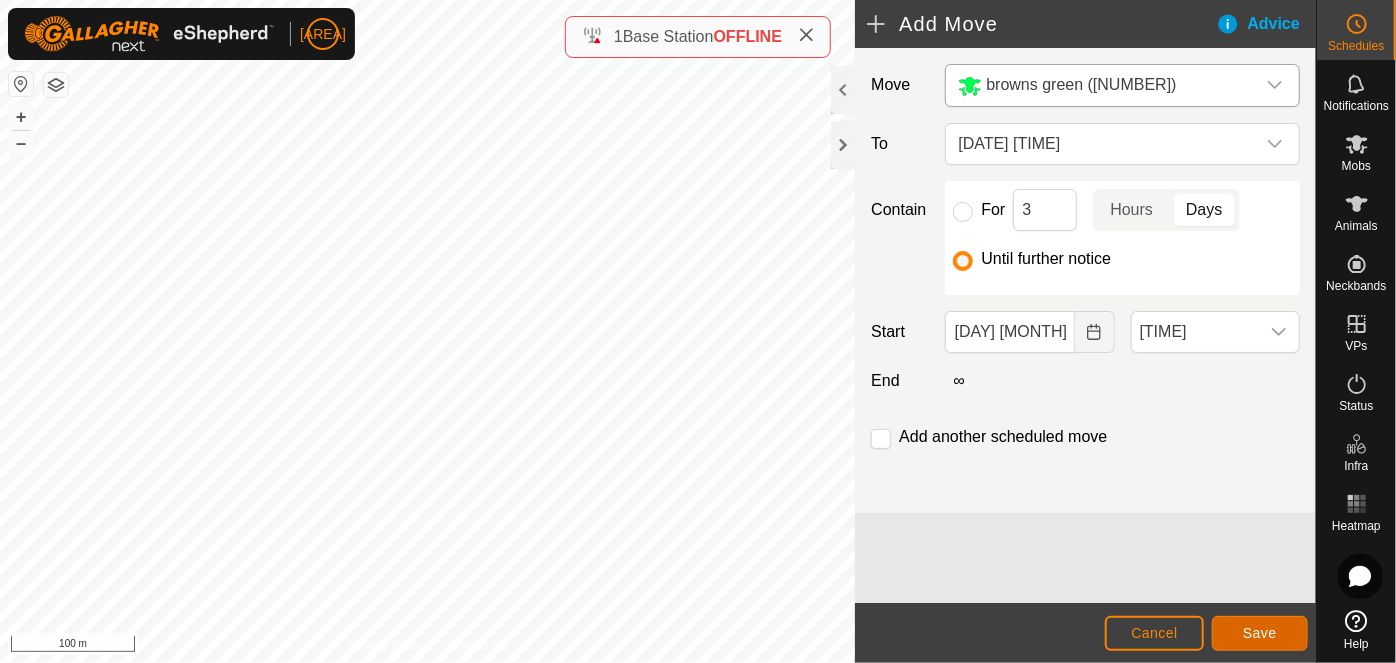 click on "Save" 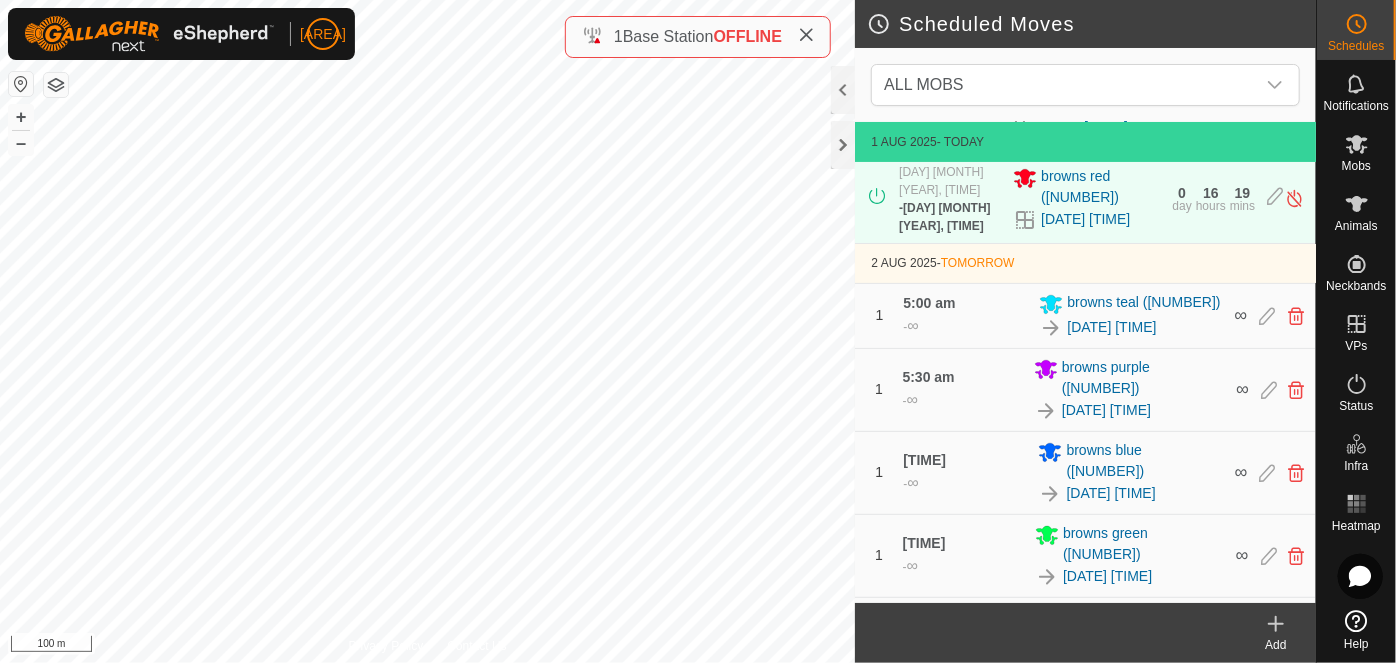 scroll, scrollTop: 111, scrollLeft: 0, axis: vertical 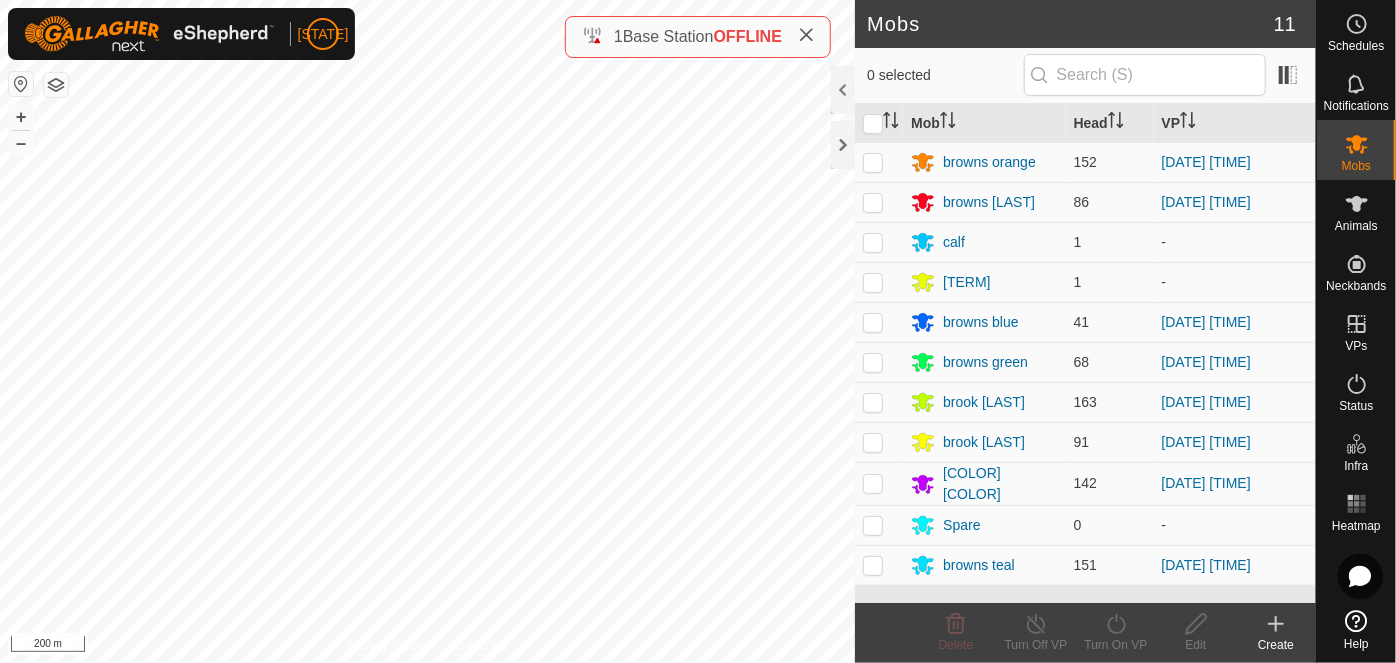 click 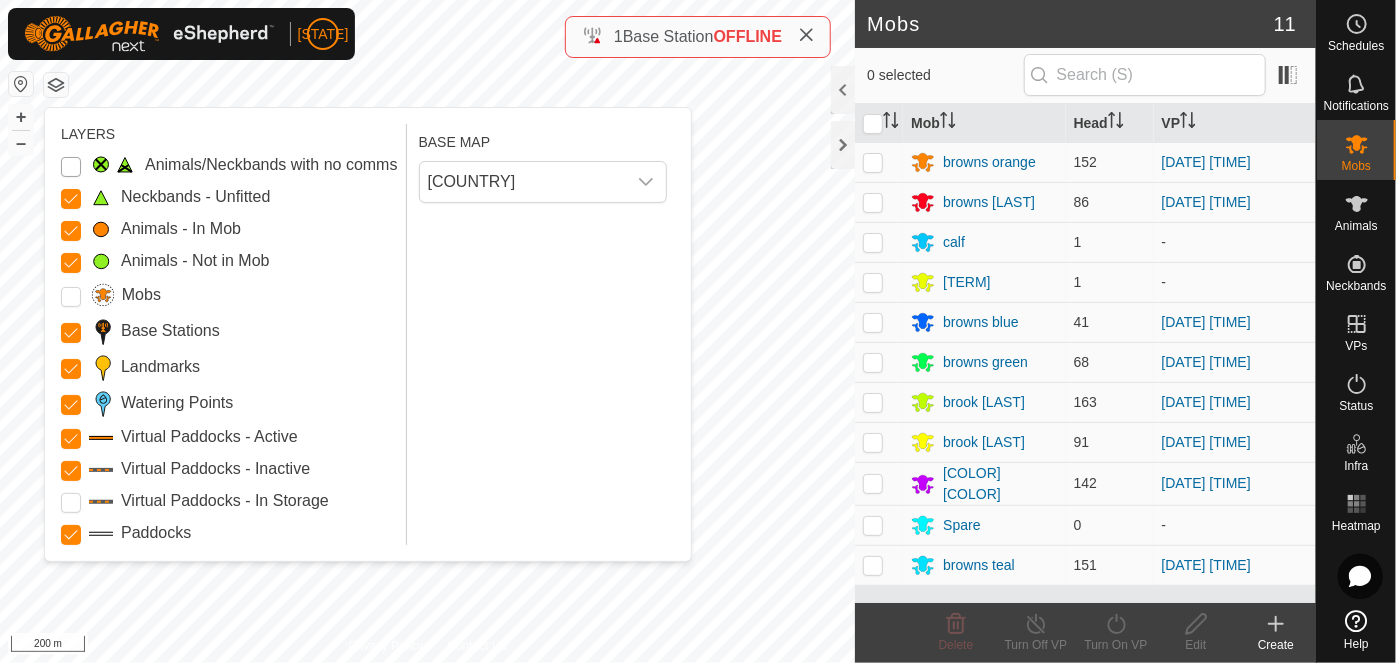 click on "Animals/Neckbands with no comms" at bounding box center (71, 167) 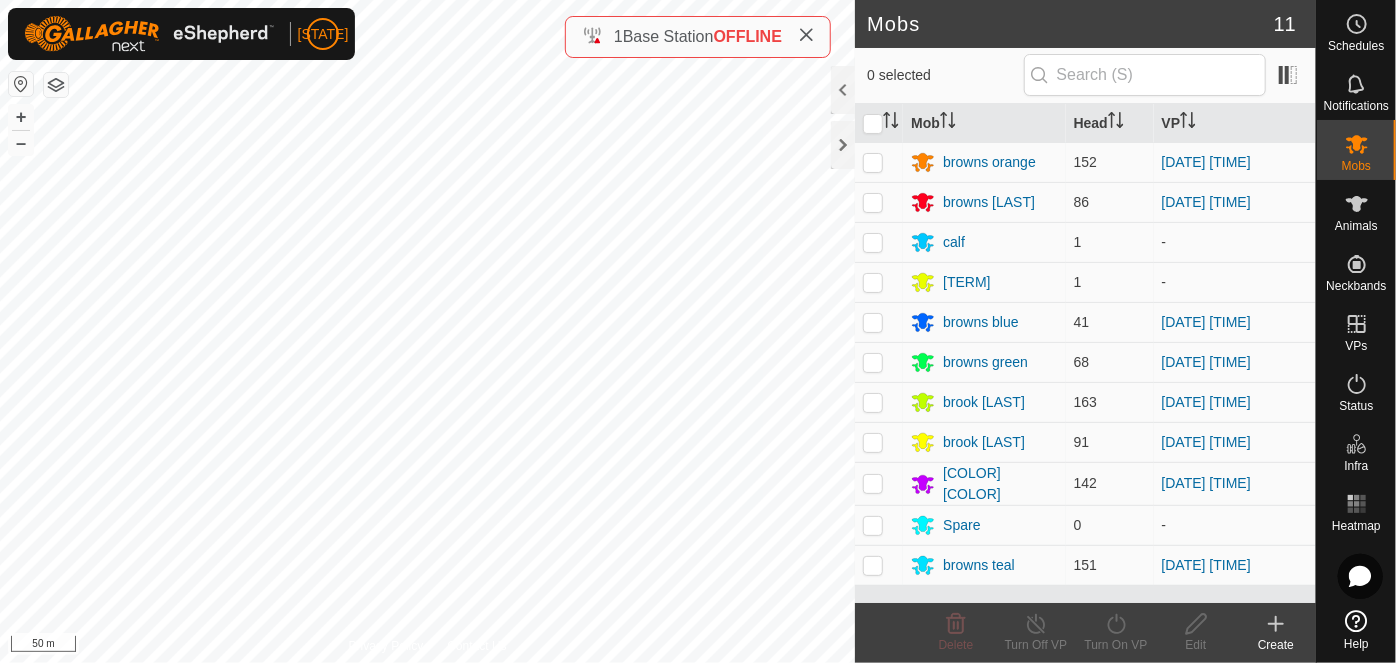 click 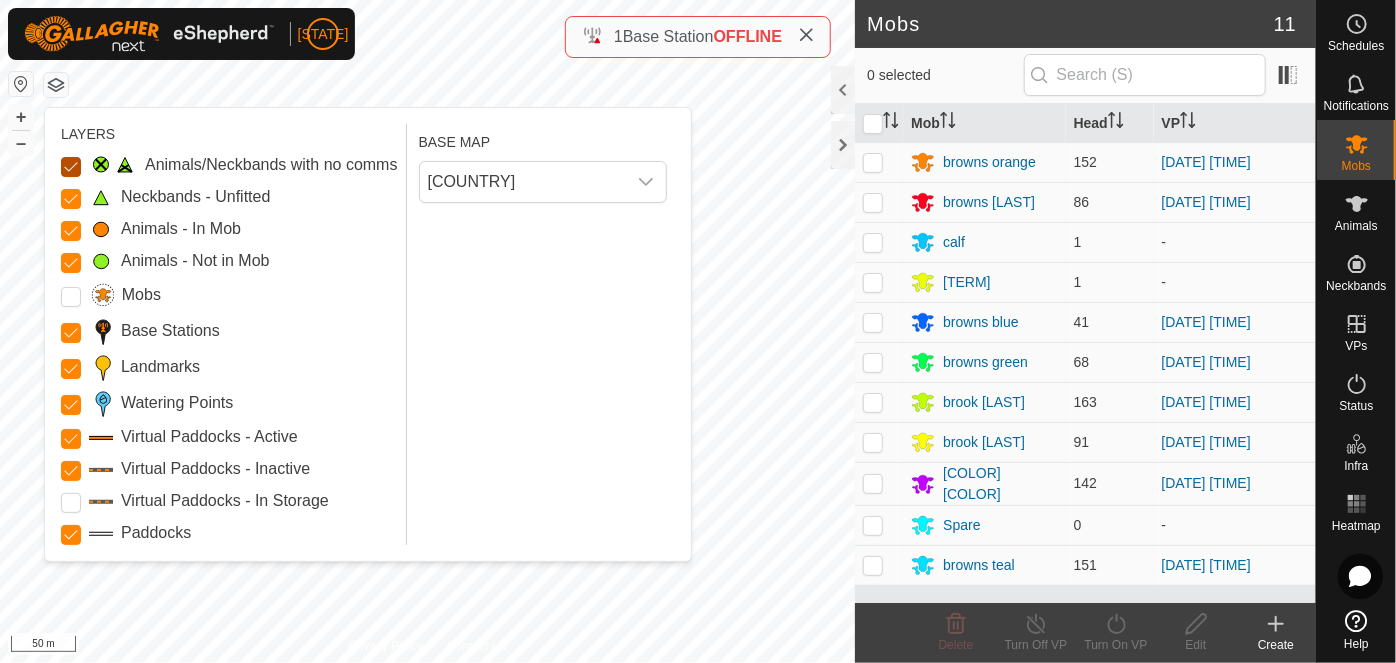 click on "Animals/Neckbands with no comms" at bounding box center [71, 167] 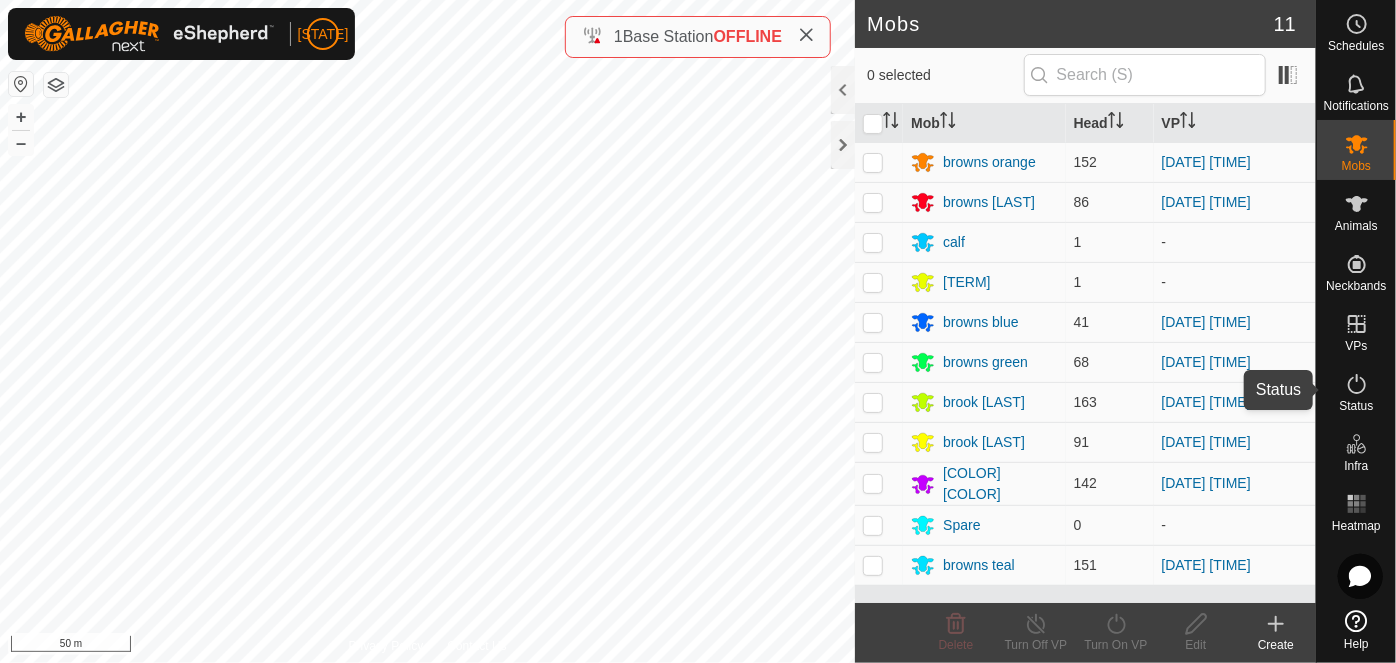 click 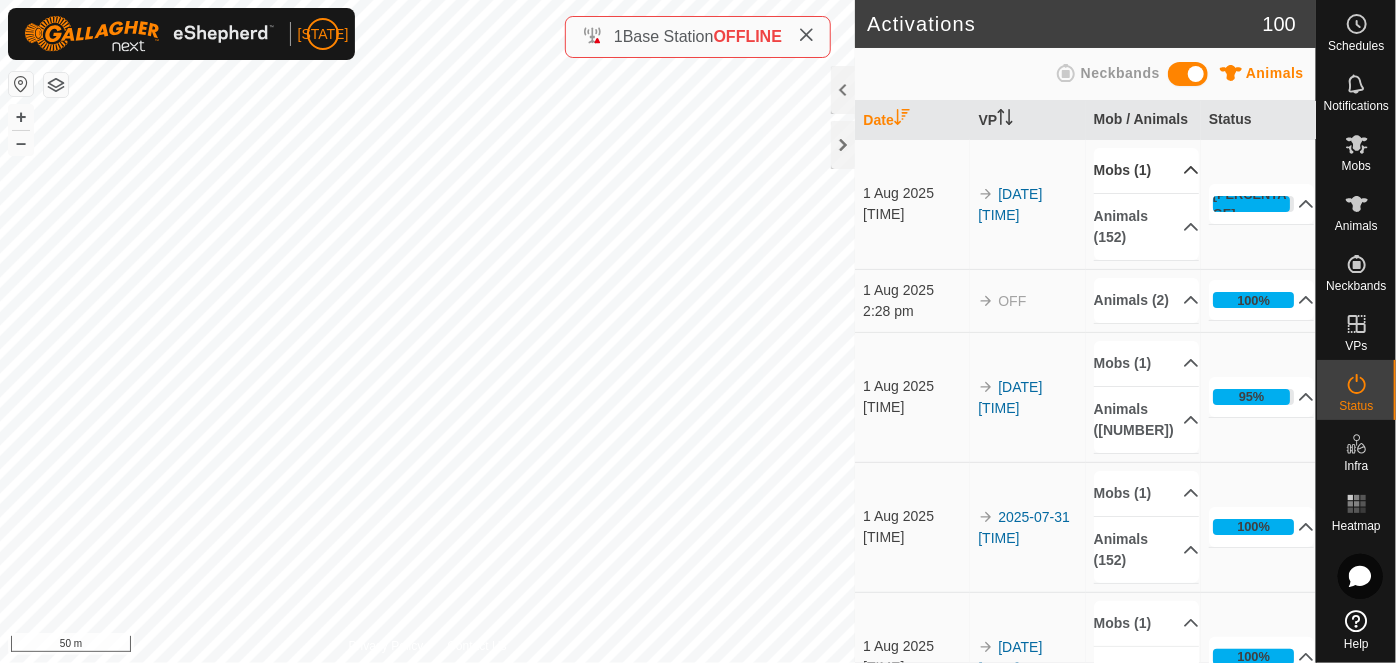 click on "Mobs (1)" at bounding box center (1147, 170) 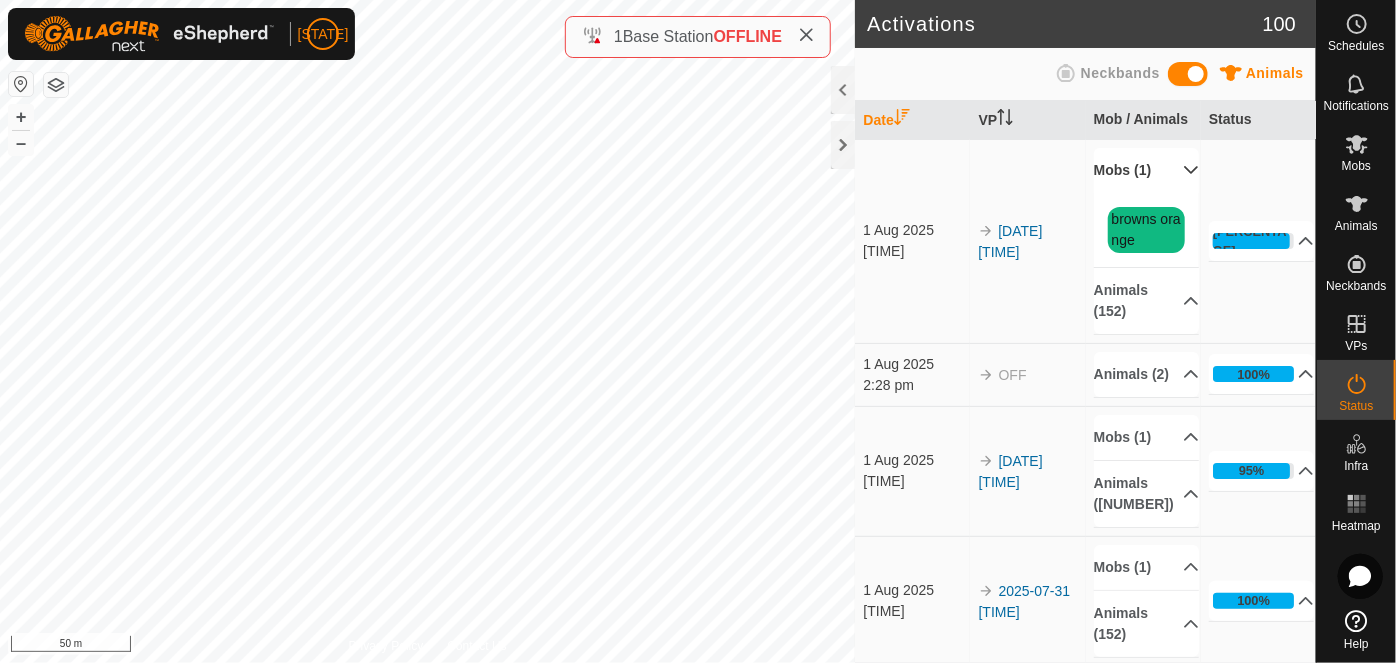 click on "Mobs (1)" at bounding box center [1147, 170] 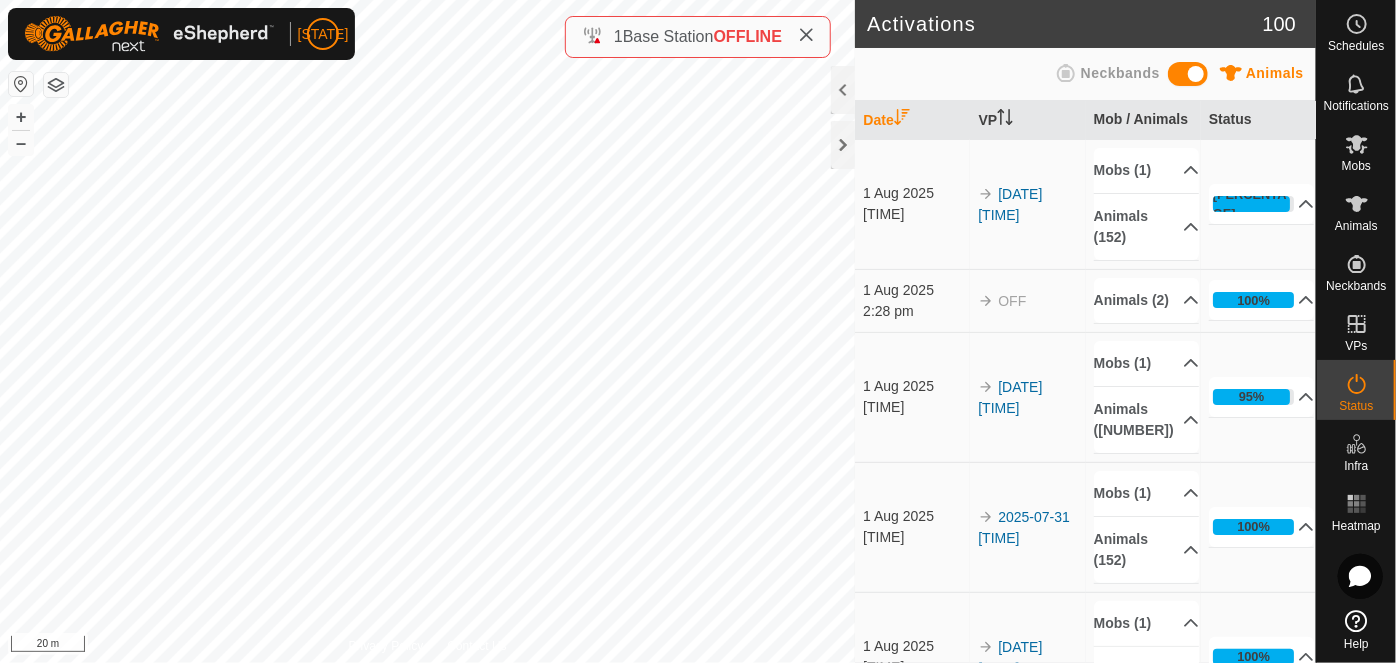 click on "1 Aug 2025 2:26 pm" at bounding box center (912, 397) 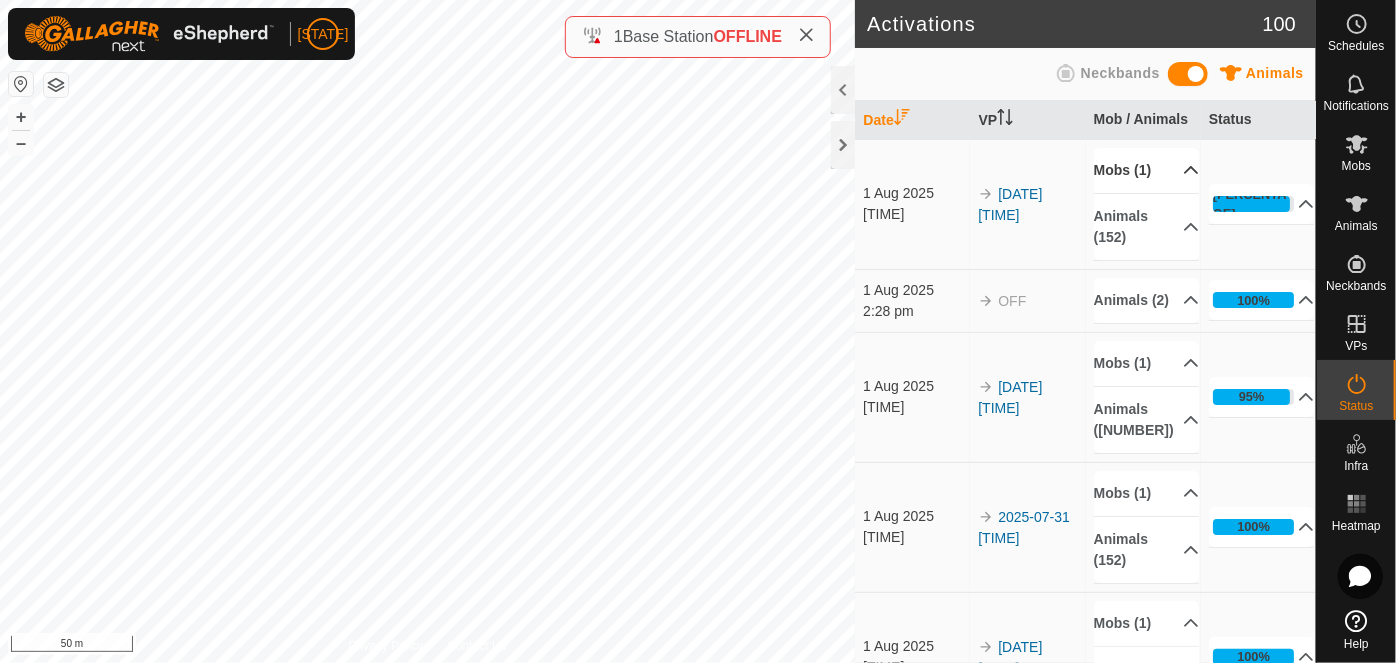 click on "Mobs (1)" at bounding box center [1147, 170] 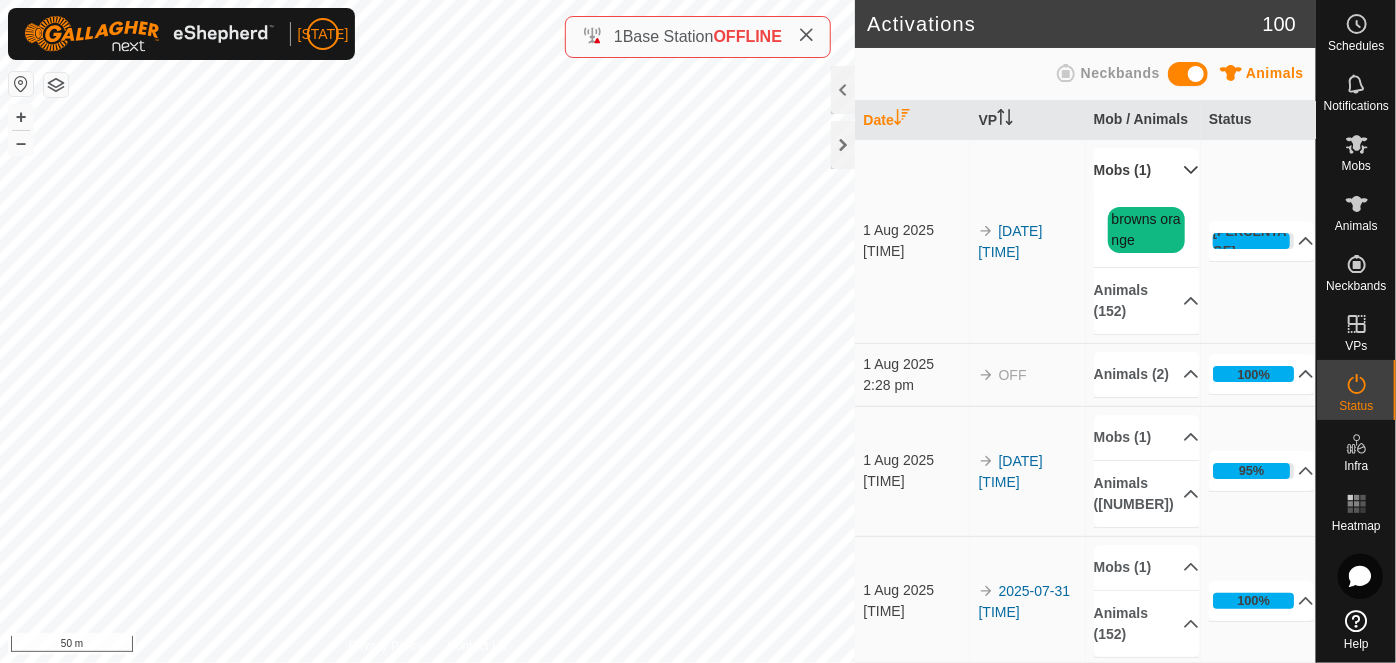 click on "Mobs (1)" at bounding box center (1147, 170) 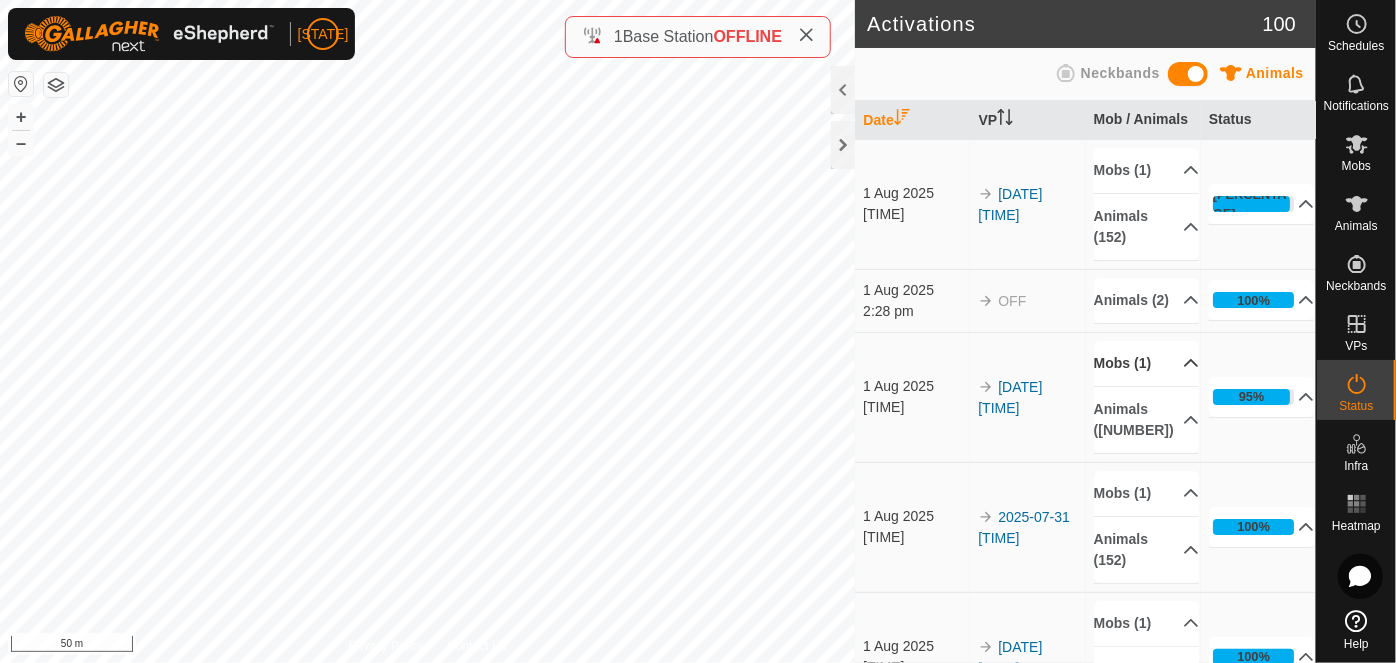 click on "Mobs (1)" at bounding box center (1147, 363) 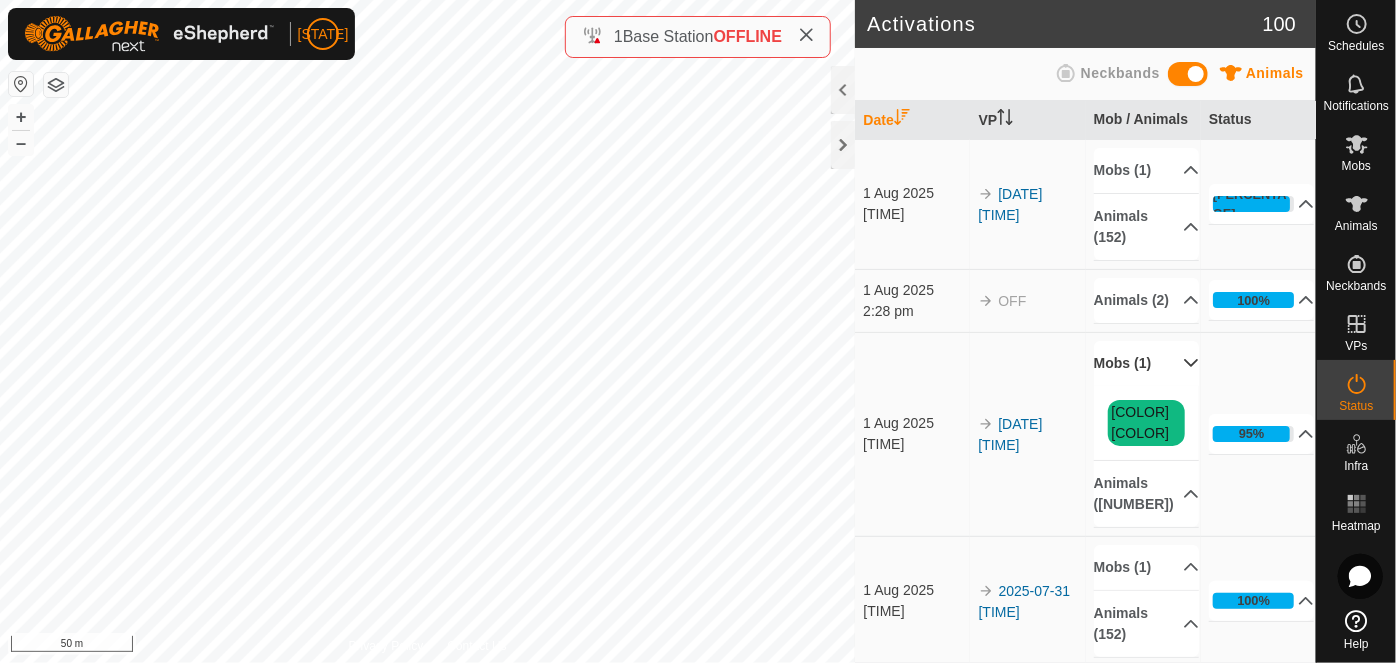 click on "Mobs (1)" at bounding box center [1147, 363] 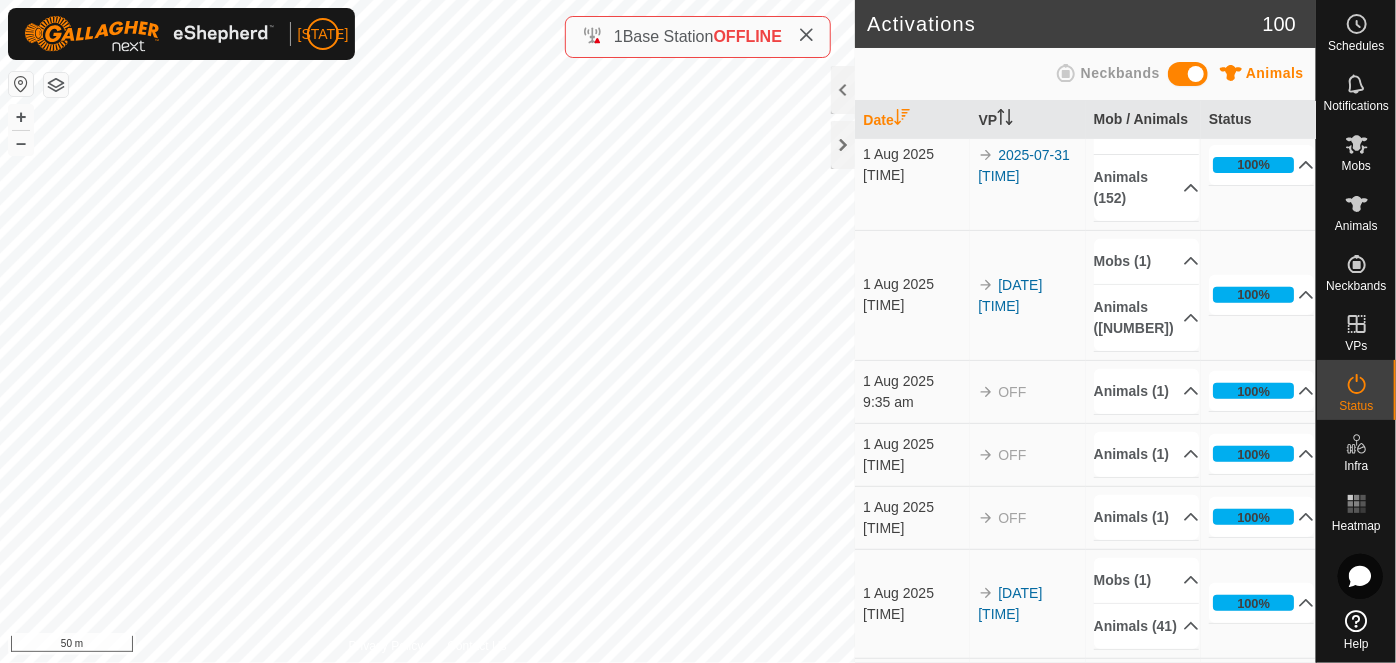 scroll, scrollTop: 363, scrollLeft: 0, axis: vertical 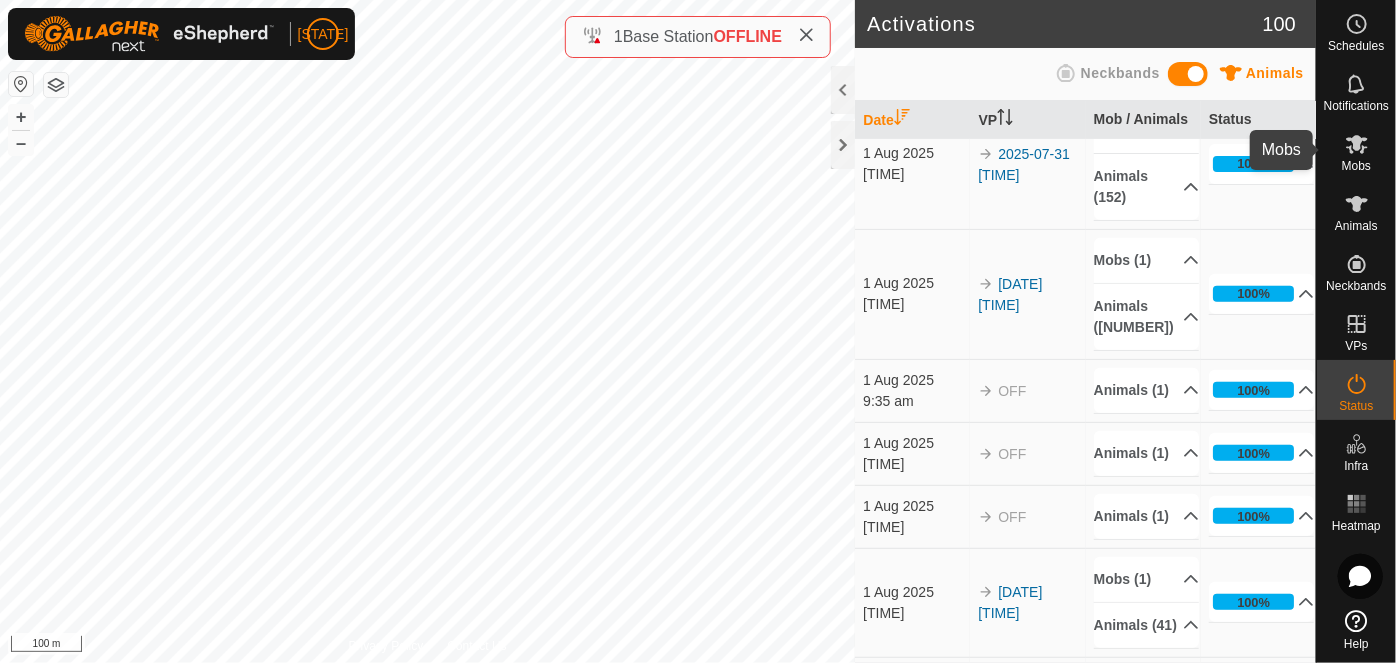 click 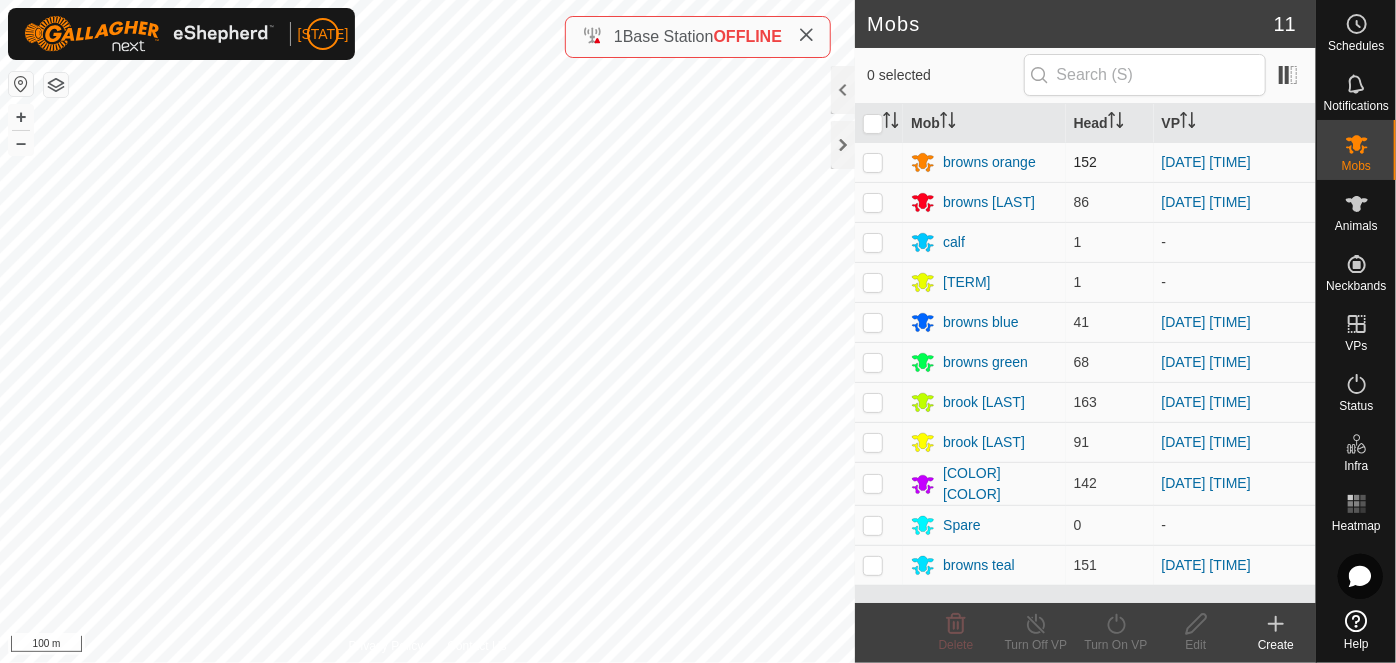 click at bounding box center (873, 162) 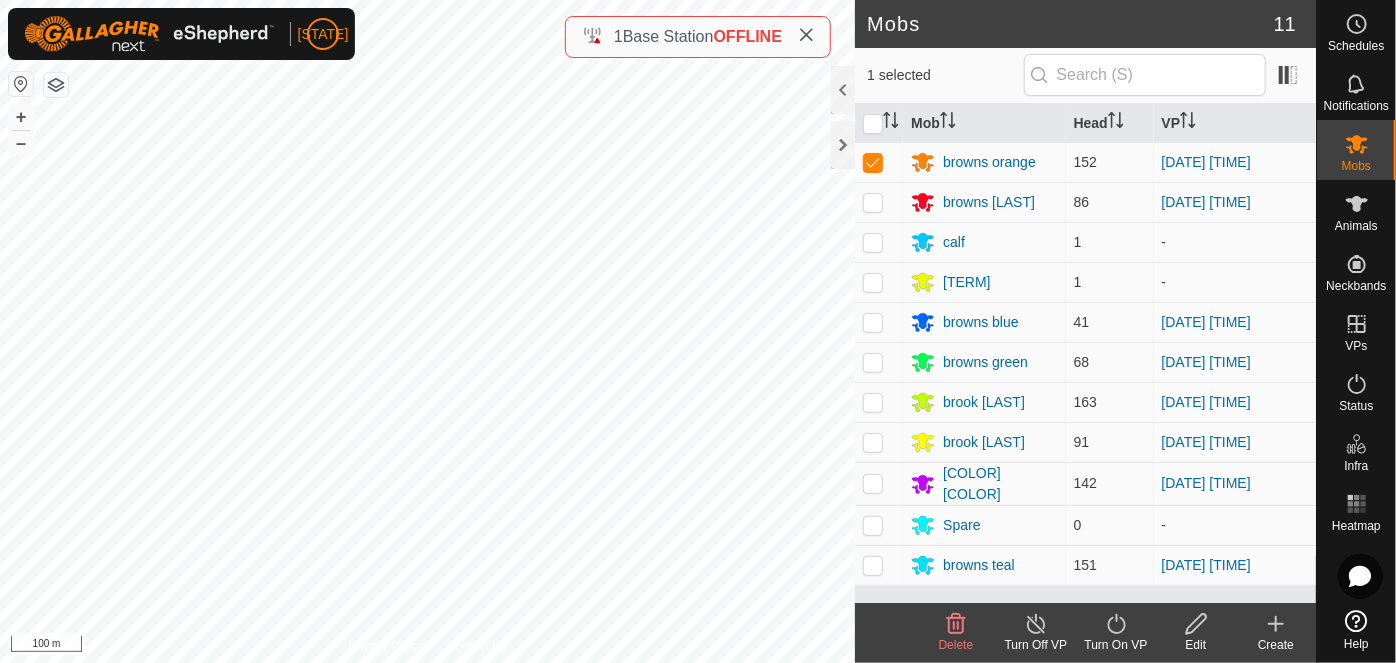 click 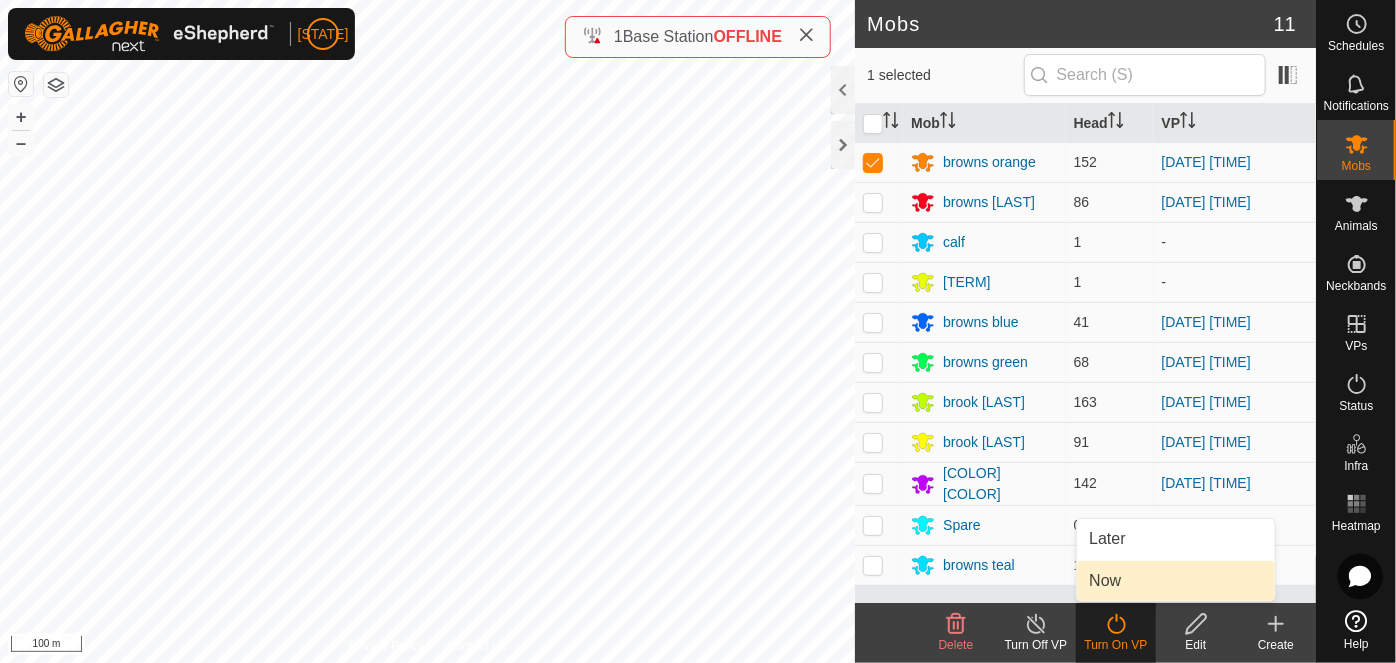 click on "Now" at bounding box center [1176, 581] 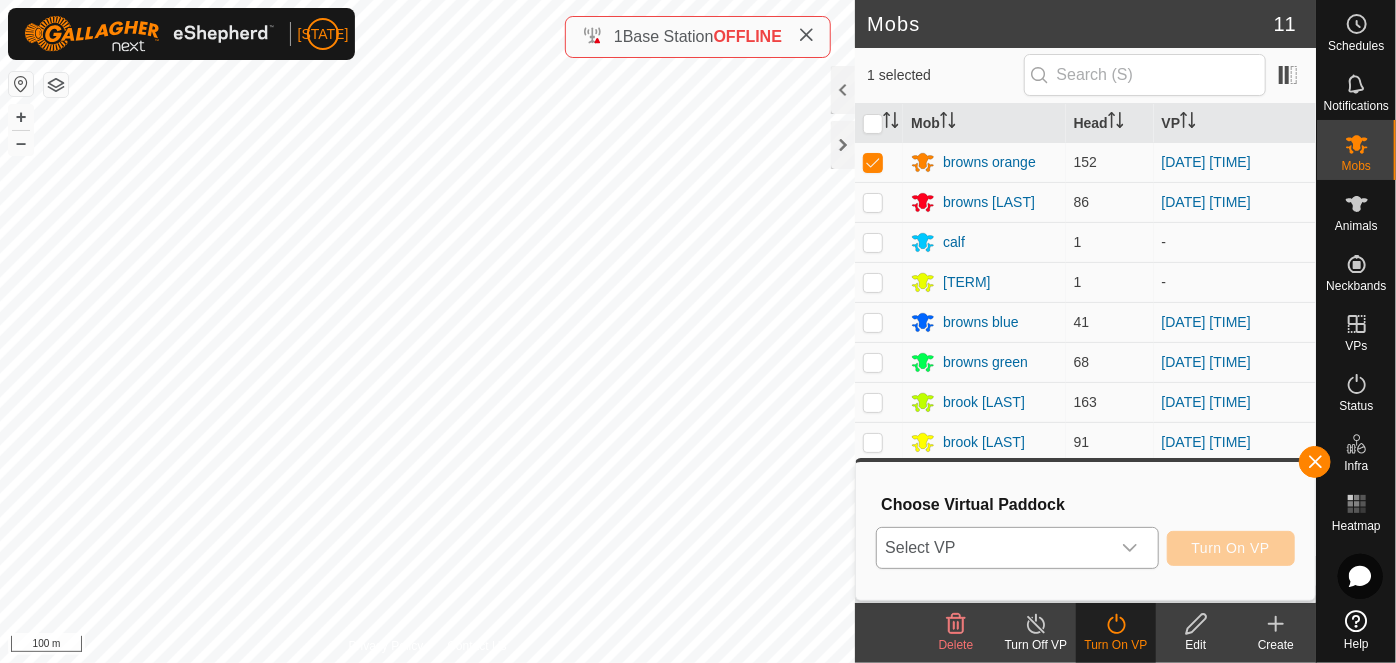 click on "Select VP" at bounding box center [993, 548] 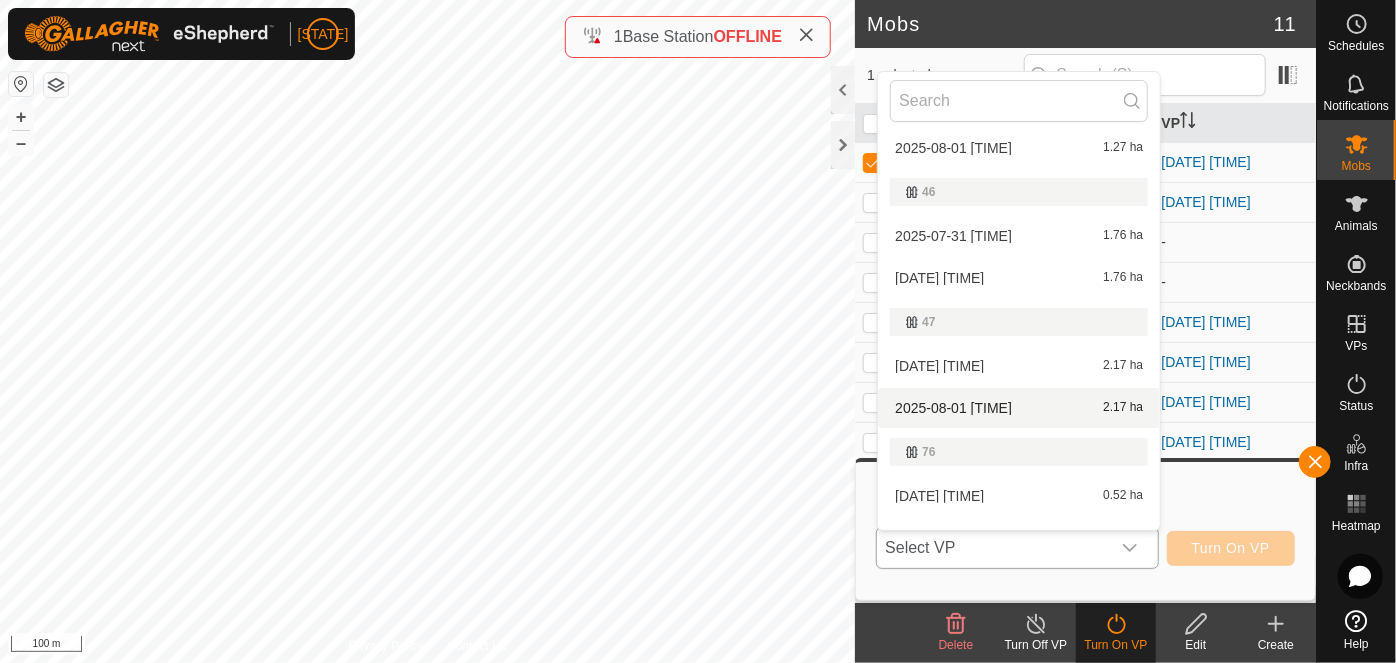 scroll, scrollTop: 0, scrollLeft: 0, axis: both 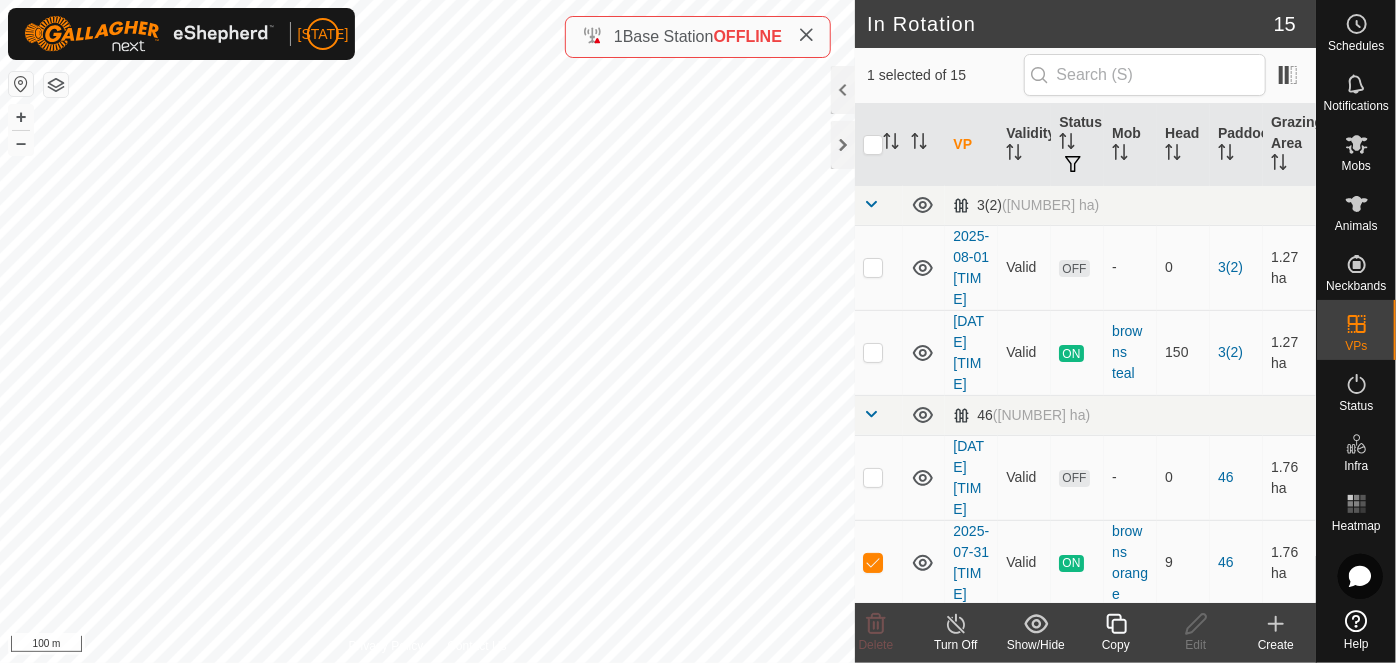 checkbox on "true" 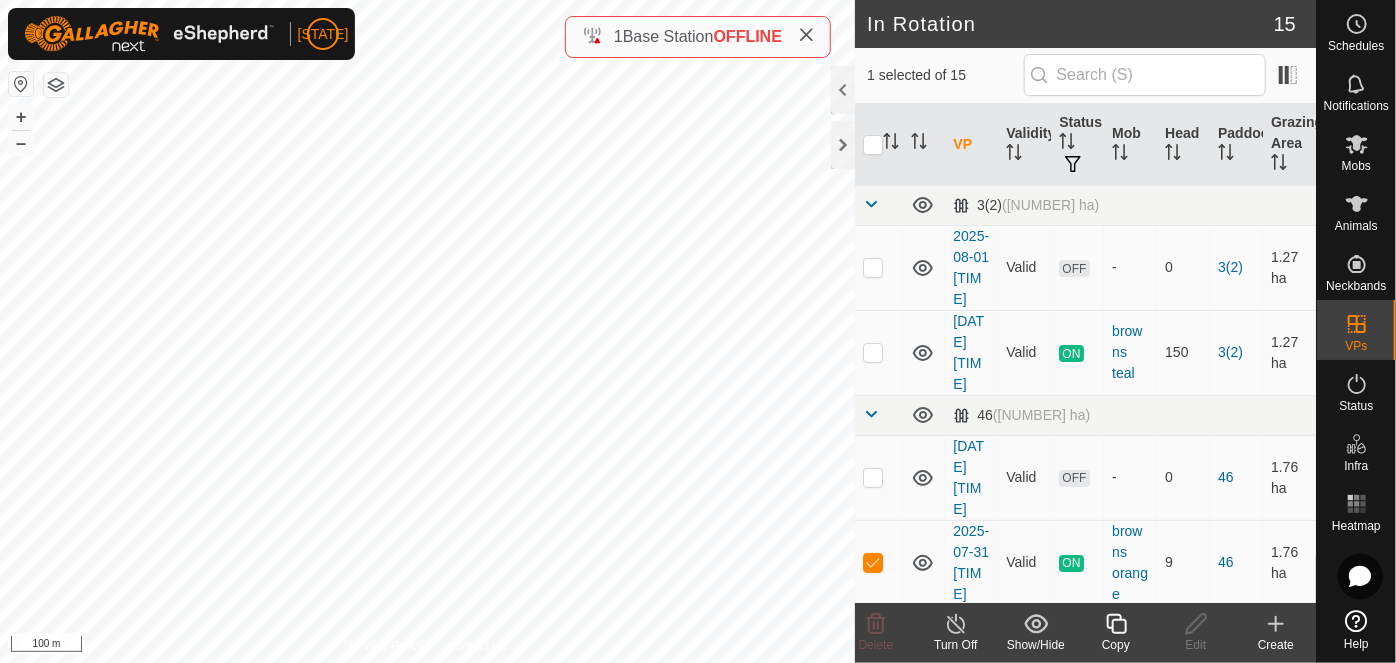checkbox on "false" 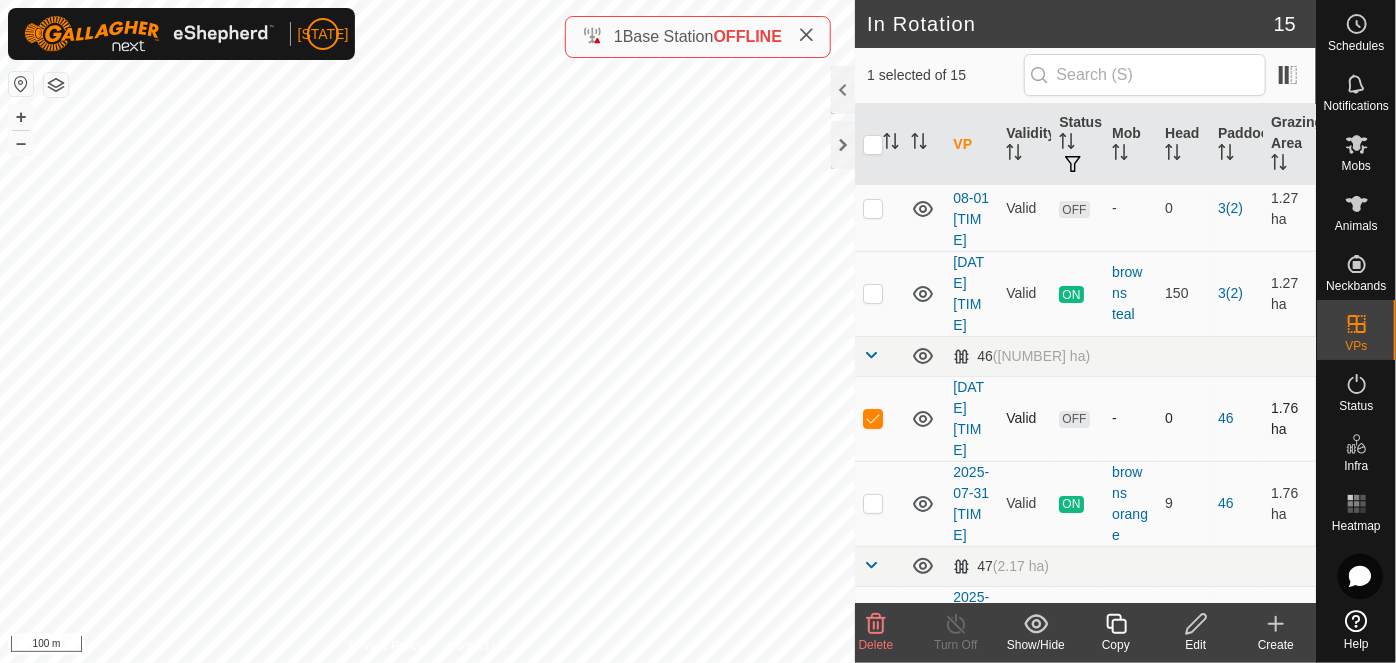 scroll, scrollTop: 90, scrollLeft: 0, axis: vertical 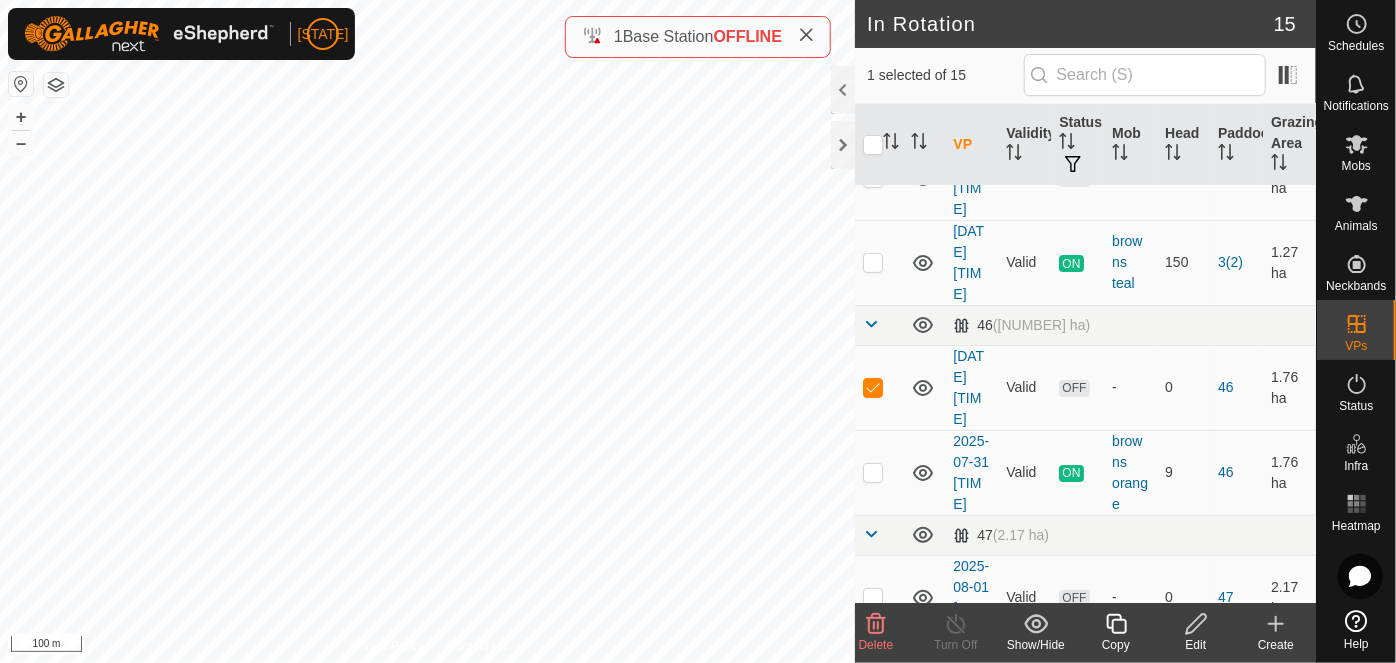 click on "Delete" 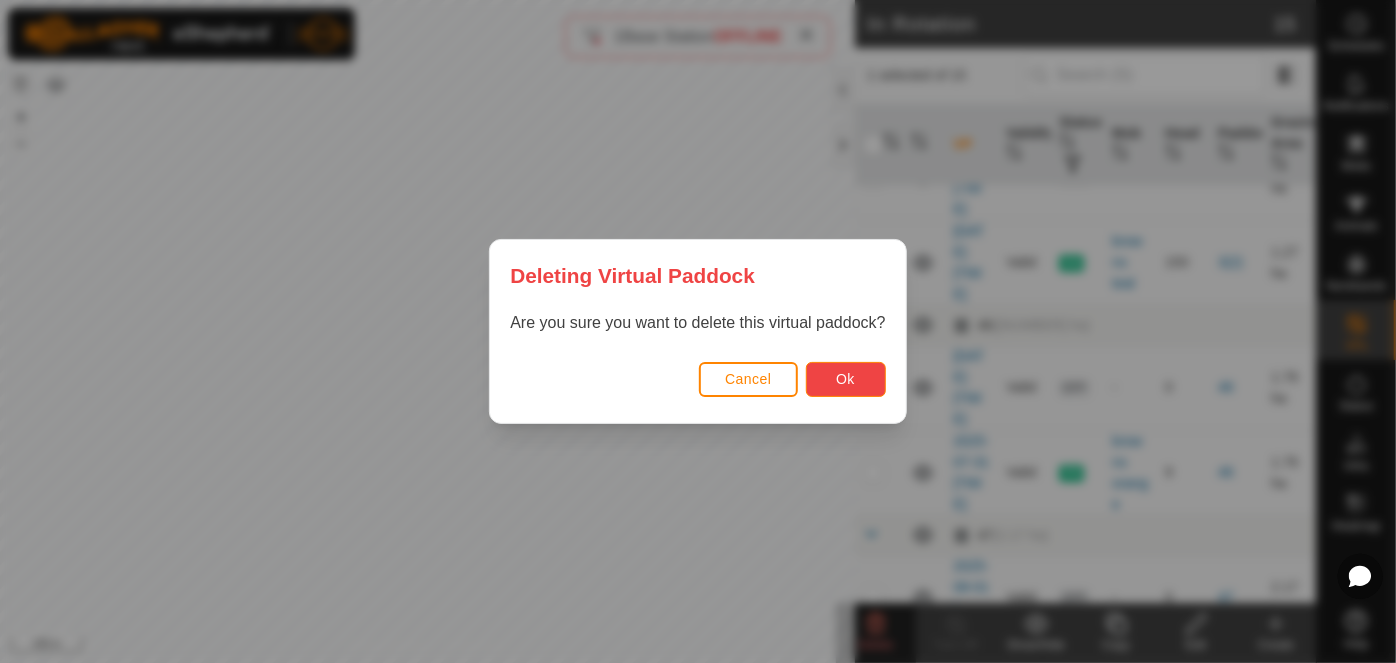 click on "Ok" at bounding box center [845, 379] 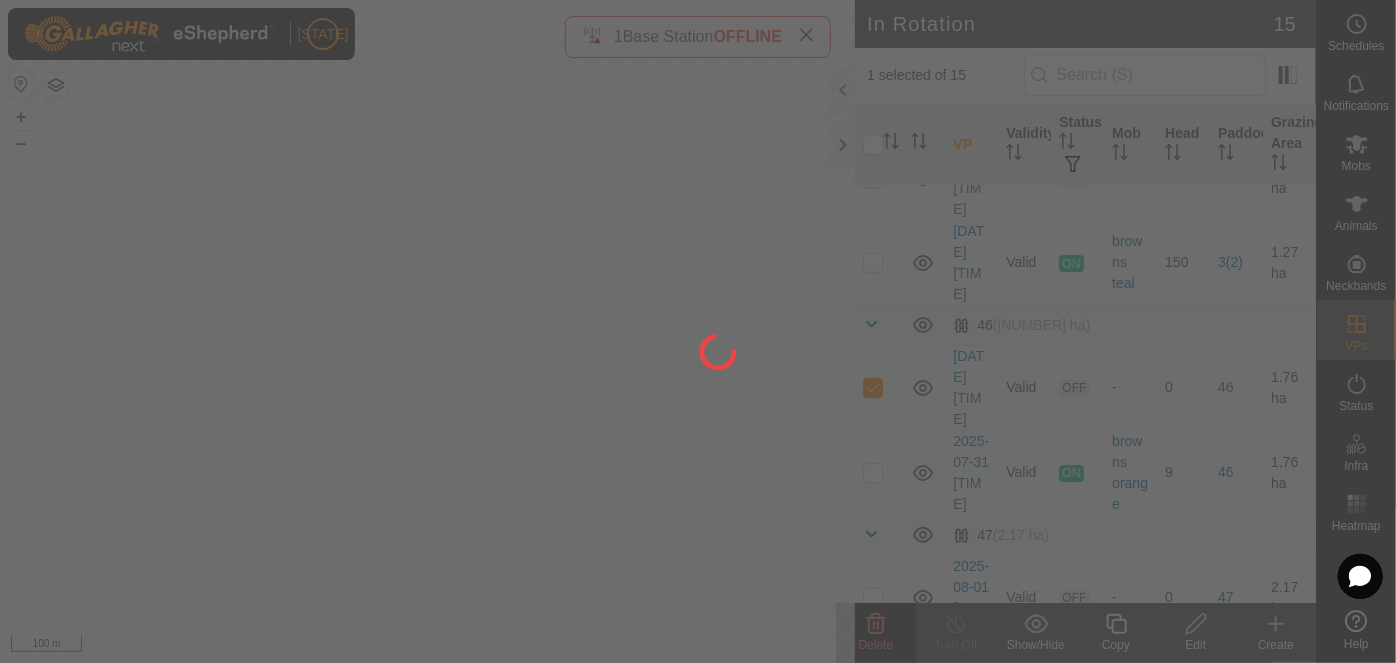 checkbox on "false" 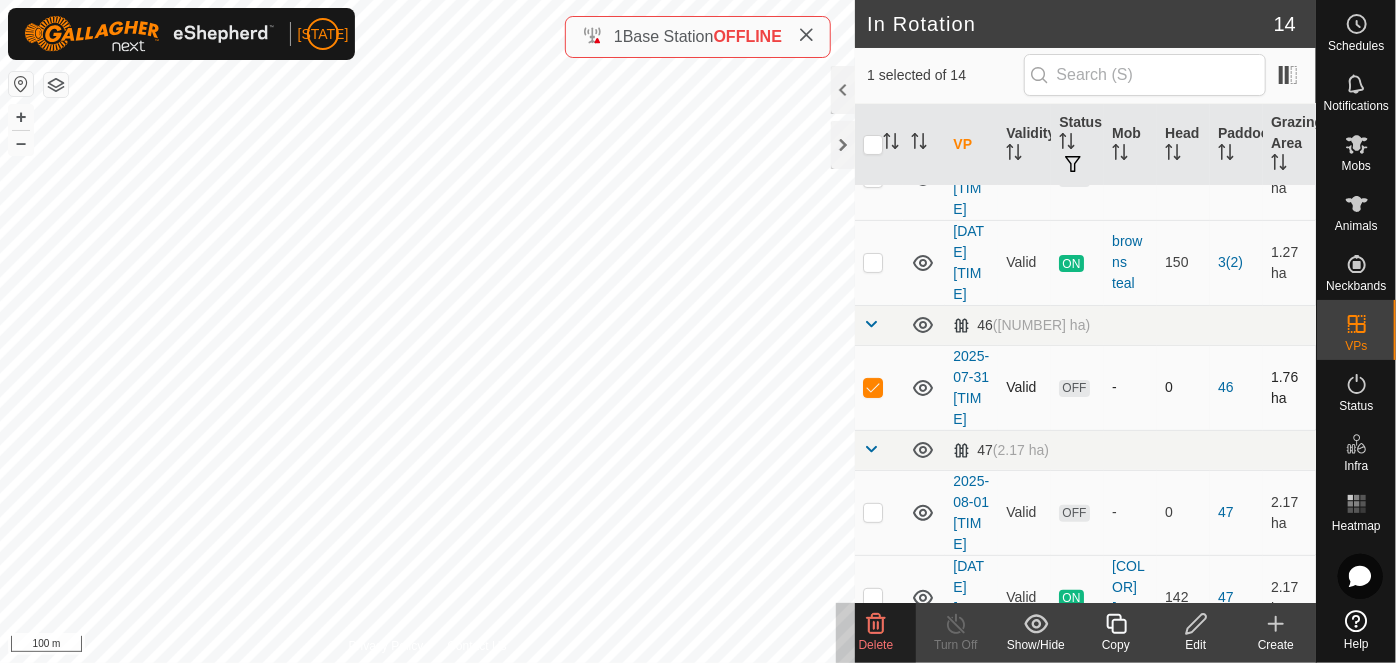click at bounding box center (873, 387) 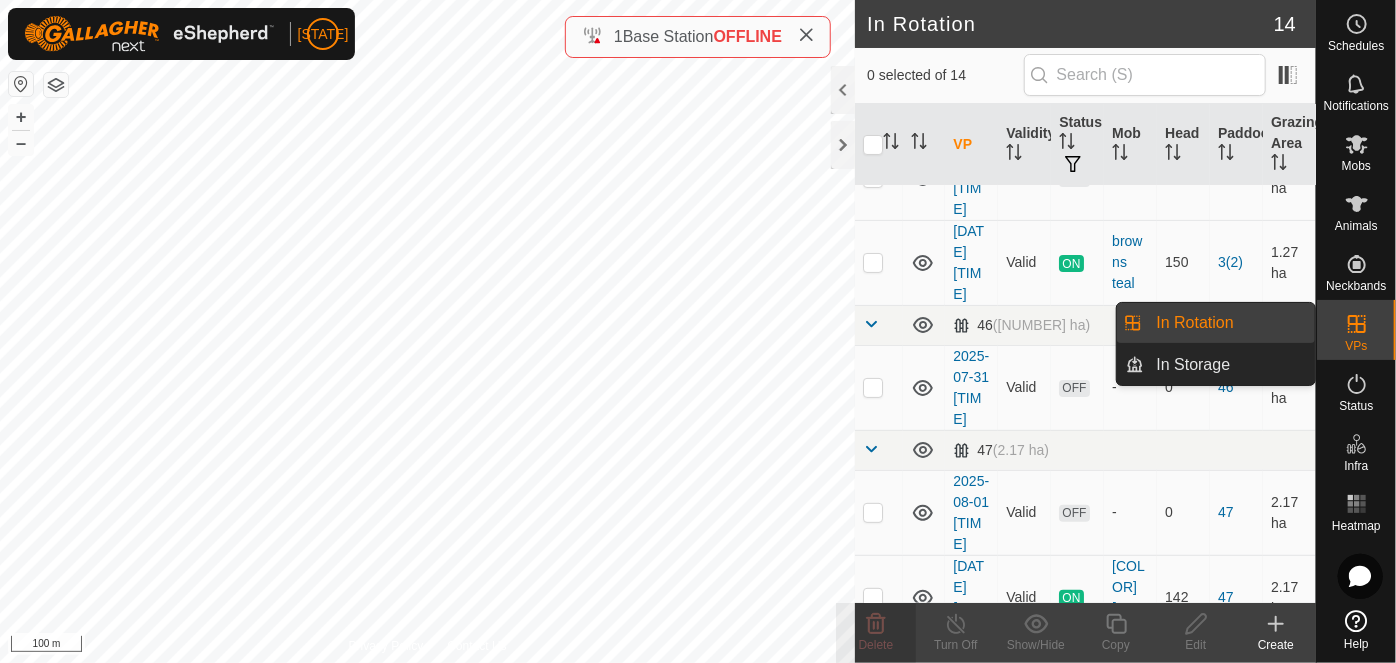 click on "In Rotation" at bounding box center [1230, 323] 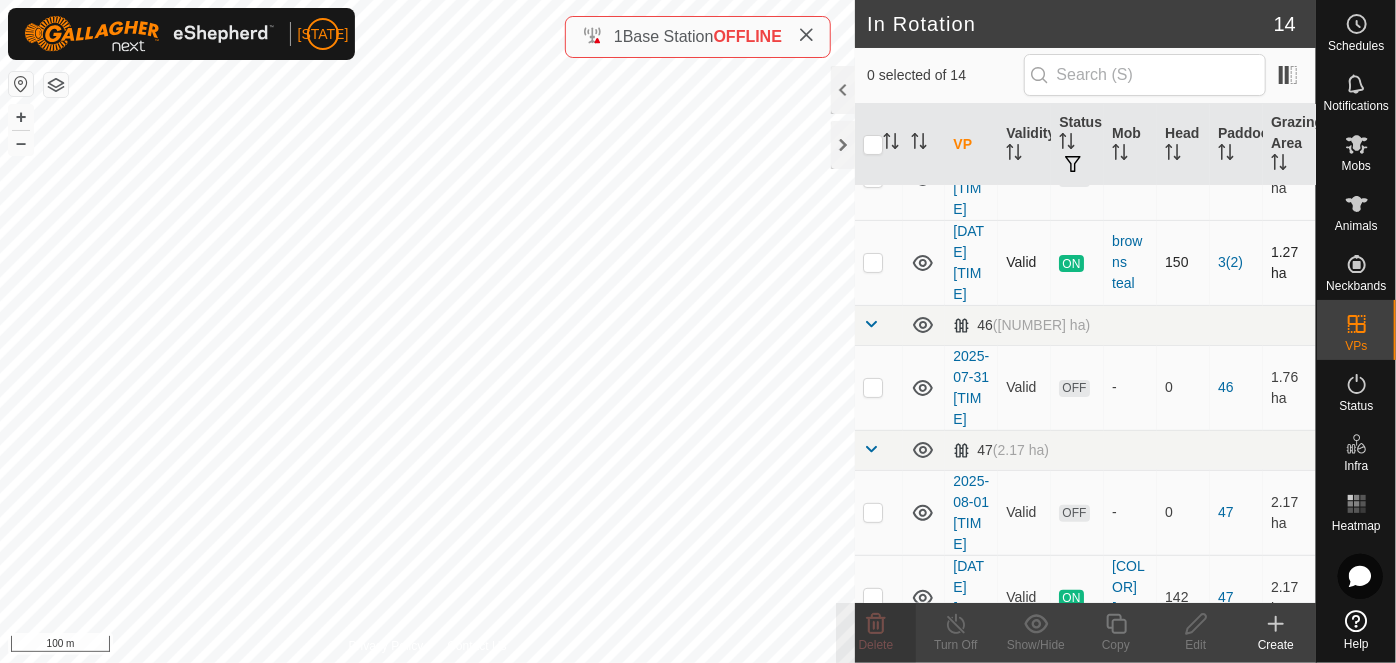 checkbox on "true" 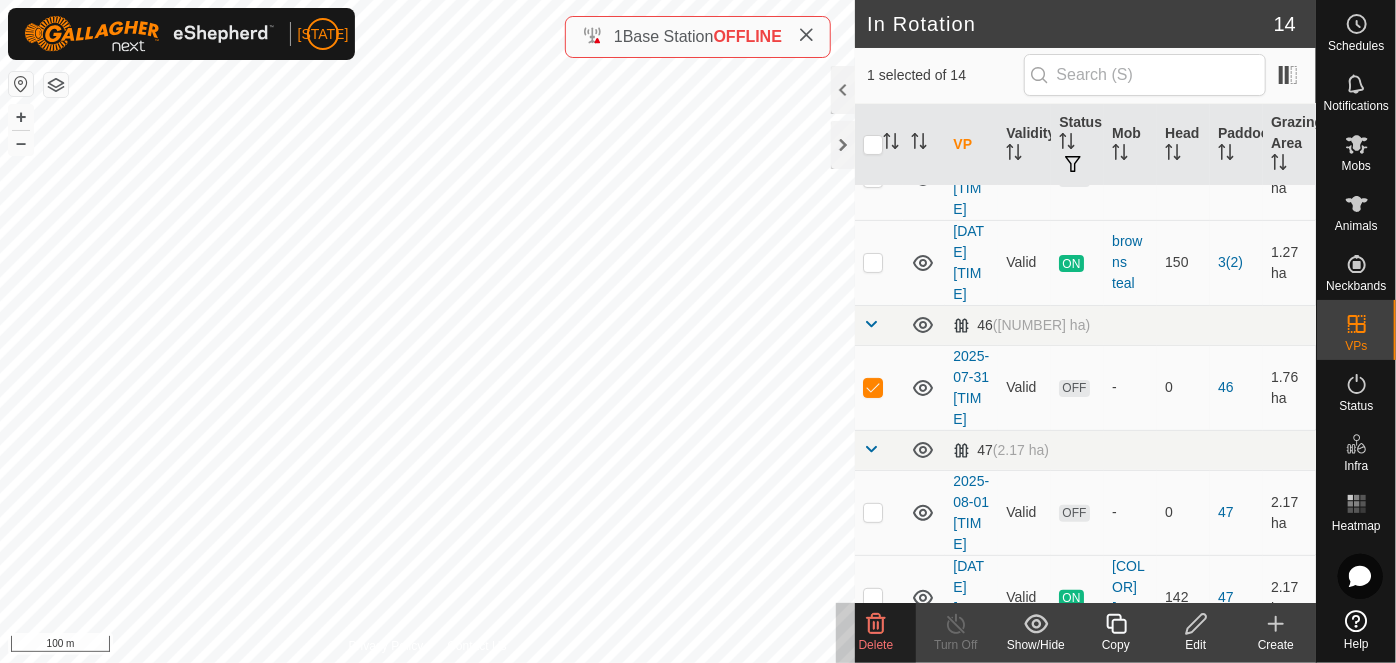 click 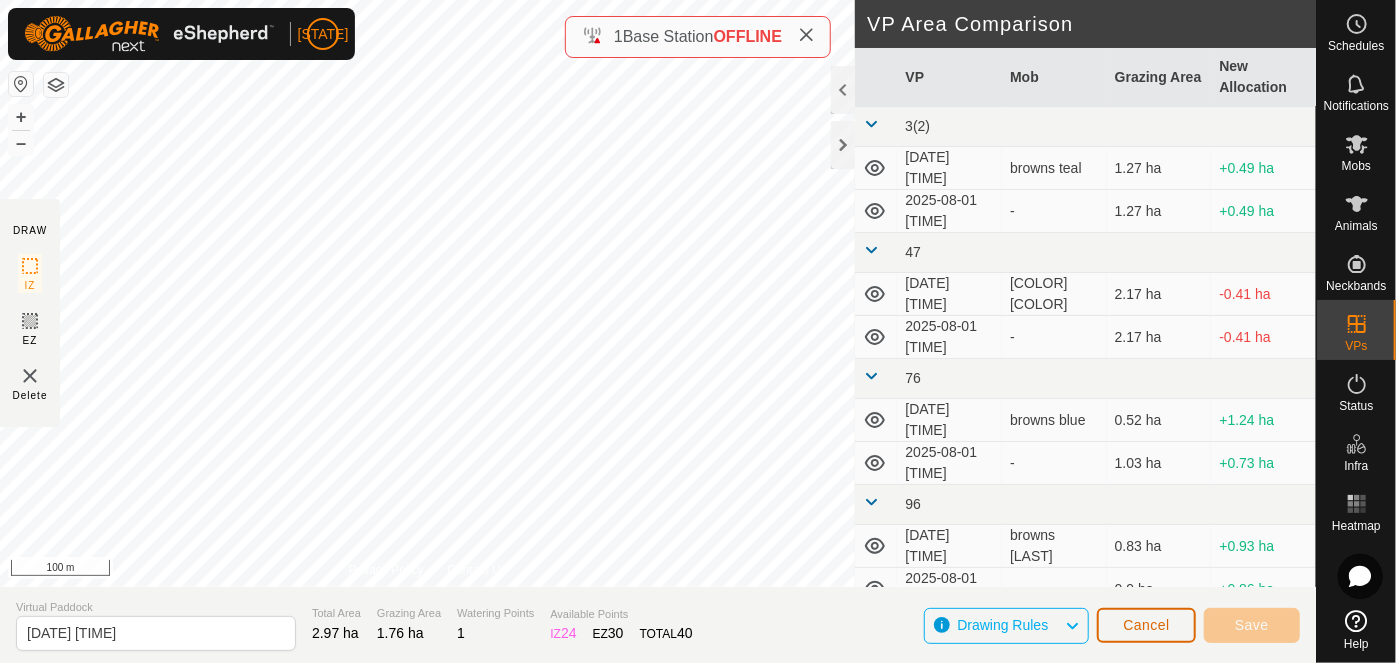 click on "Cancel" 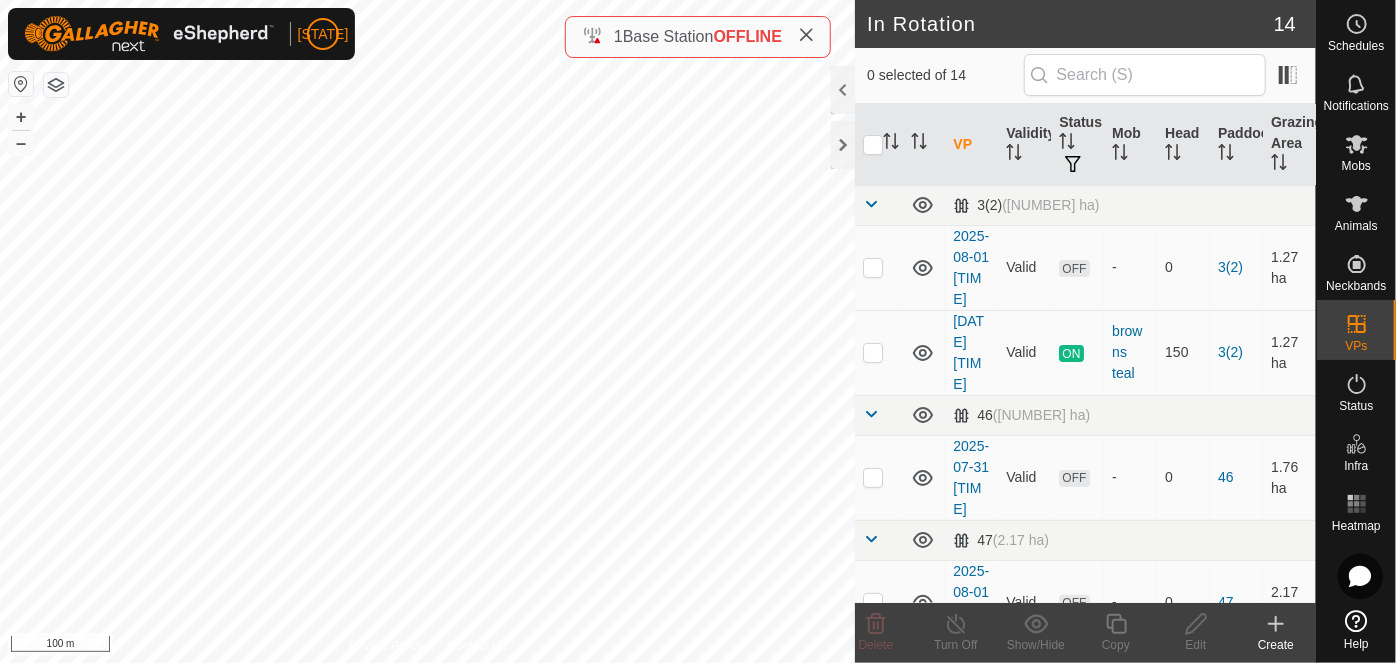 checkbox on "true" 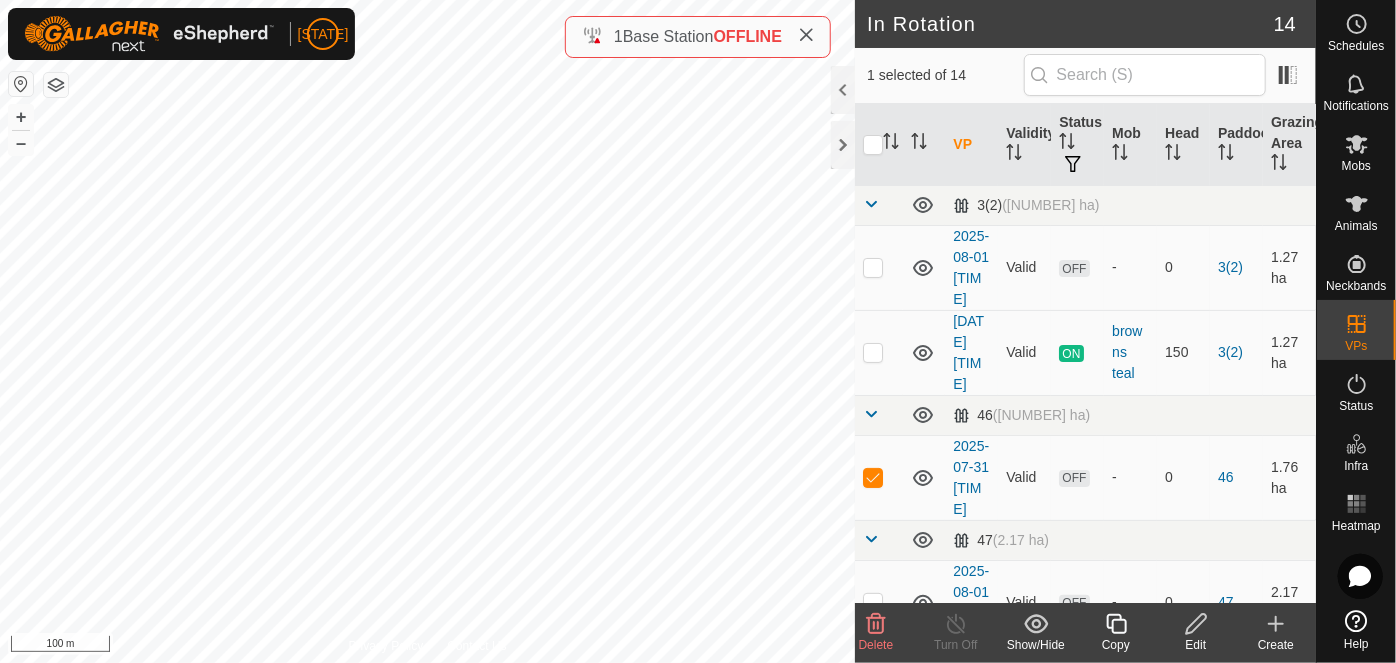 click 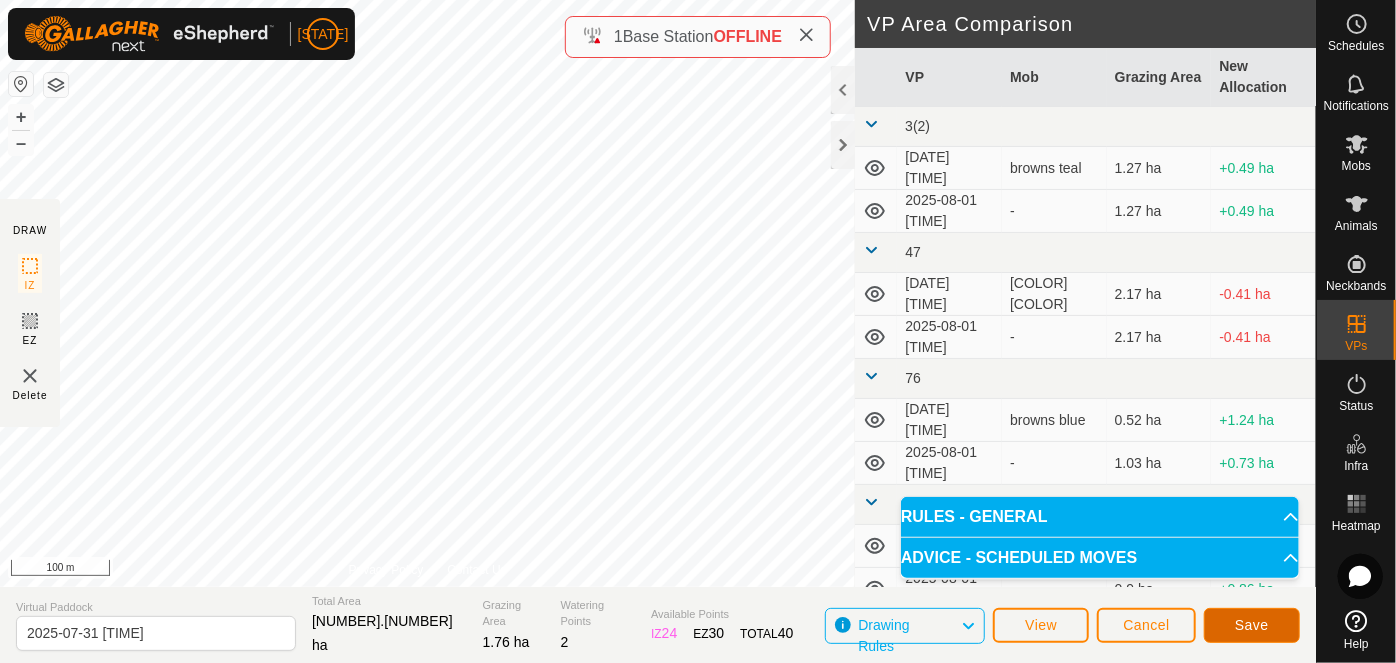 click on "Save" 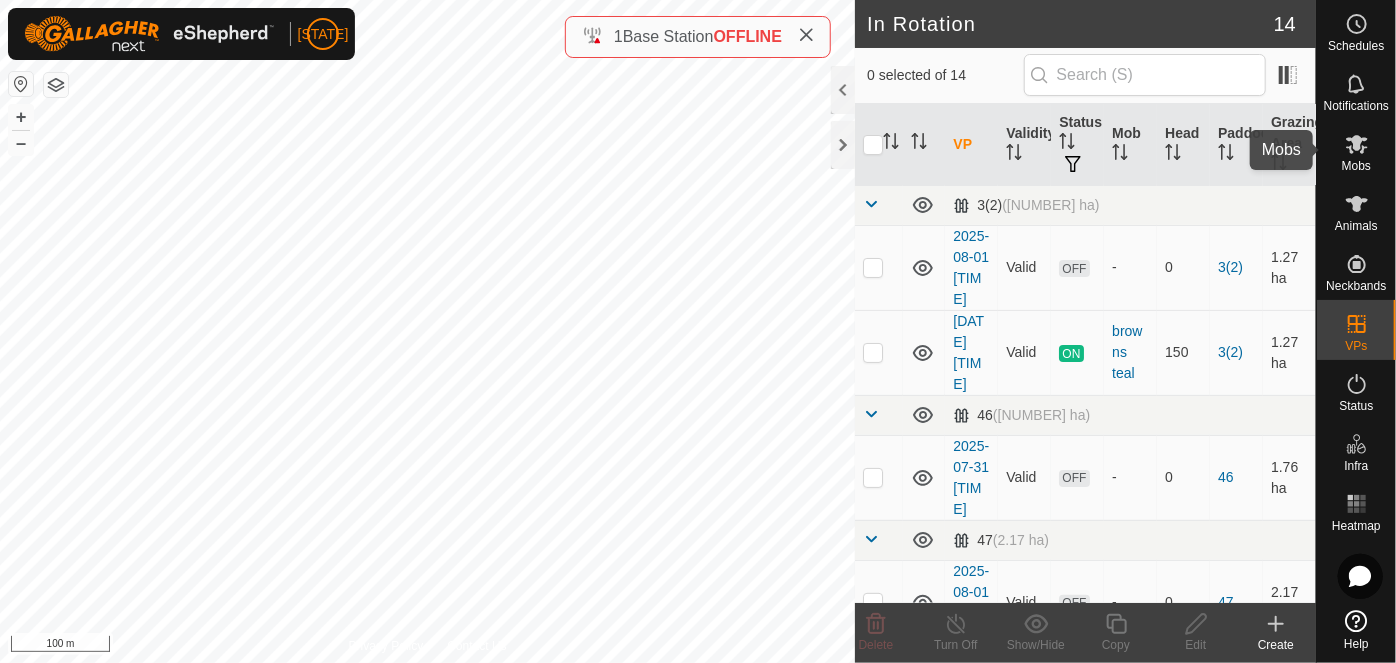 click 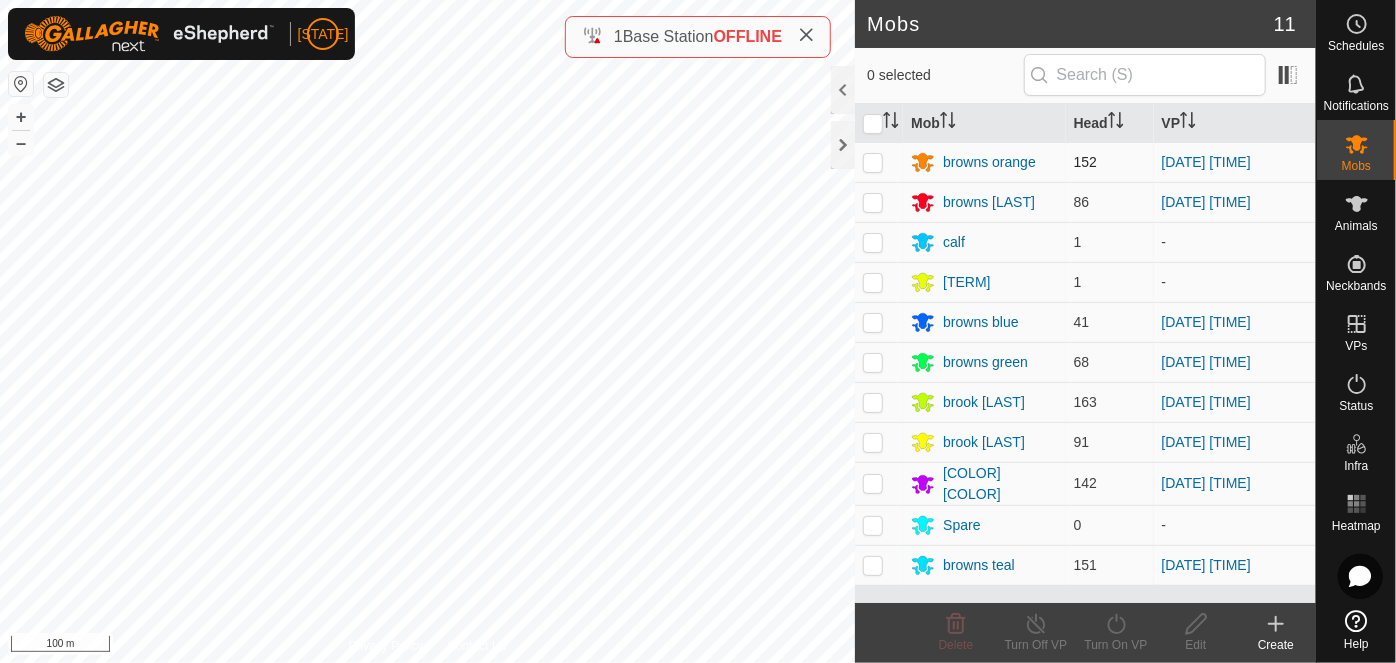 click at bounding box center [873, 162] 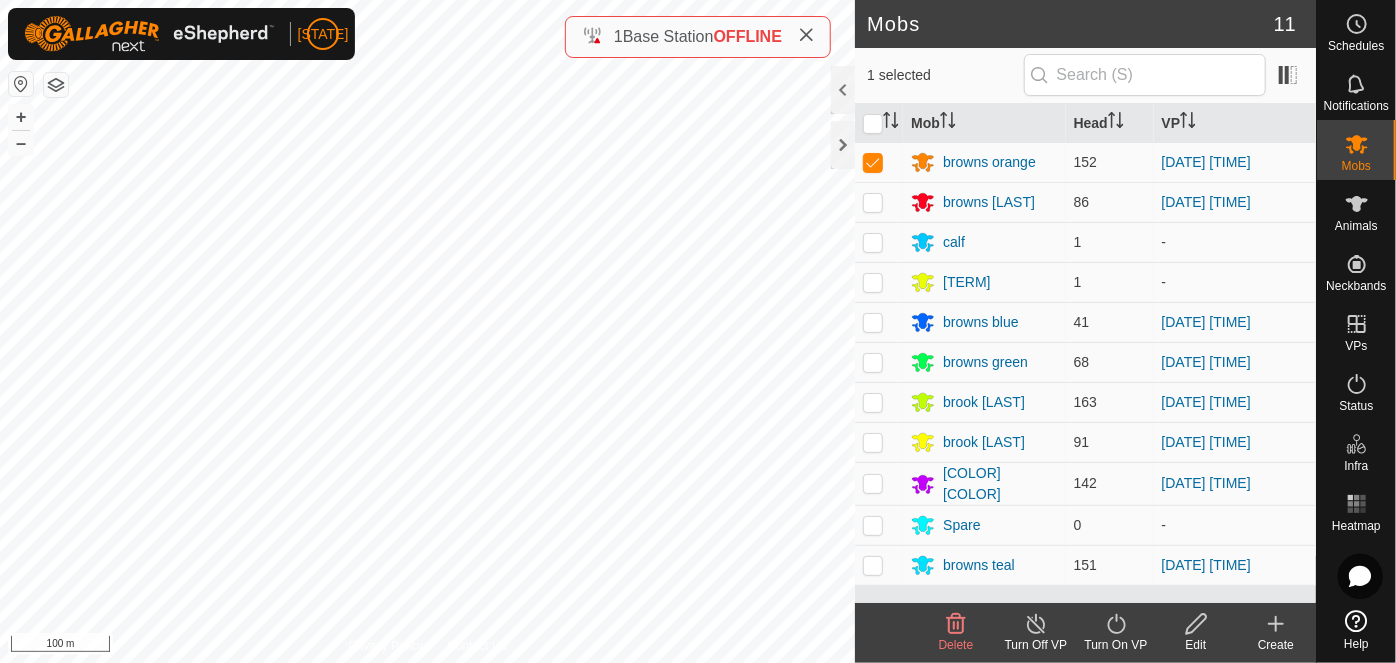 click 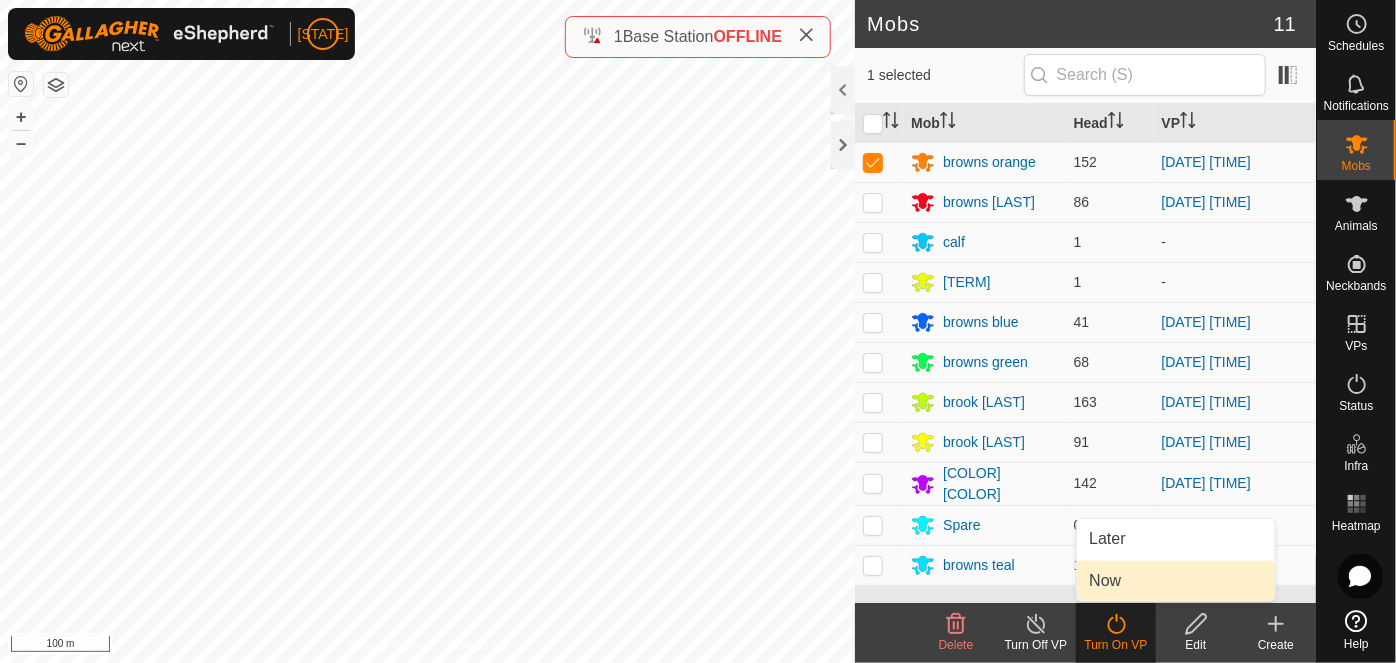 click on "Now" at bounding box center (1176, 581) 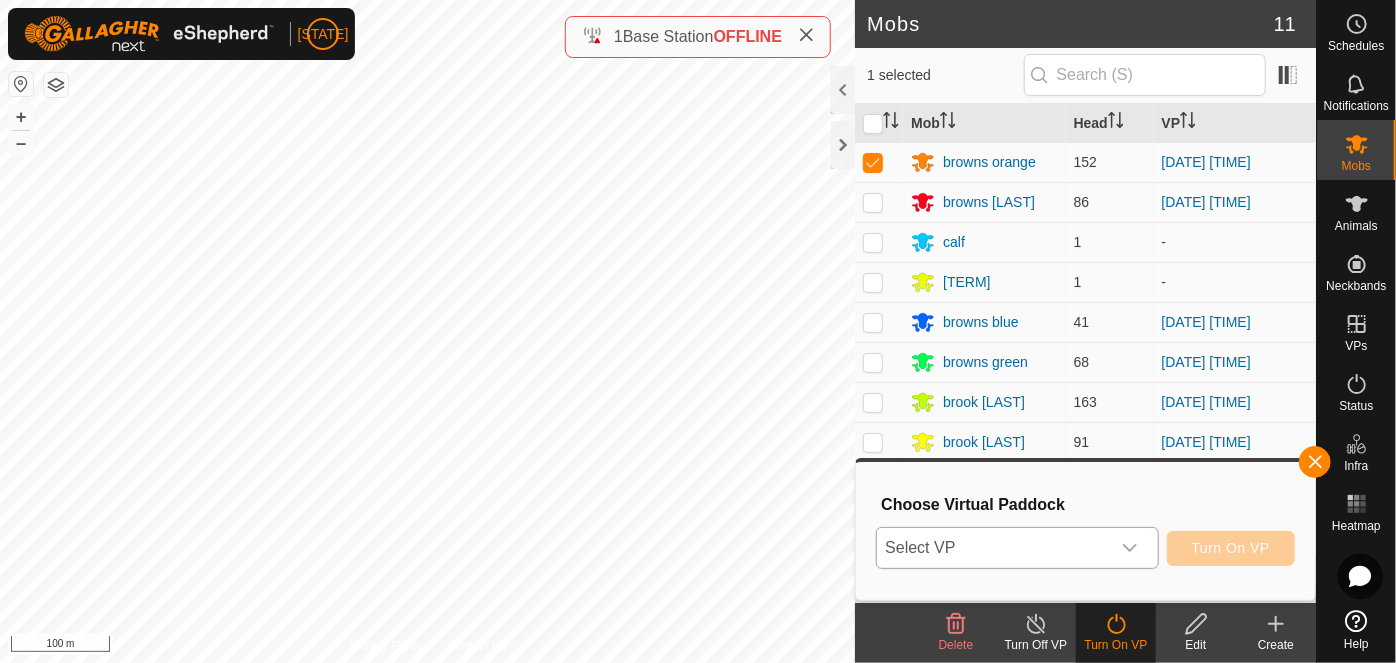 click at bounding box center (1130, 548) 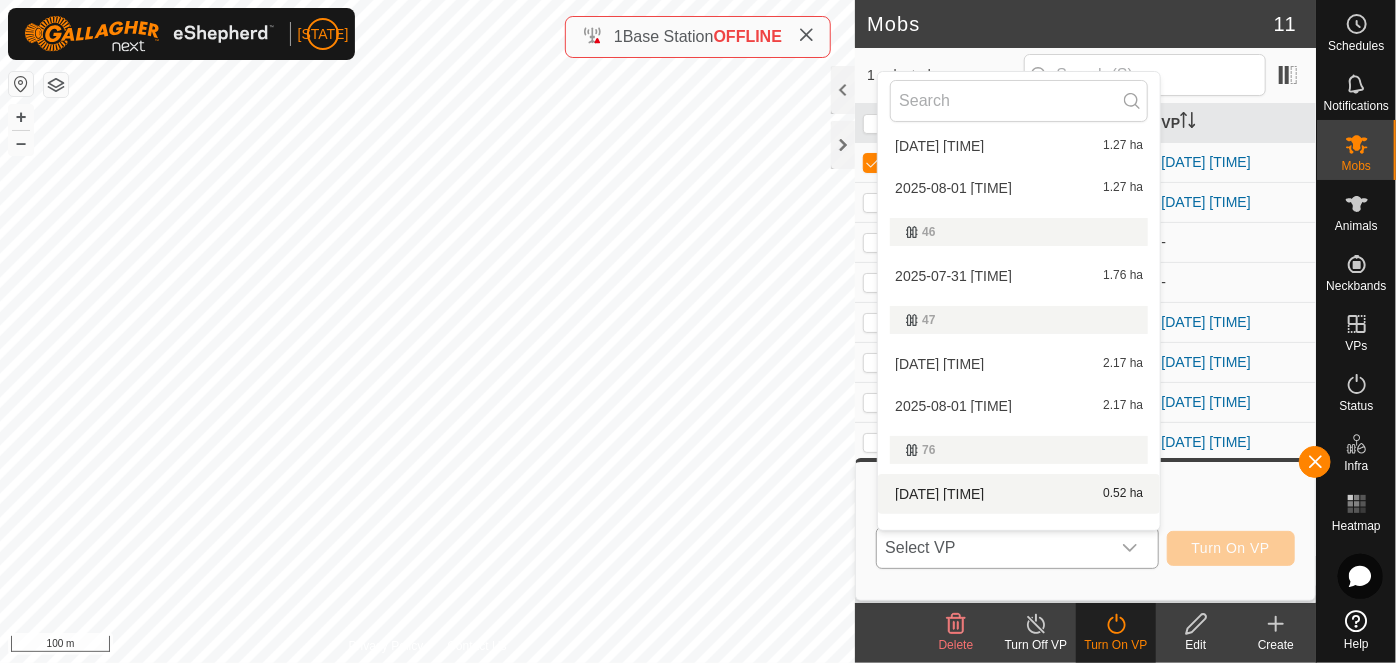 scroll, scrollTop: 34, scrollLeft: 0, axis: vertical 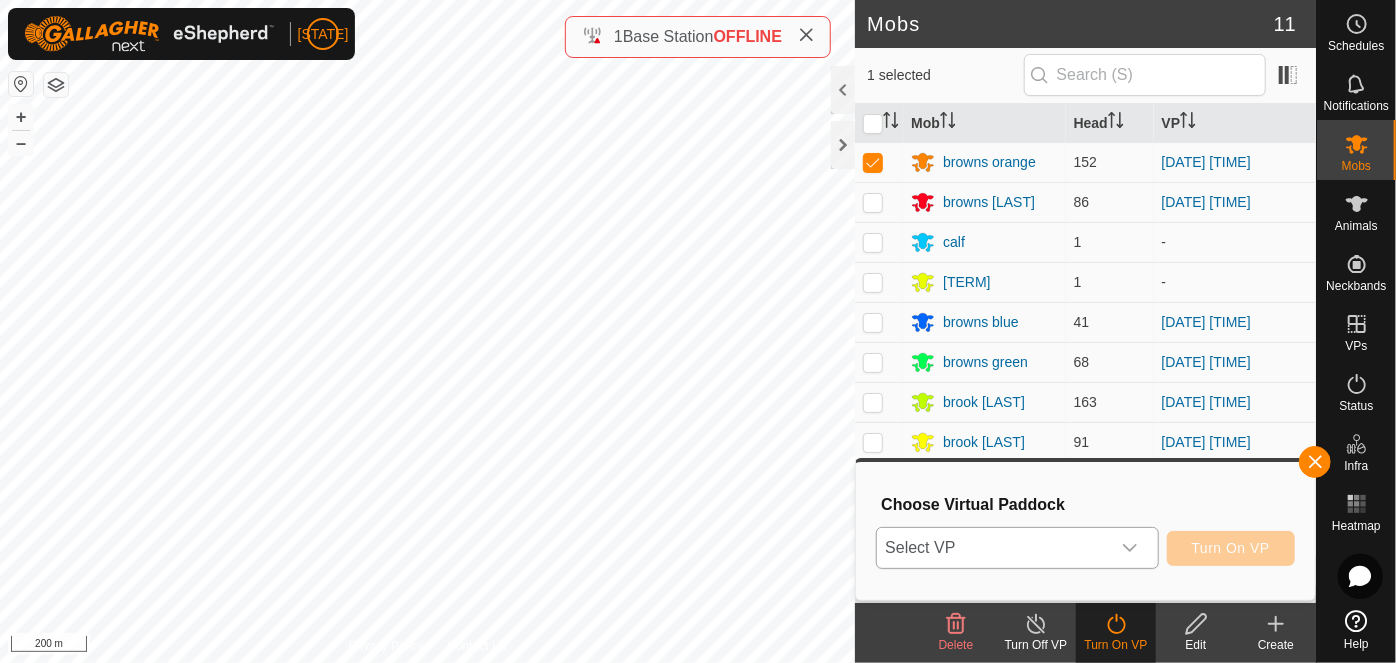 click 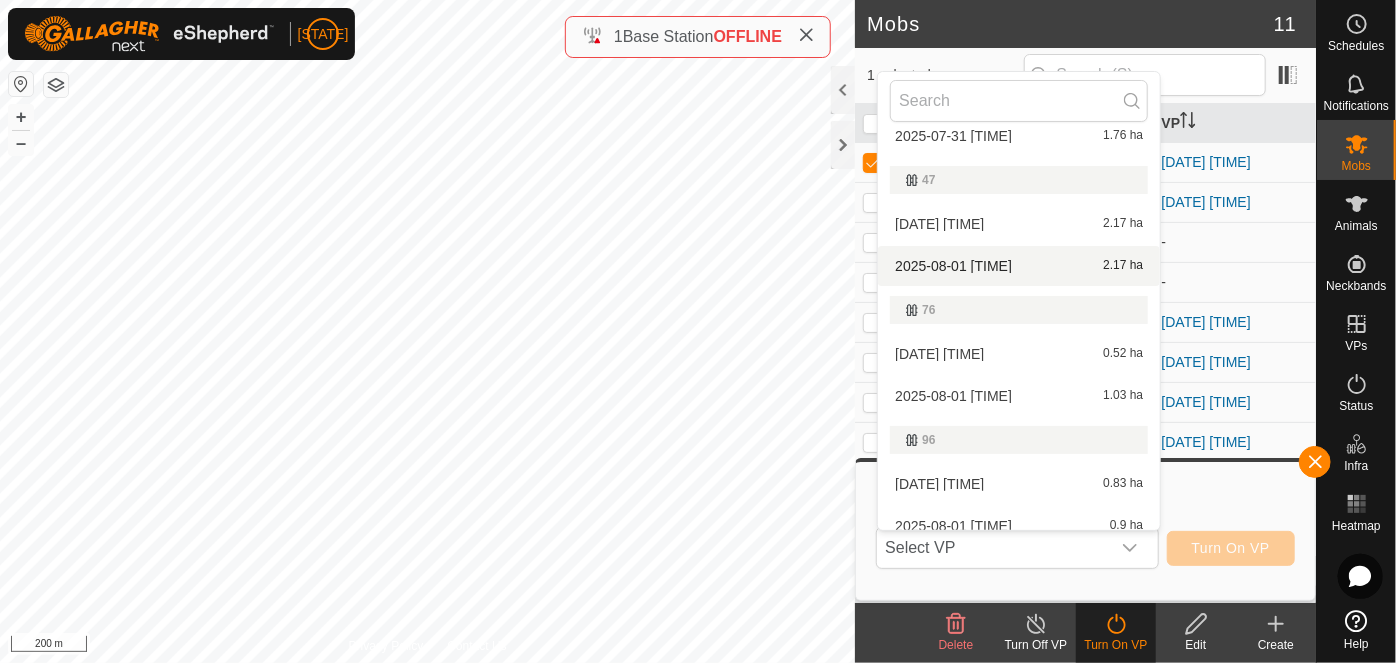 scroll, scrollTop: 99, scrollLeft: 0, axis: vertical 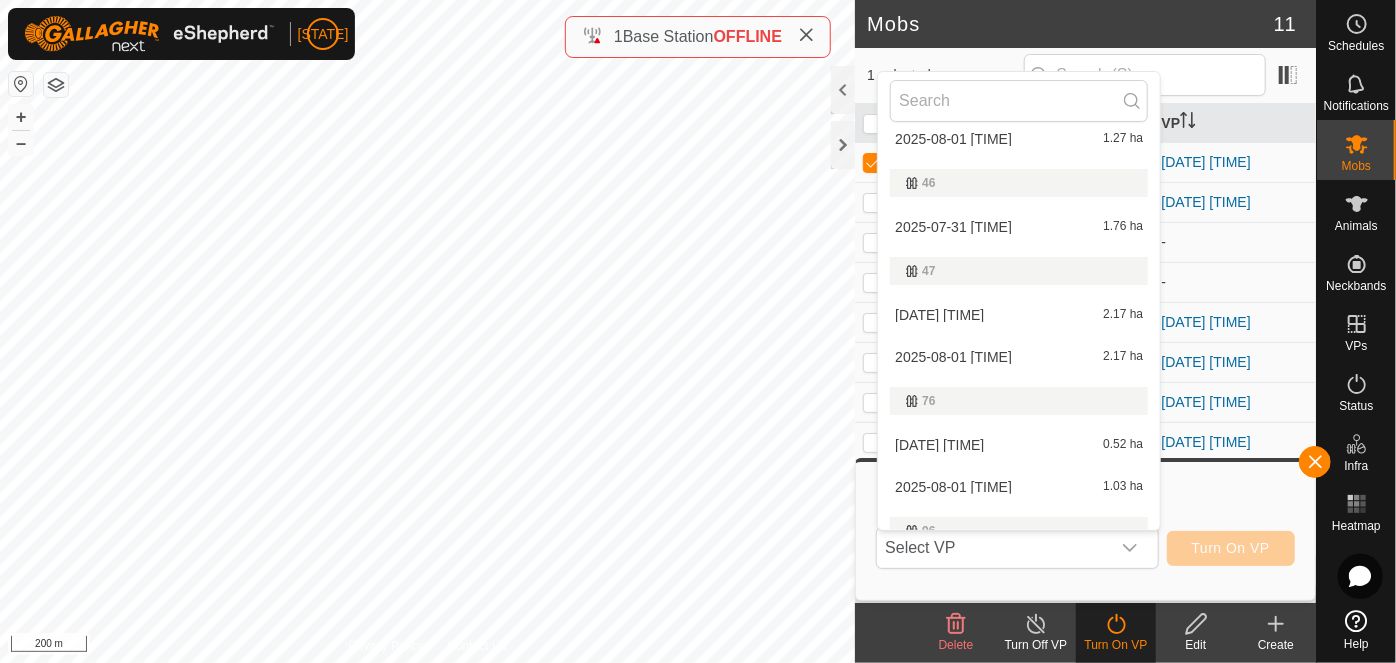 click on "2025-07-31 190027  1.76 ha" at bounding box center [1019, 227] 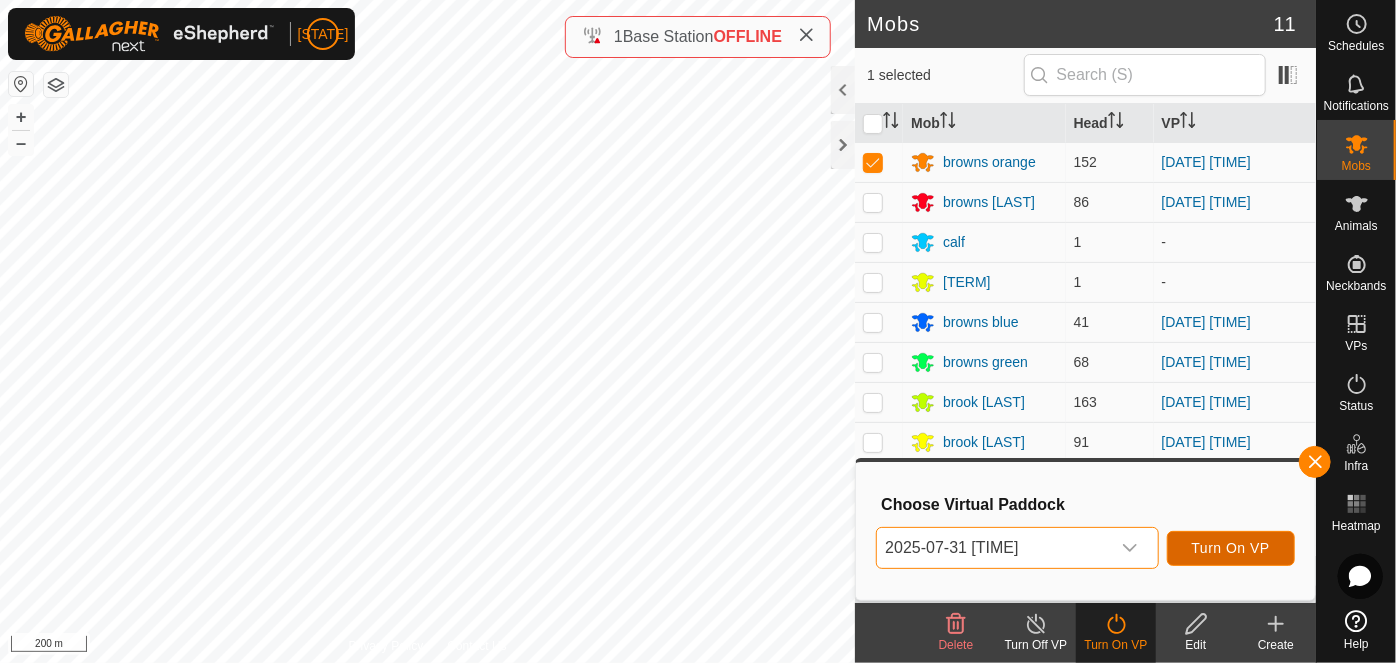 click on "Turn On VP" at bounding box center [1231, 548] 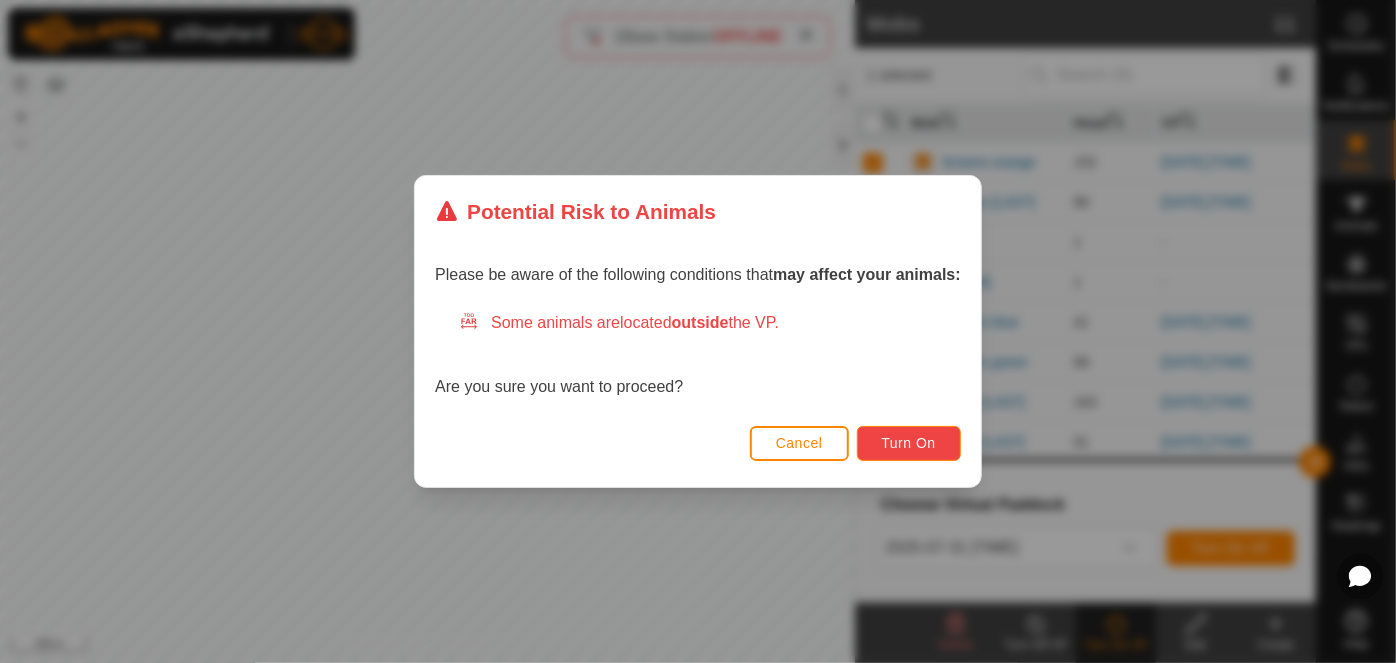 click on "Turn On" at bounding box center [909, 443] 